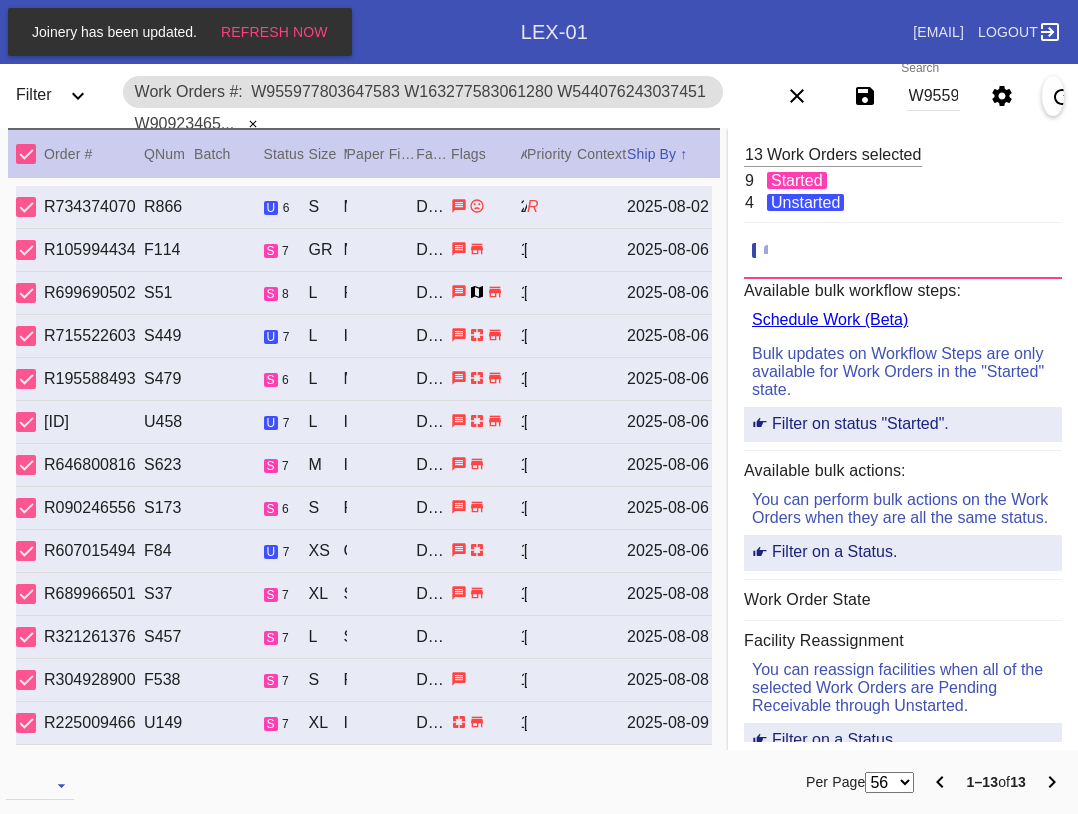 scroll, scrollTop: 0, scrollLeft: 0, axis: both 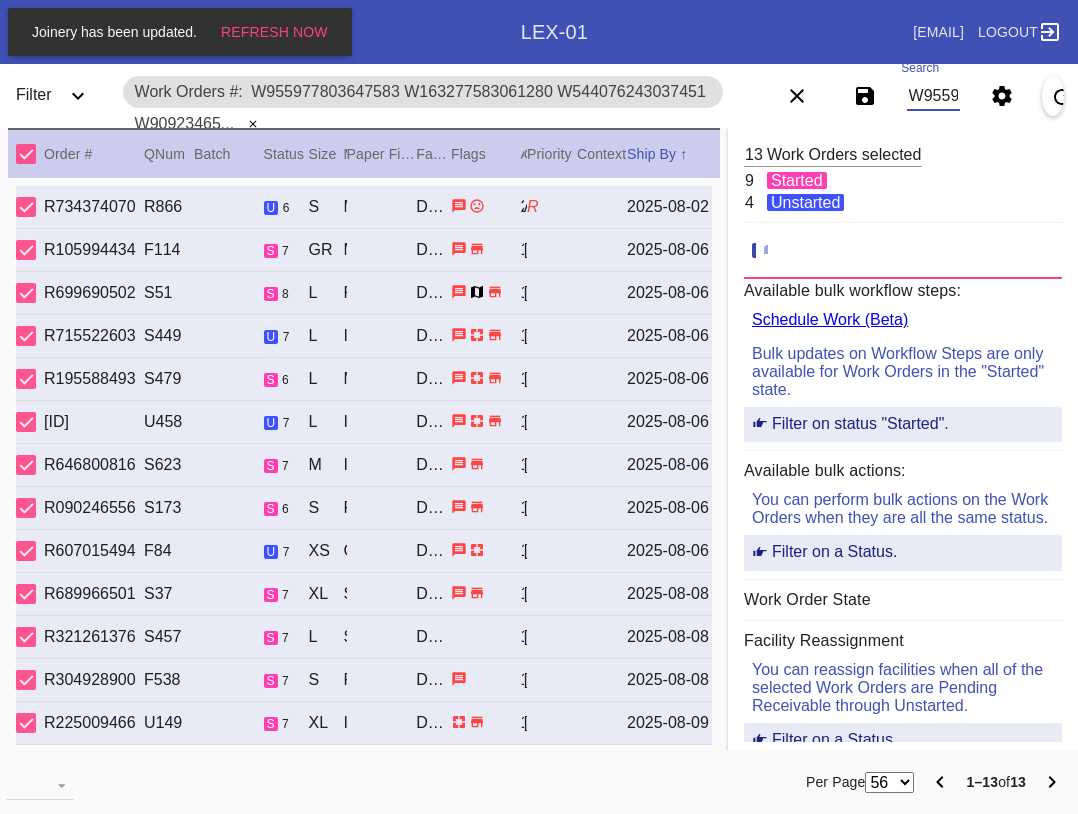 click on "W955977803647583 W163277583061280 W544076243037451 W909234656965952 W334649397631890 W583012668699016 W590612488552310 W184326149015237 W731402447570885 W106257825654066 W531658845553347 W368768826531088 W423014838424948" at bounding box center [933, 96] 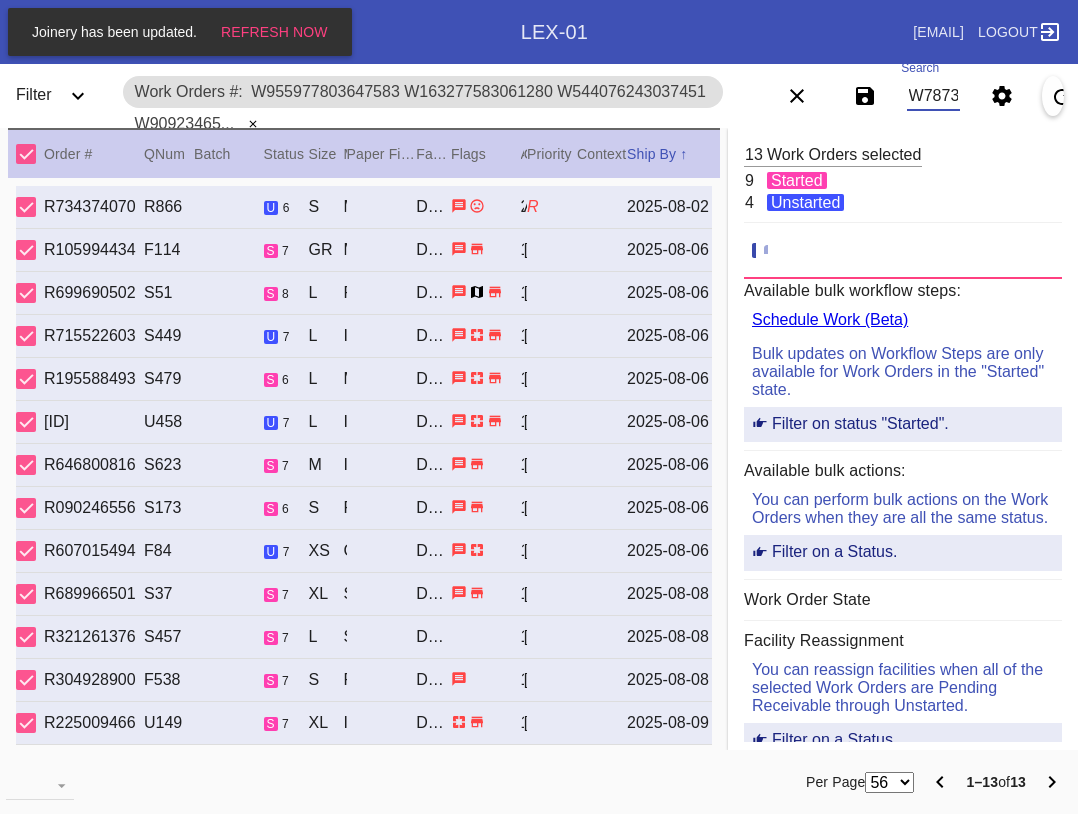 scroll, scrollTop: 0, scrollLeft: 1017, axis: horizontal 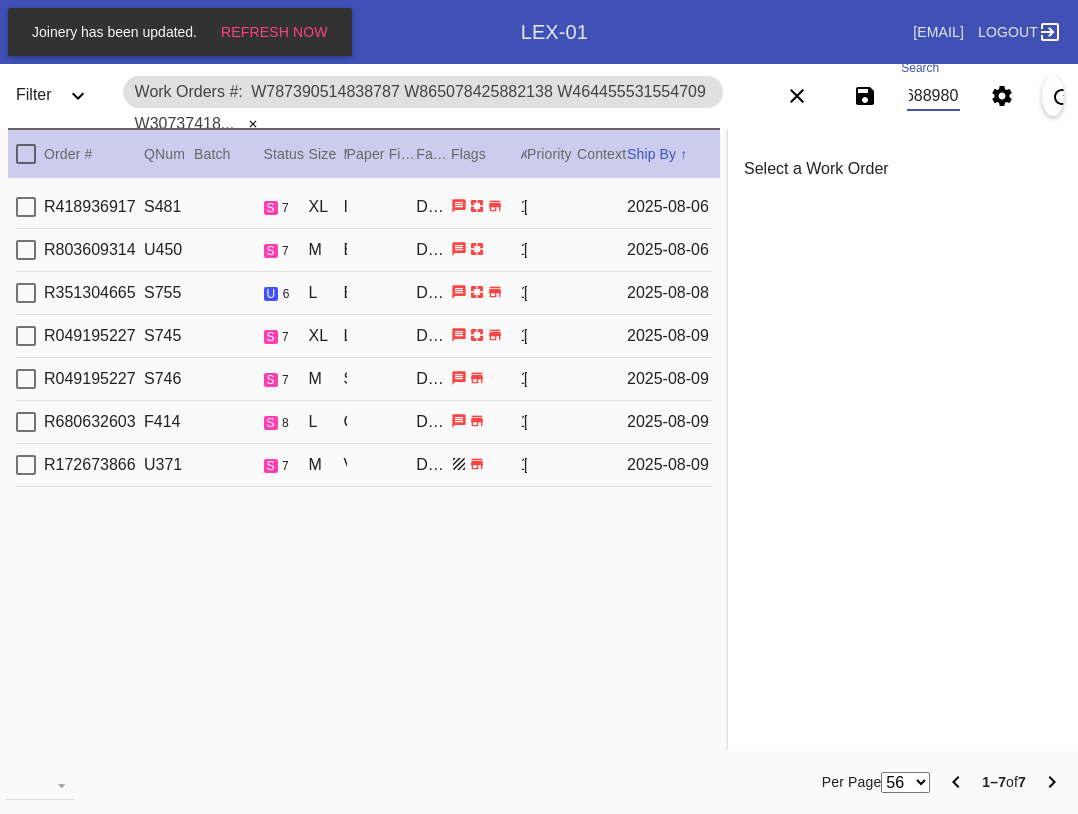 type on "W787390514838787 W865078425882138 W464455531554709 W307374181782835 W727869561339447 W300356428709397 W734439467688980" 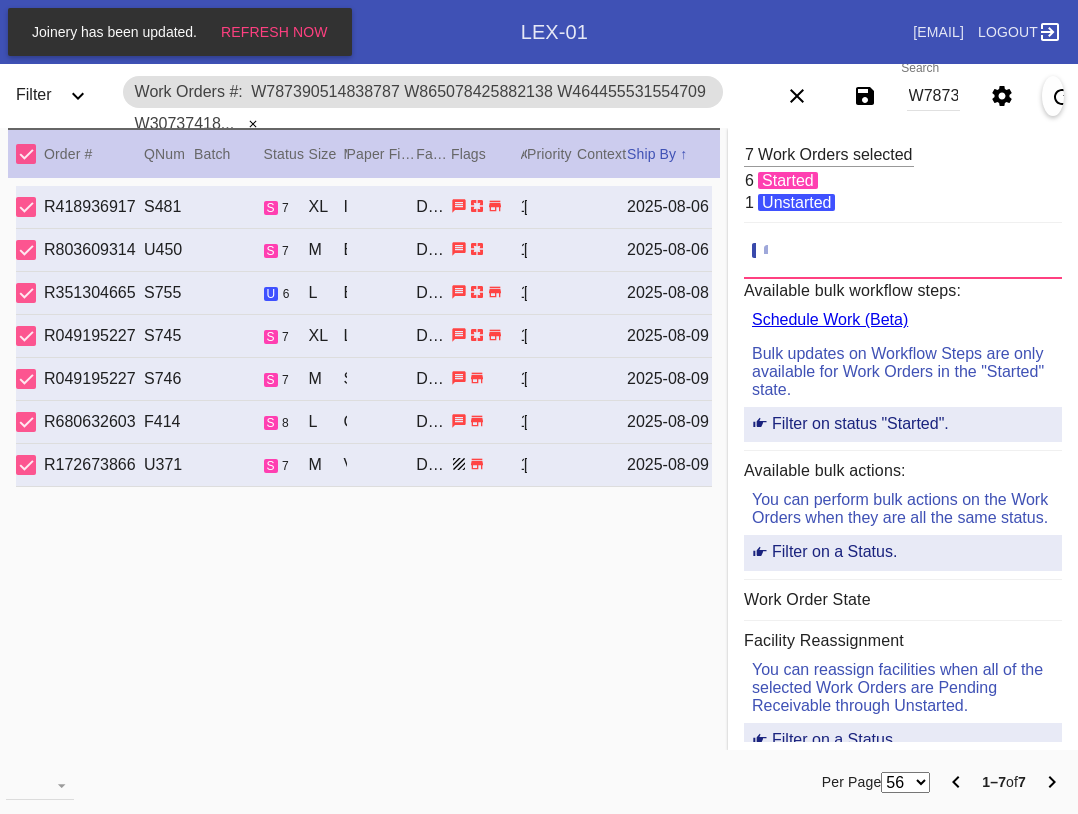 click at bounding box center (161, 782) 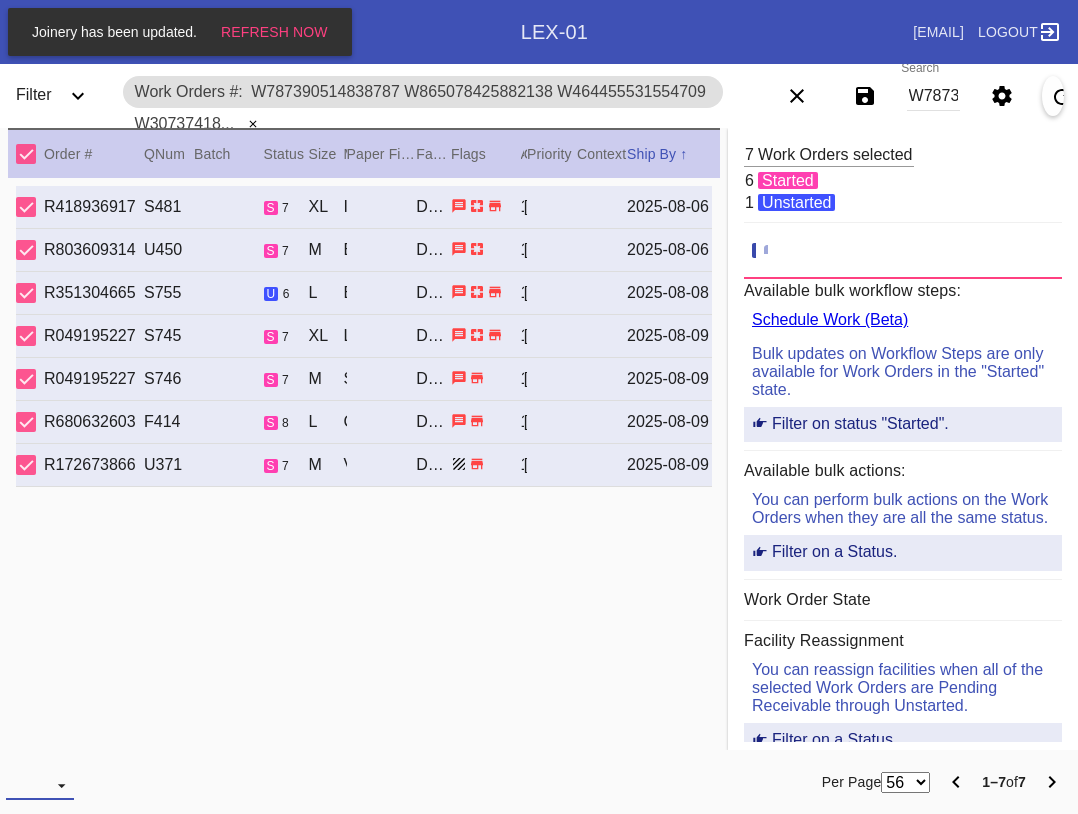 click at bounding box center [40, 785] 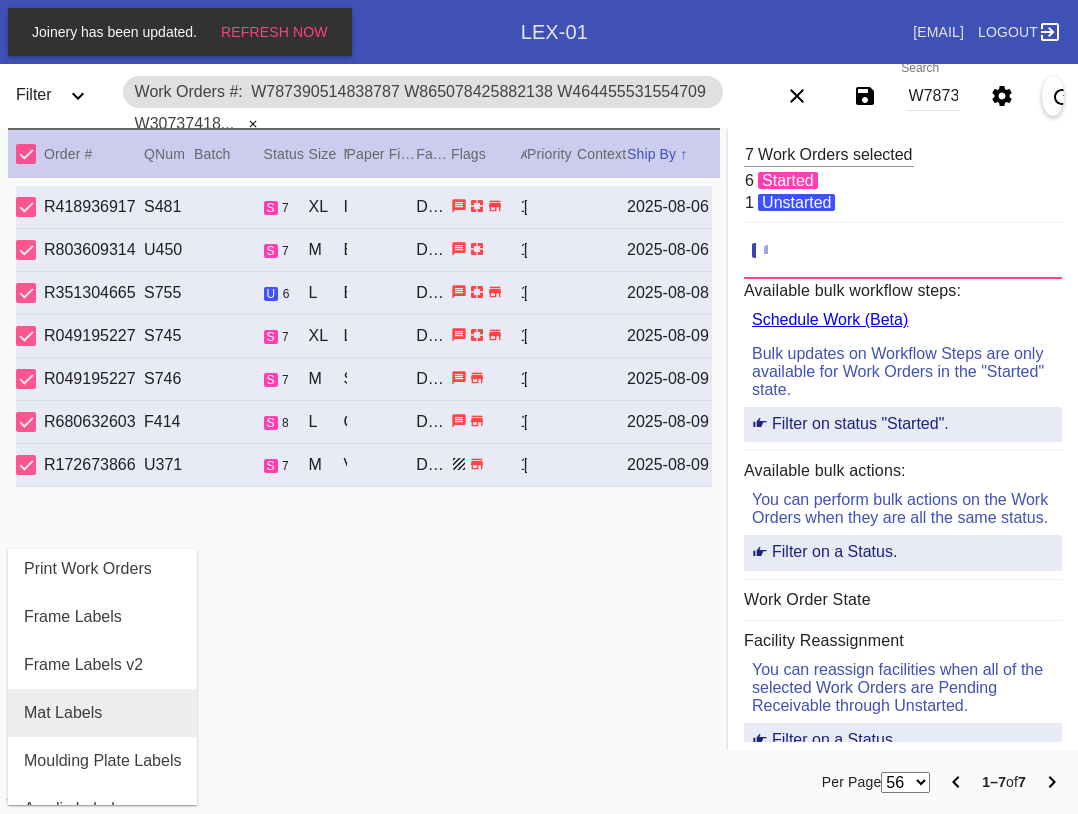 click on "Mat Labels" at bounding box center [63, 713] 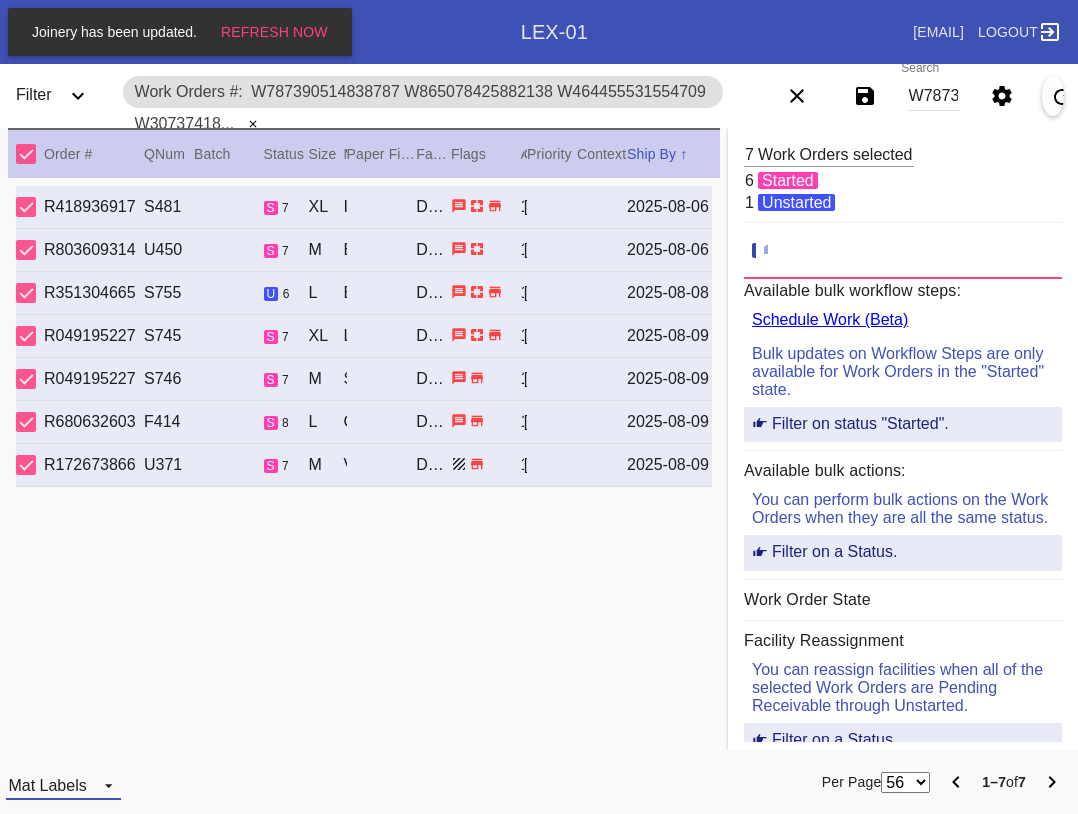 drag, startPoint x: 66, startPoint y: 778, endPoint x: 74, endPoint y: 764, distance: 16.124516 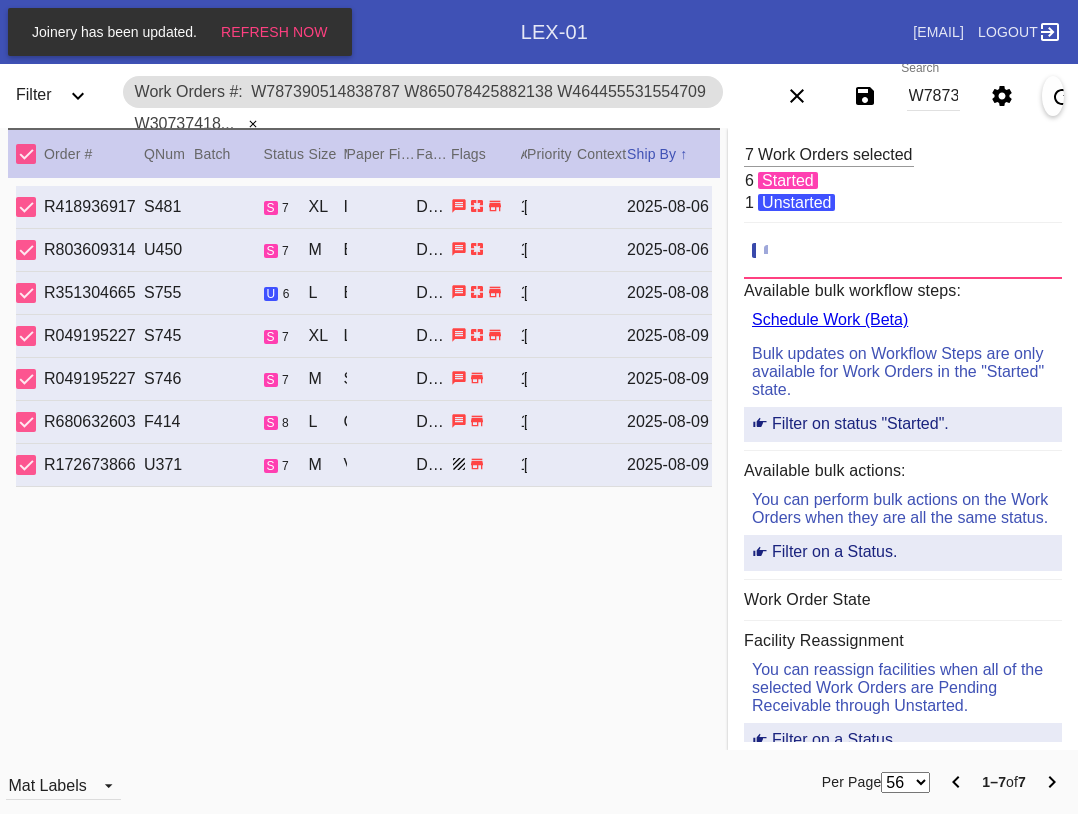 scroll, scrollTop: 32, scrollLeft: 0, axis: vertical 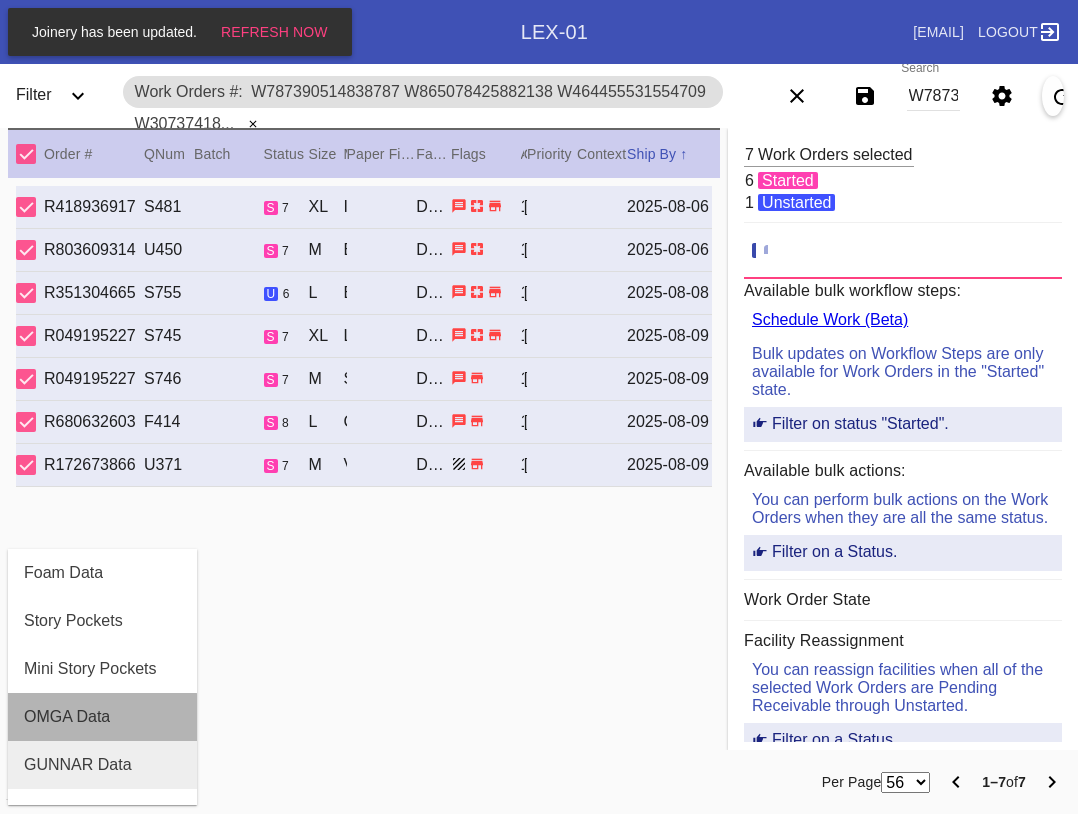 drag, startPoint x: 89, startPoint y: 730, endPoint x: 94, endPoint y: 761, distance: 31.400637 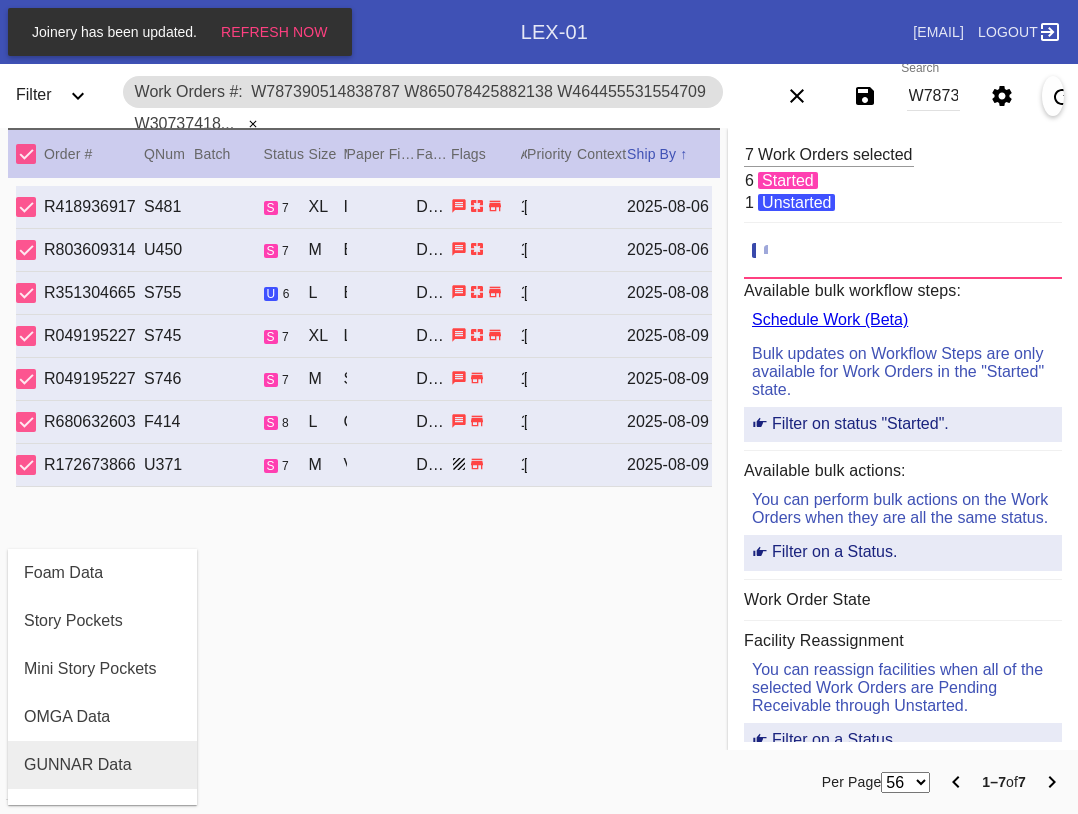 click on "GUNNAR Data" at bounding box center (78, 765) 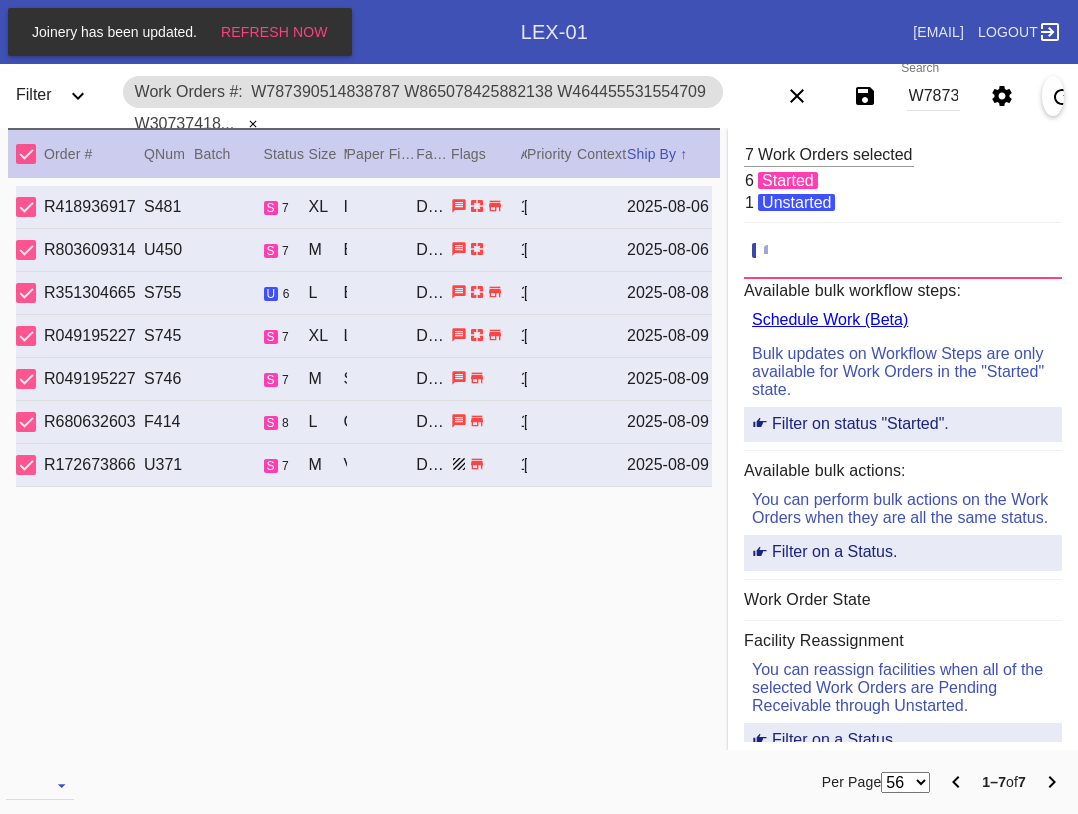 click at bounding box center [26, 154] 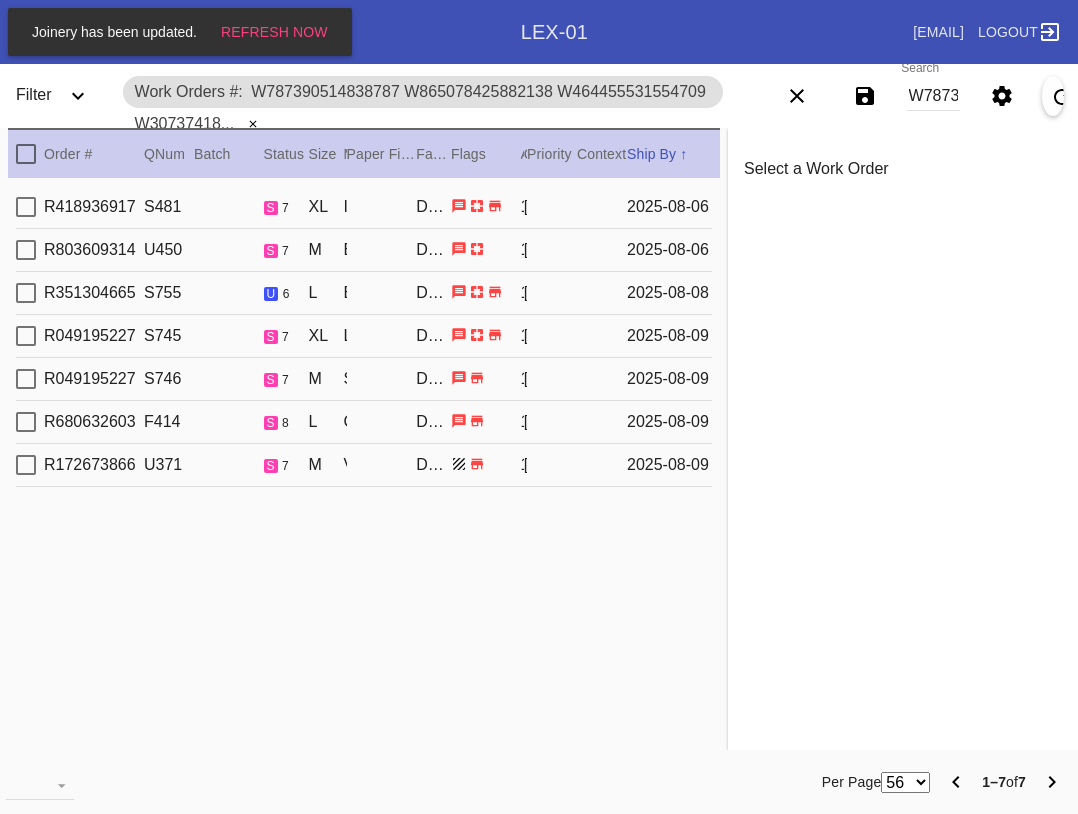 click on "R418936917 S481 s   7 XL Irvine Slim (Medium) / White DCA-05 1 Alison Werner
2025-08-06 R803609314 U450 s   7 M Beverly / White DCA-05 1 Michele Murphy
2025-08-06 R351304665 S755 u   6 L Black Walnut (Gallery) / White DCA-05 1 Mac Meyer-Bosse
2025-08-08 R049195227 S745 s   7 XL Lima / White DCA-05 1 Tracy Jester
2025-08-09 R049195227 S746 s   7 M Somerset / Meringue DCA-05 1 Tracy Jester
2025-08-09 R680632603 F414 s   8 L Cherry (Gallery) / Cake DCA-05 1 Rachel Shore
2025-08-09 R172673866 U371 s   7 M Verona / Forest Mini Stripe DCA-05 1 Phil Pollman
2025-08-09" at bounding box center [364, 466] 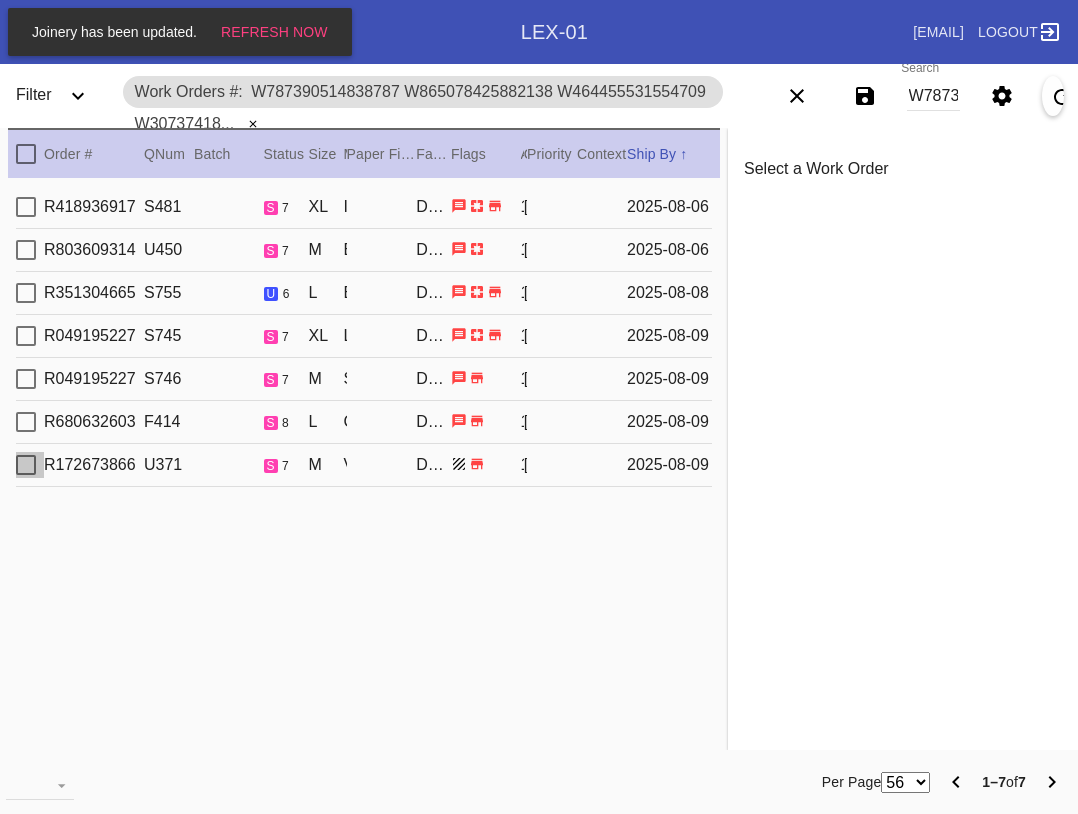click at bounding box center (26, 465) 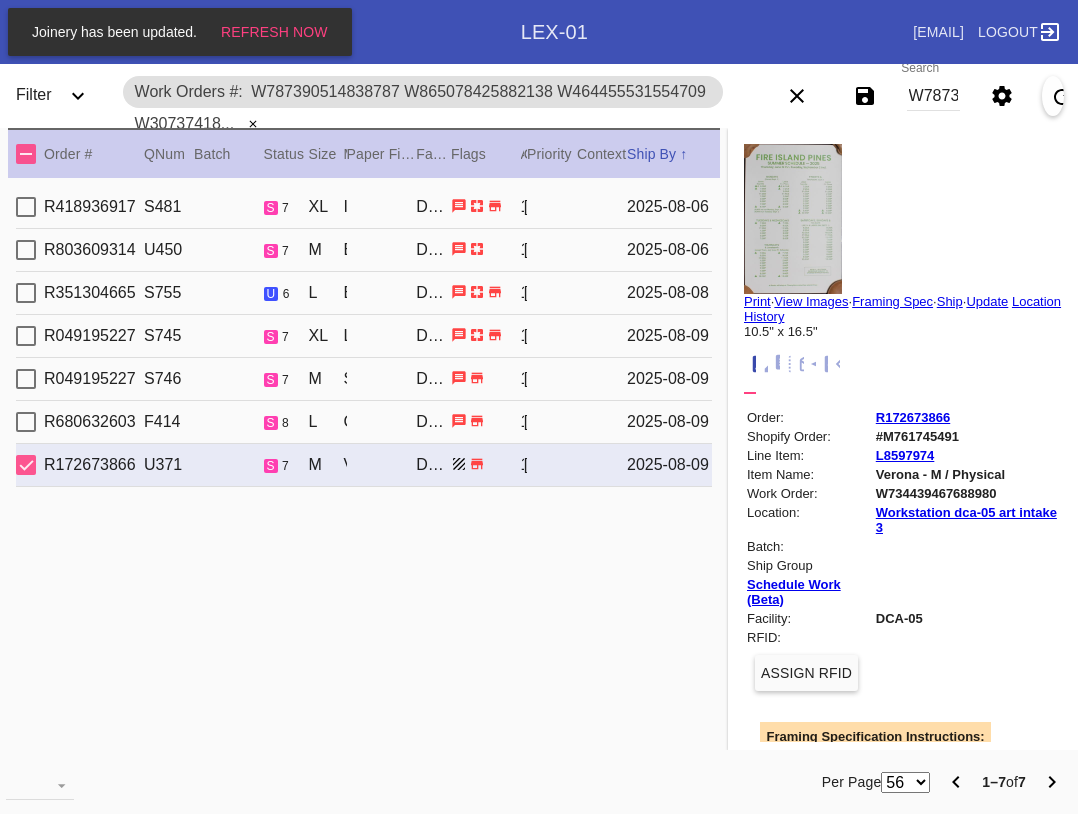 click at bounding box center [161, 782] 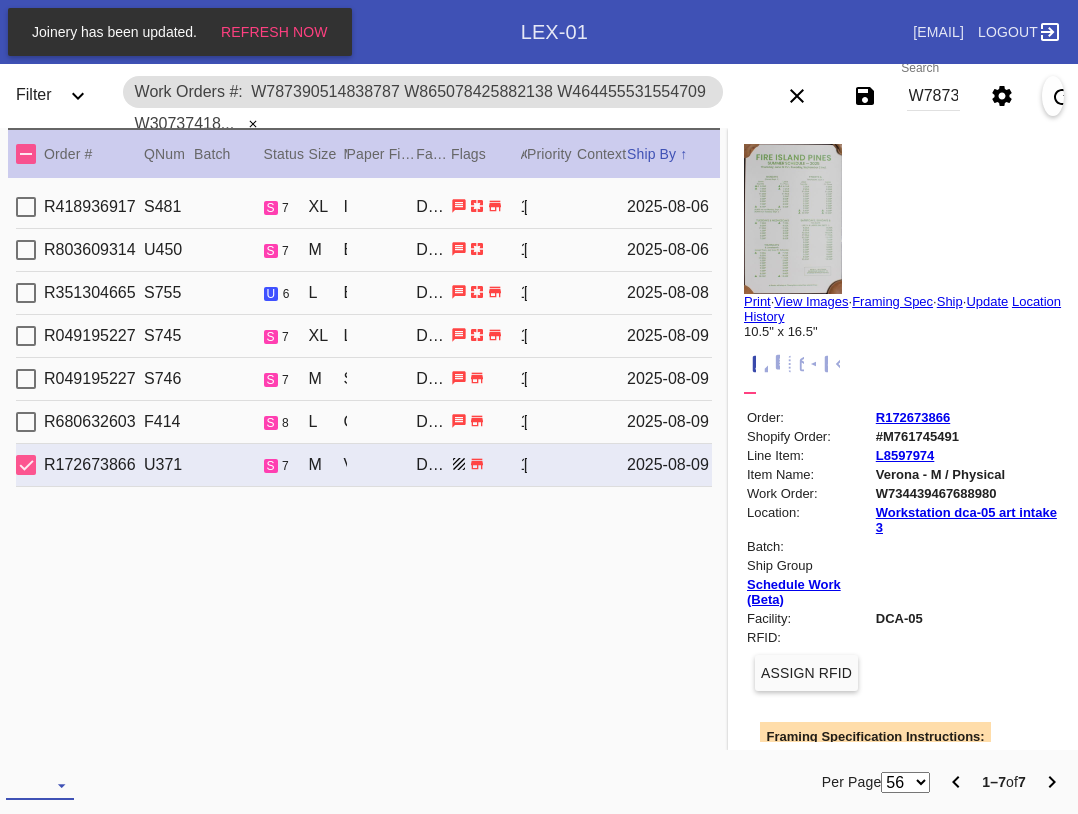 drag, startPoint x: 48, startPoint y: 777, endPoint x: 81, endPoint y: 698, distance: 85.61542 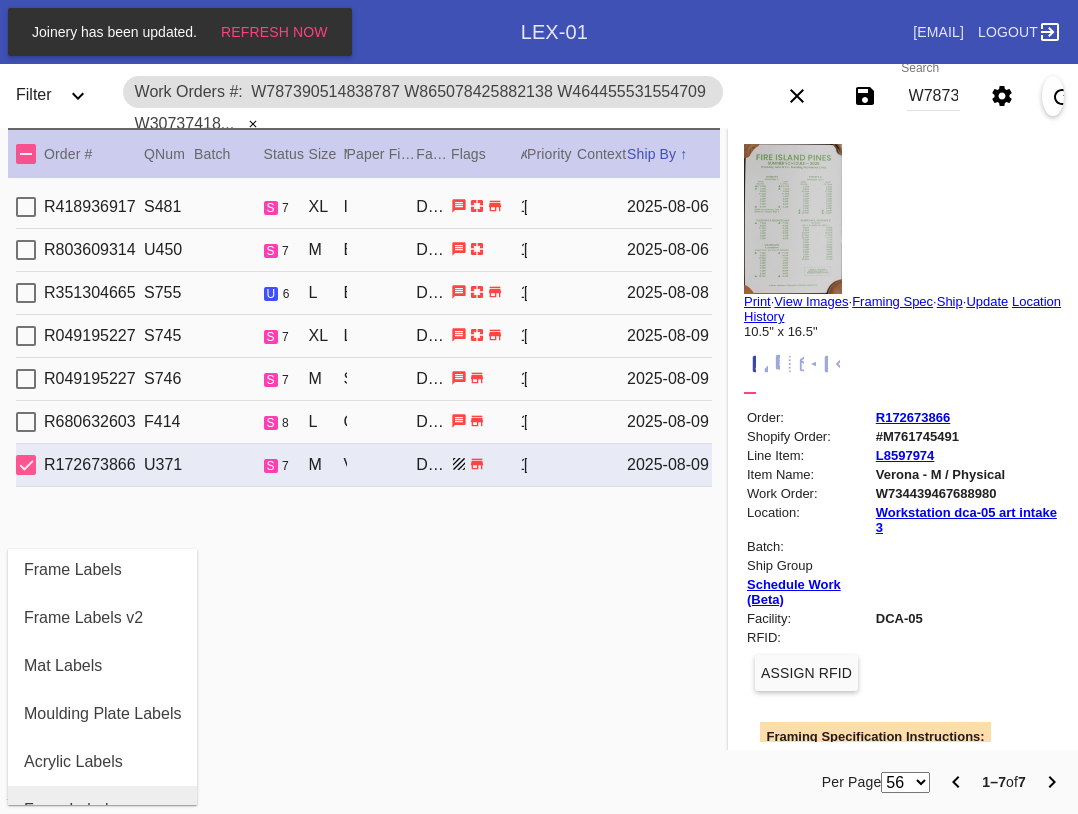 scroll, scrollTop: 300, scrollLeft: 0, axis: vertical 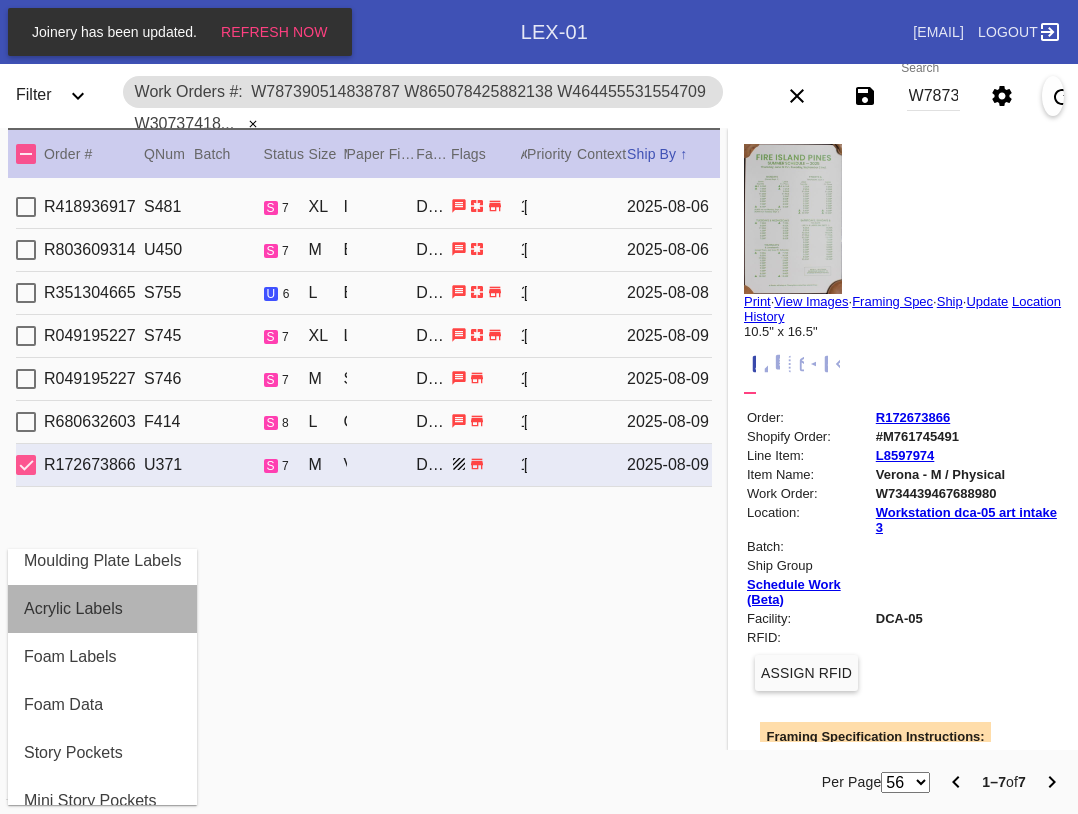 click on "Acrylic Labels" at bounding box center (73, 609) 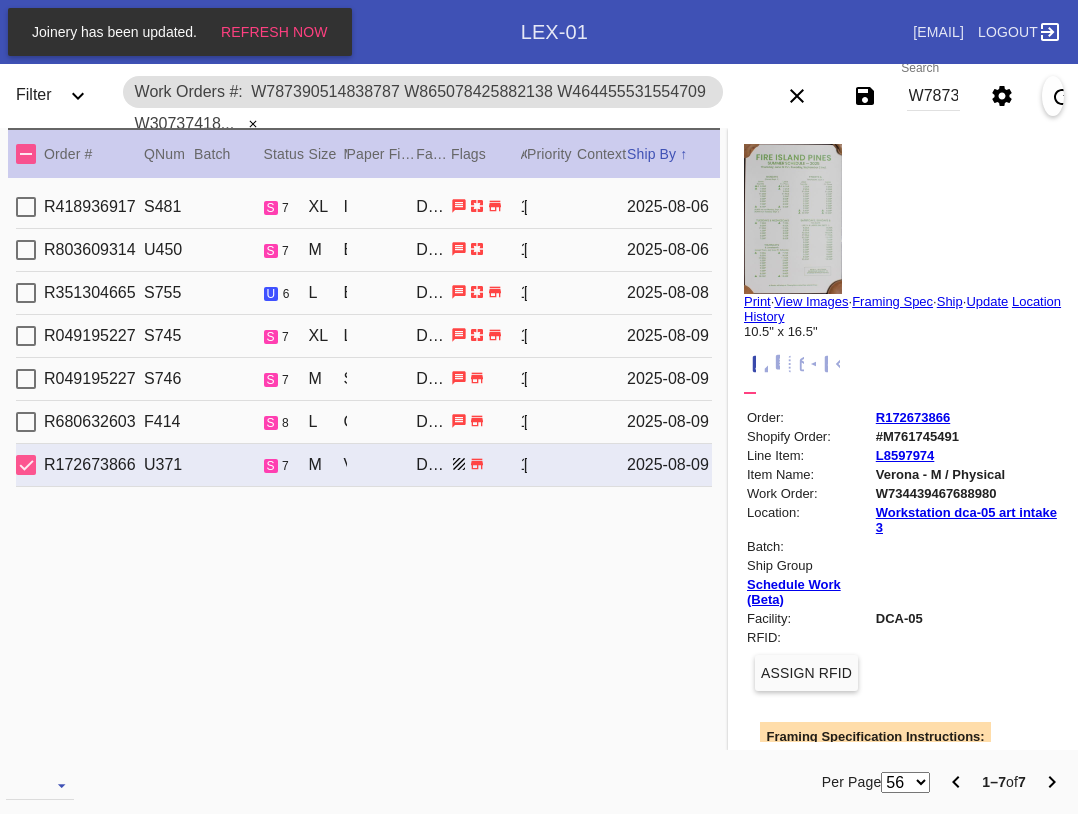 click on "W787390514838787 W865078425882138 W464455531554709 W307374181782835 W727869561339447 W300356428709397 W734439467688980" at bounding box center [933, 96] 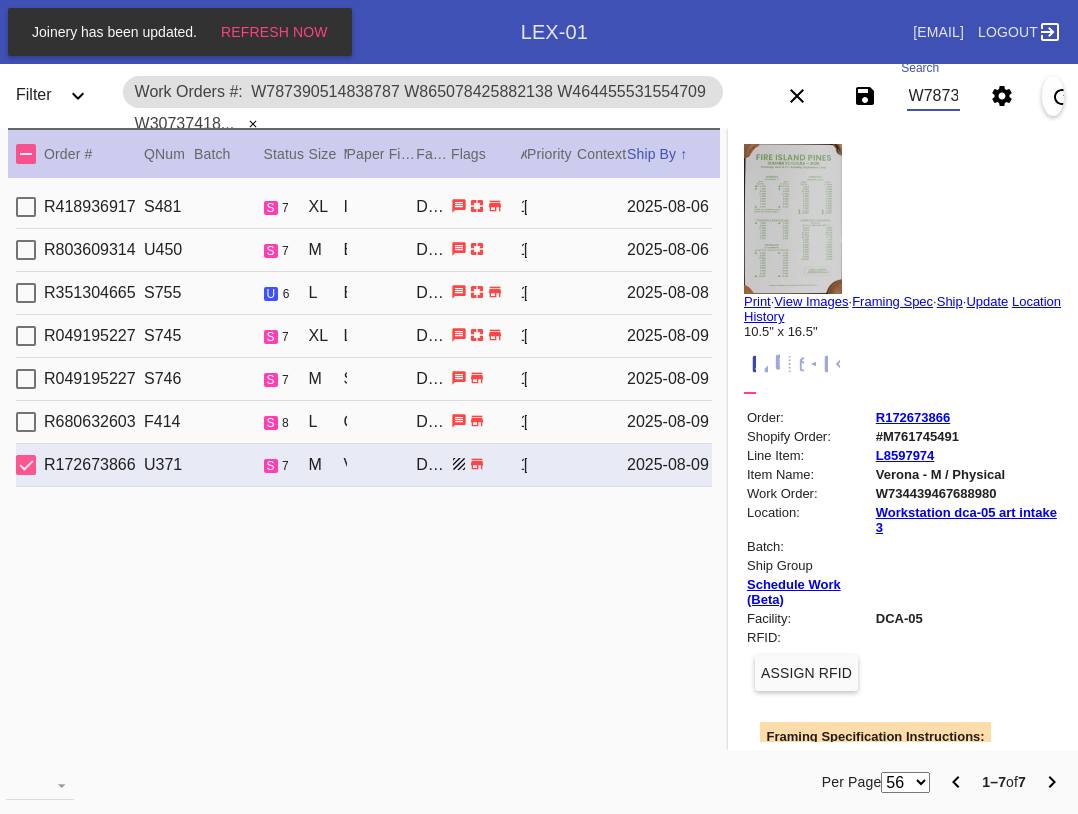 click on "W787390514838787 W865078425882138 W464455531554709 W307374181782835 W727869561339447 W300356428709397 W734439467688980" at bounding box center (933, 96) 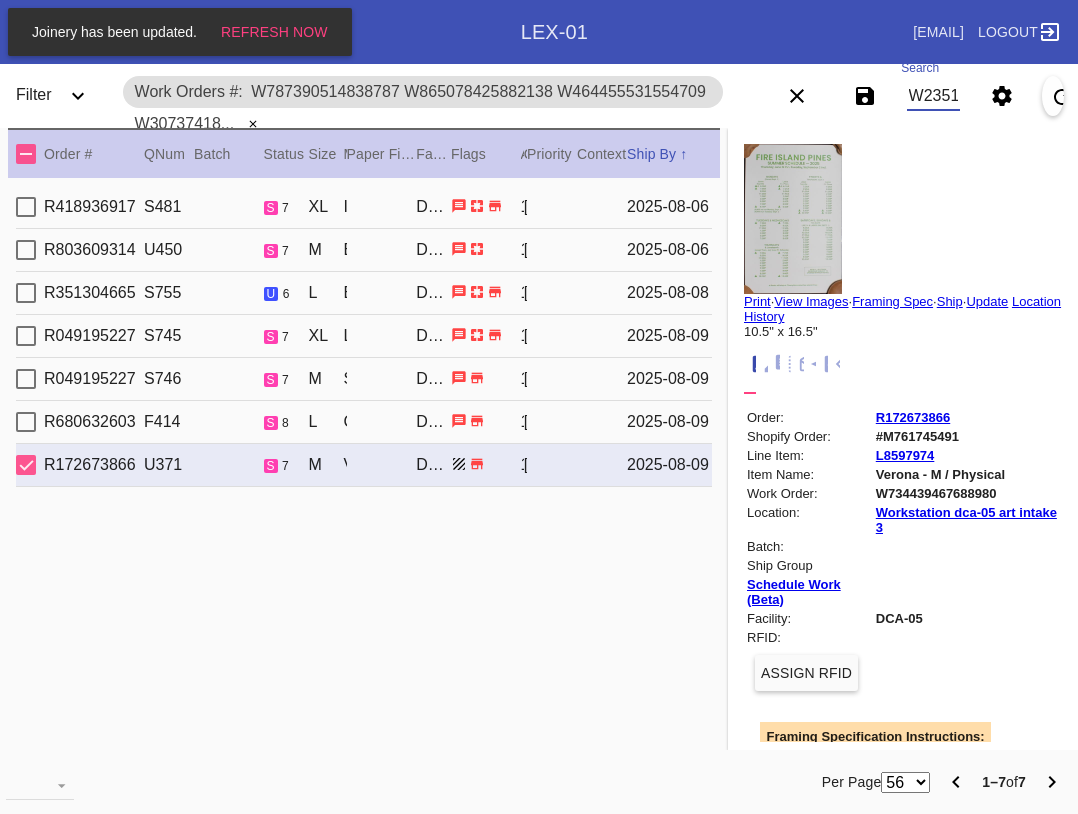 scroll, scrollTop: 0, scrollLeft: 1016, axis: horizontal 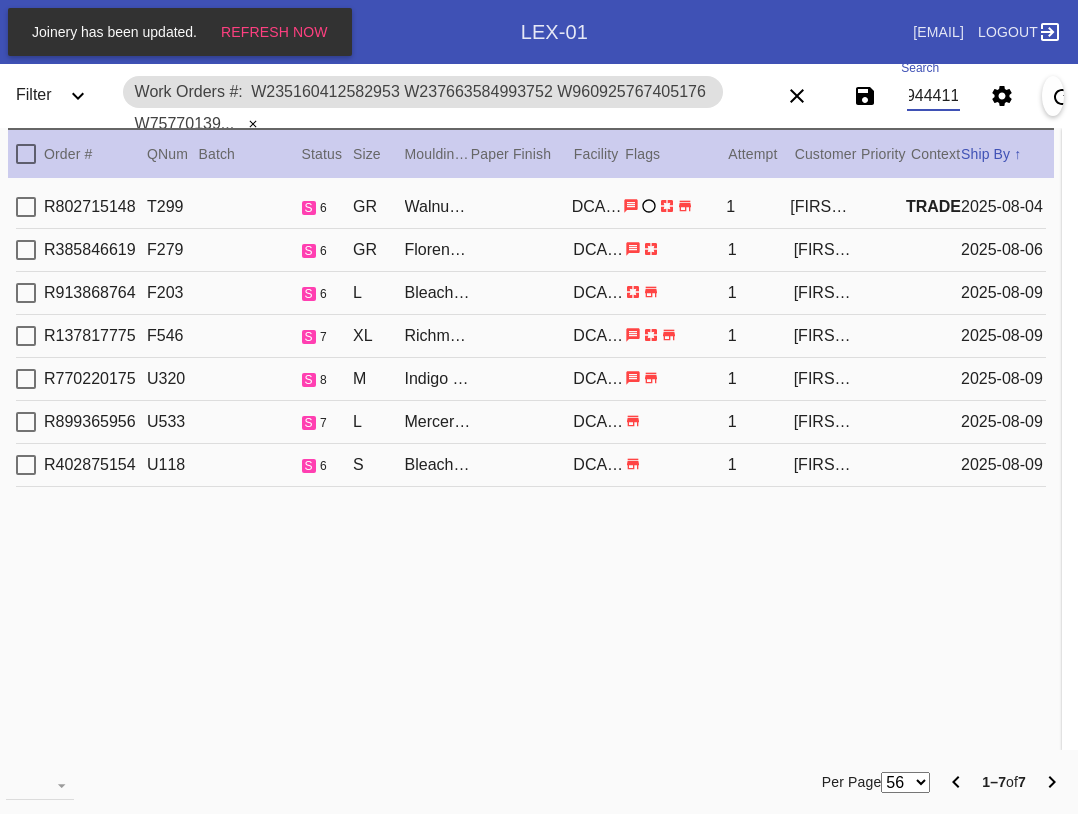 click at bounding box center (26, 154) 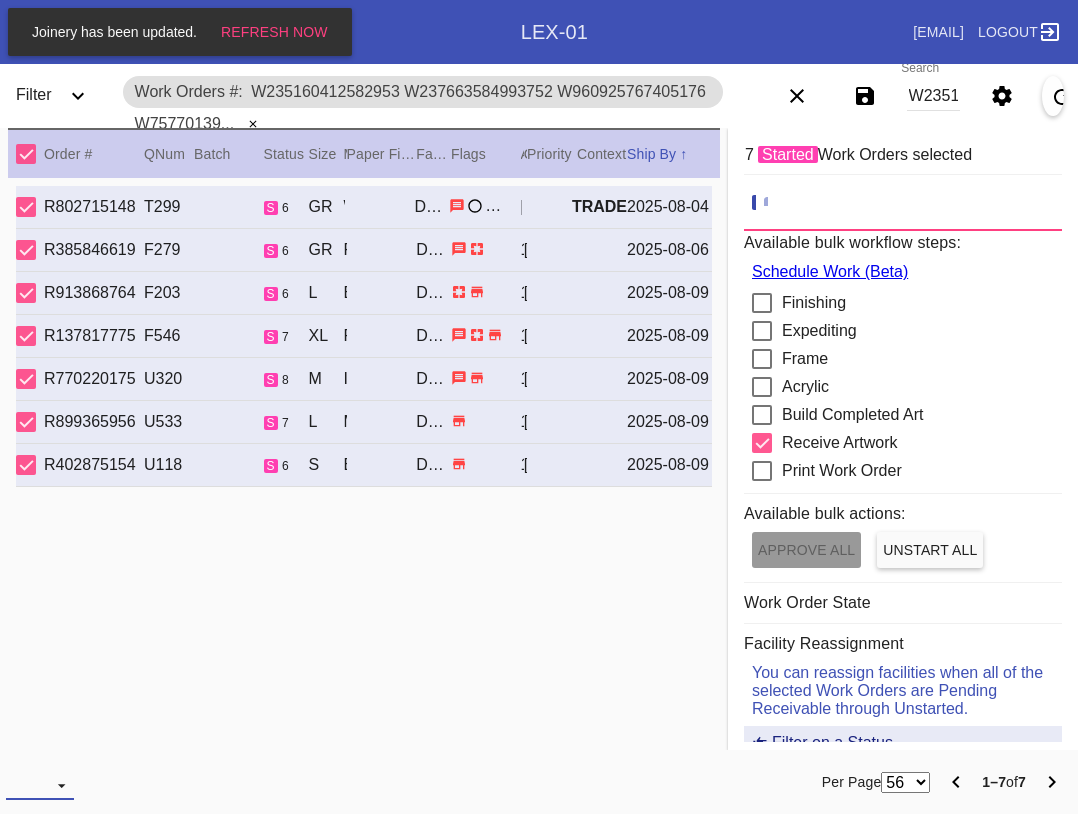 click at bounding box center (40, 785) 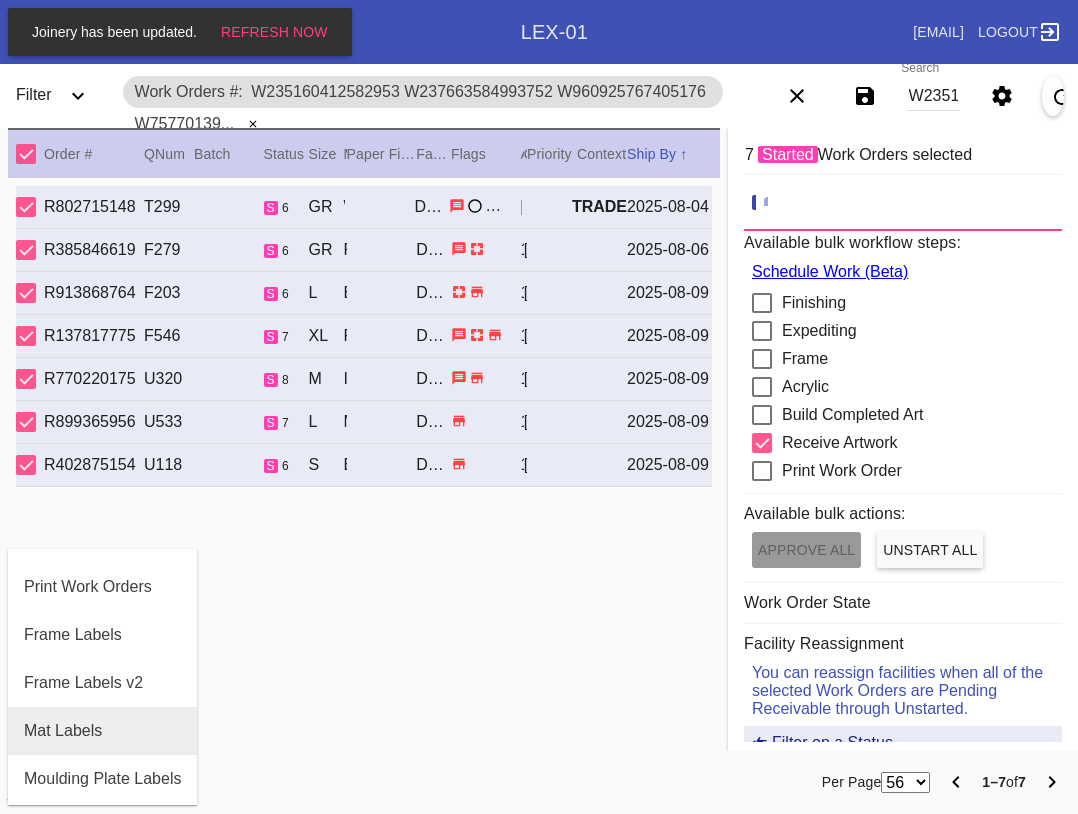 scroll, scrollTop: 100, scrollLeft: 0, axis: vertical 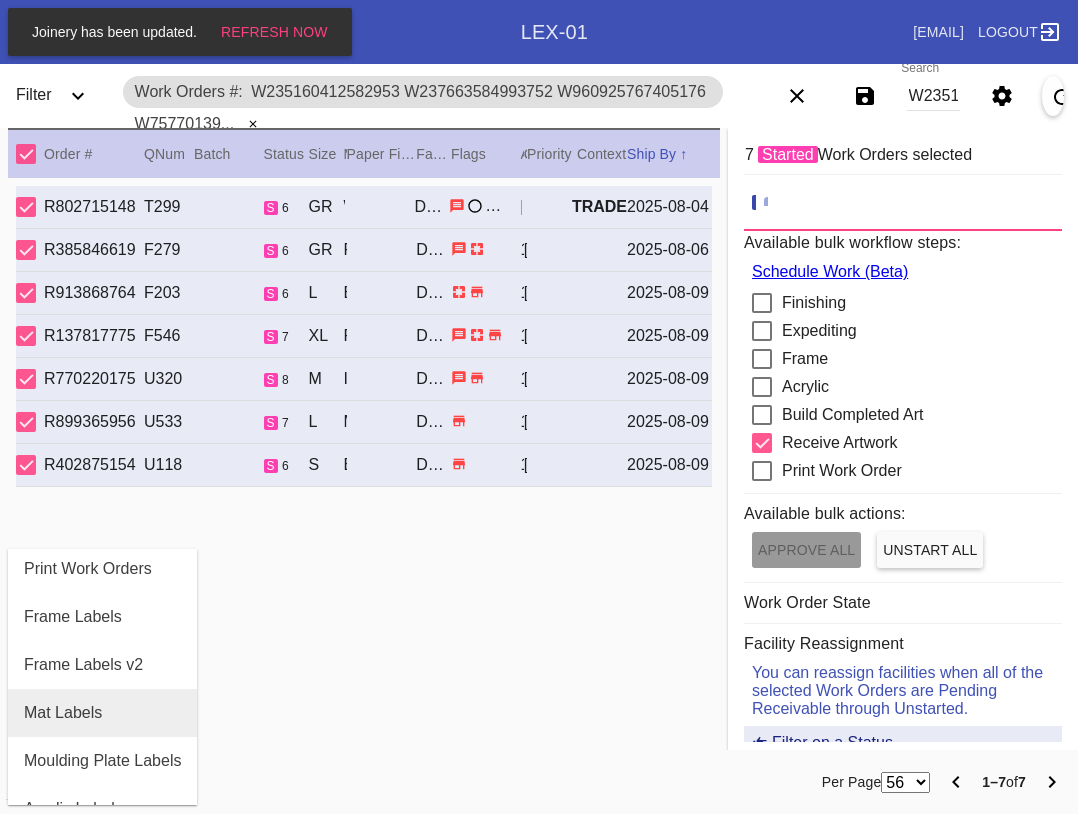 click on "Mat Labels" at bounding box center (63, 713) 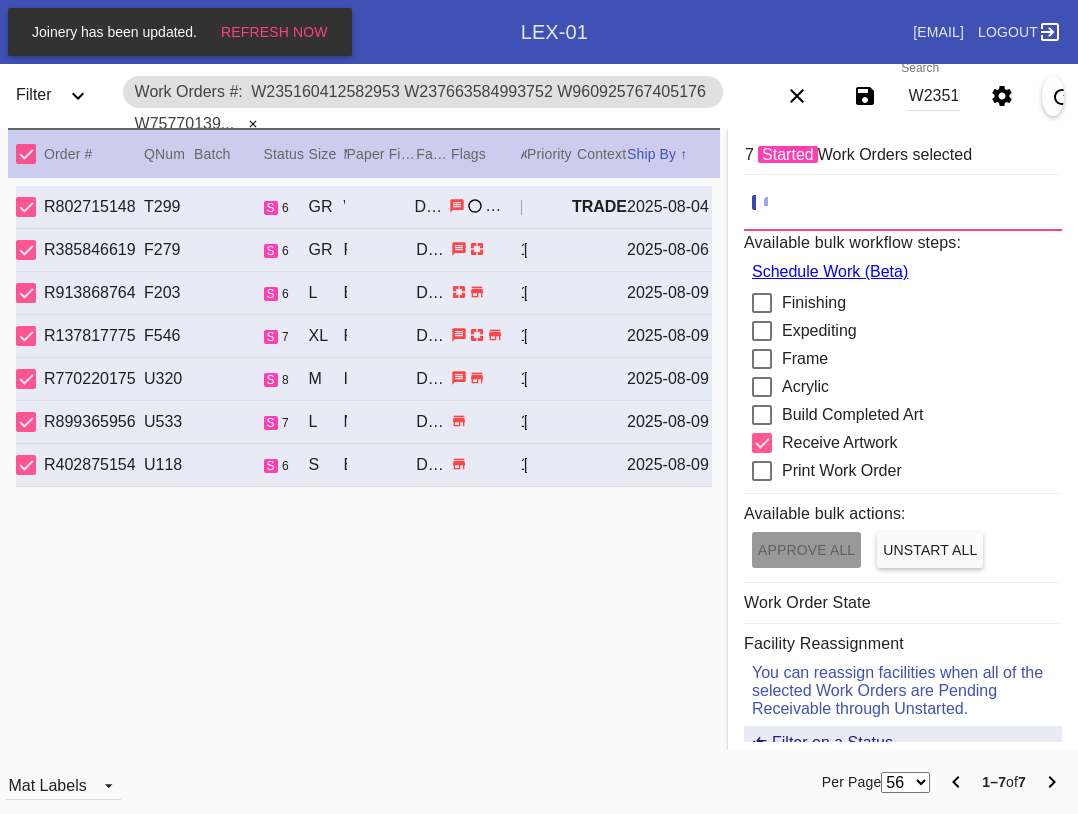 click on "Mat Labels" at bounding box center [161, 782] 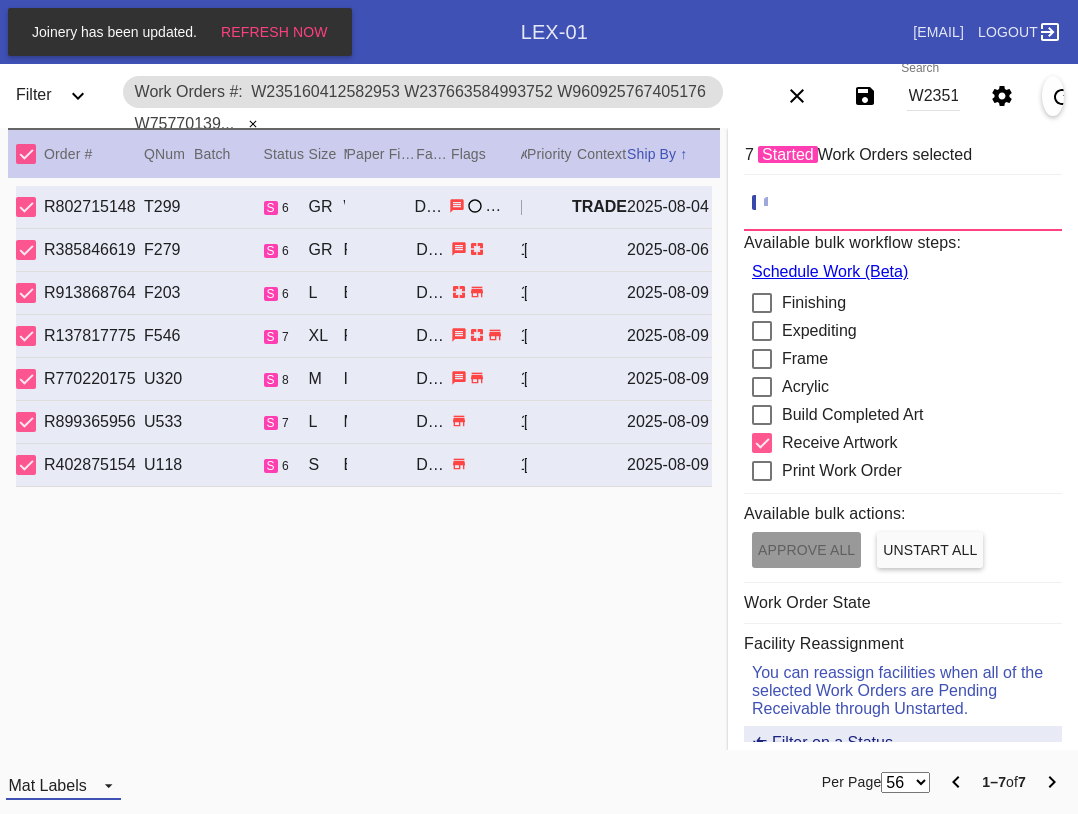 drag, startPoint x: 60, startPoint y: 775, endPoint x: 58, endPoint y: 764, distance: 11.18034 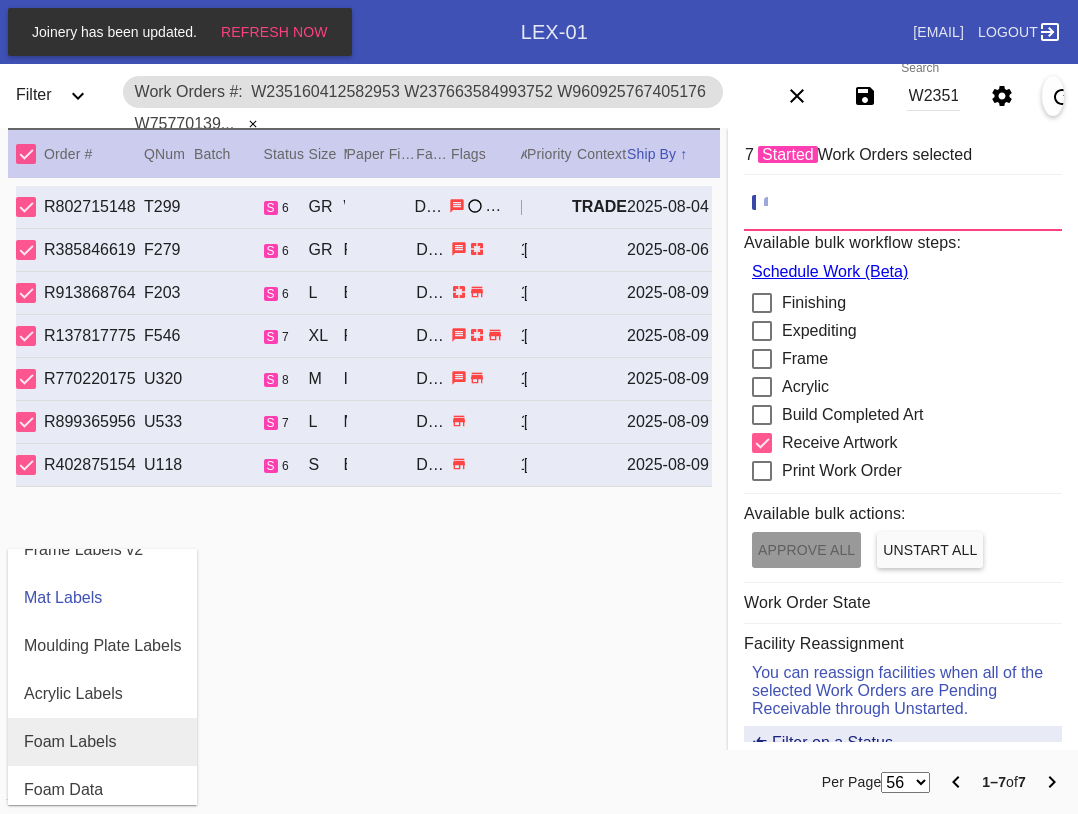 scroll, scrollTop: 432, scrollLeft: 0, axis: vertical 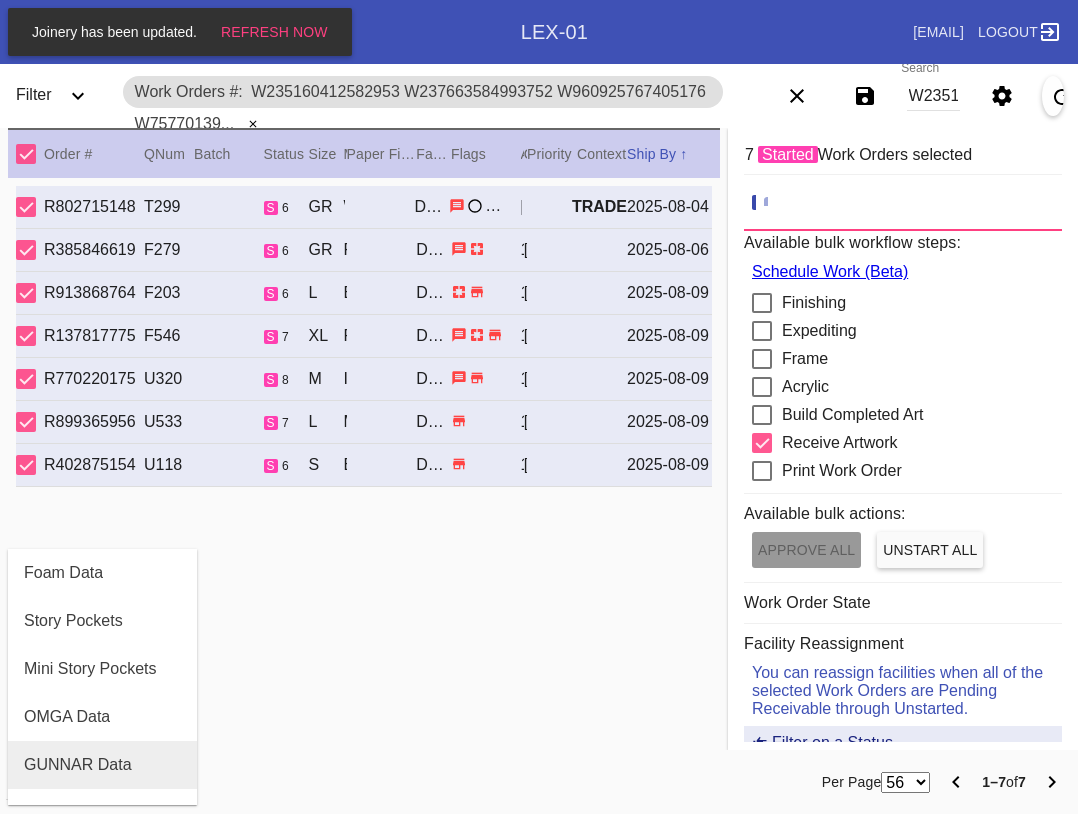 click on "GUNNAR Data" at bounding box center [102, 765] 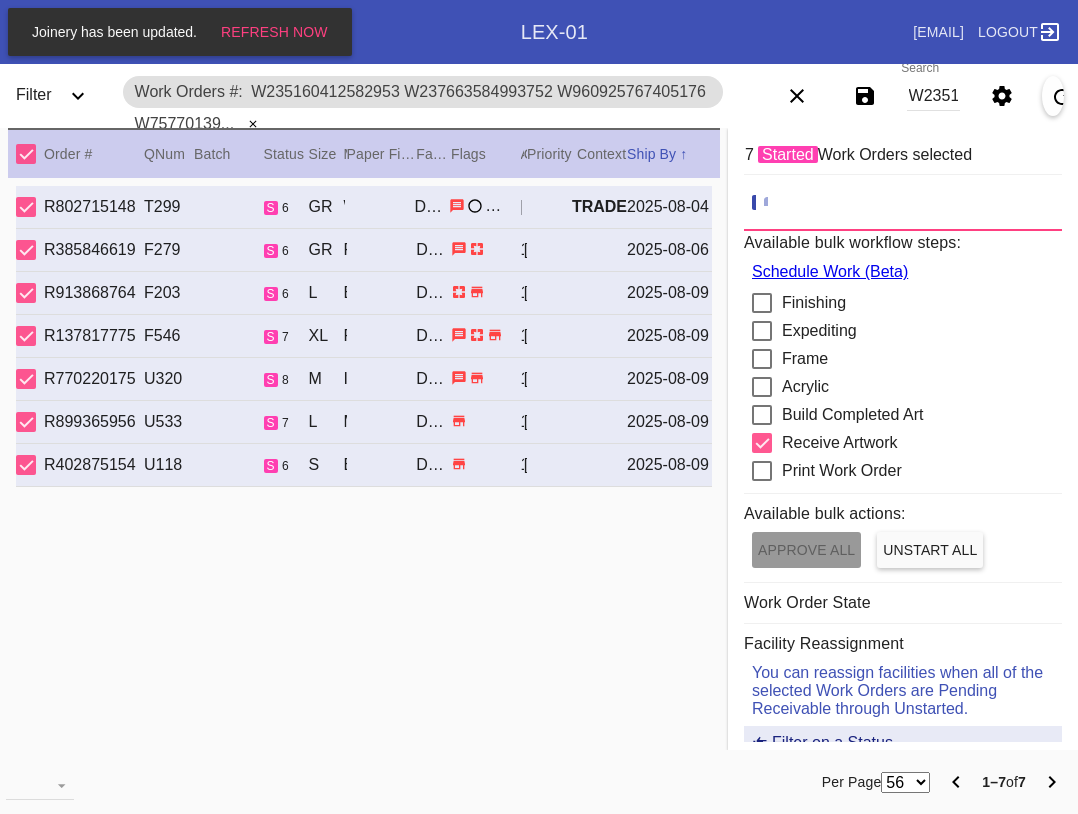 click on "W235160412582953 W237663584993752 W960925767405176 W757701391788817 W263425936364330 W668163614443317 W488966451944411" at bounding box center [933, 96] 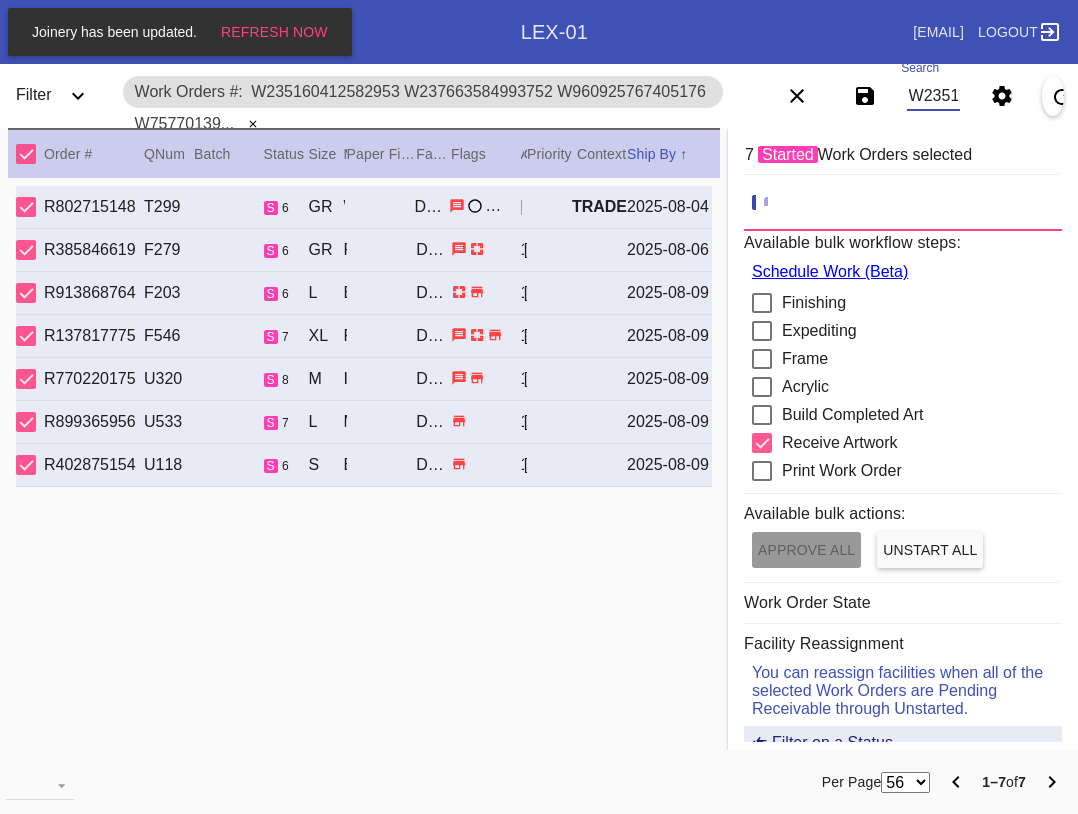 click on "W235160412582953 W237663584993752 W960925767405176 W757701391788817 W263425936364330 W668163614443317 W488966451944411" at bounding box center (933, 96) 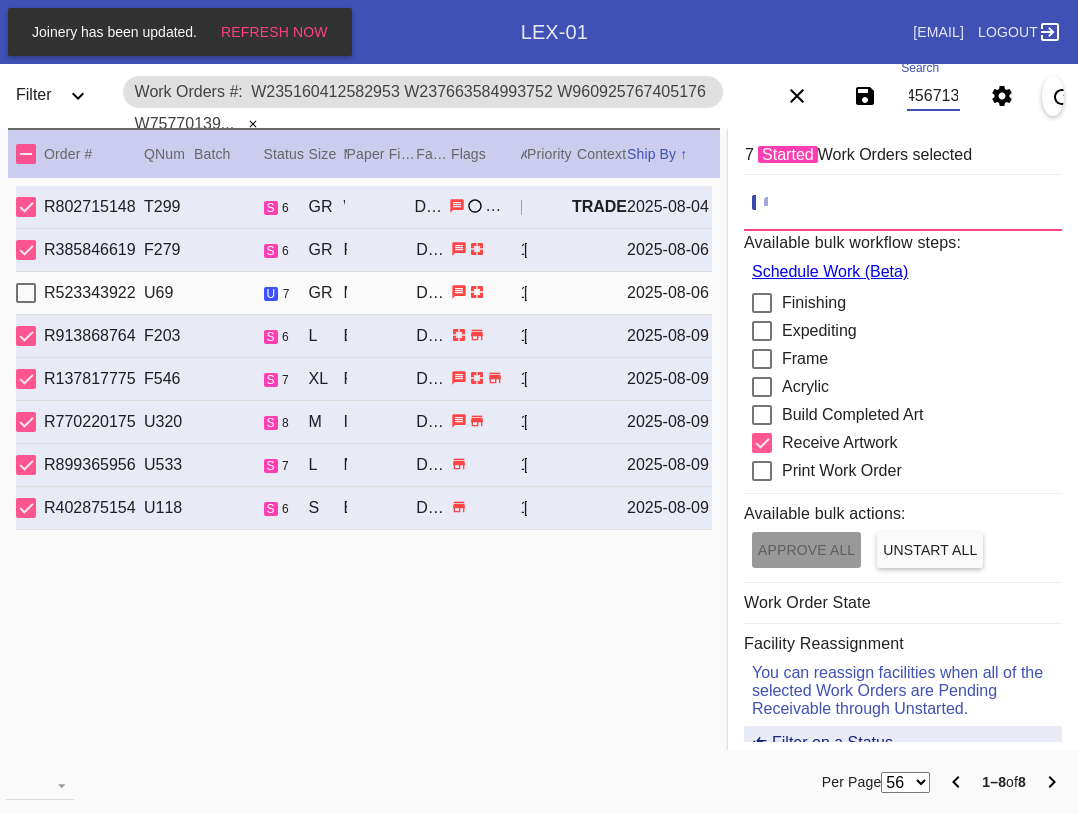 click at bounding box center (26, 154) 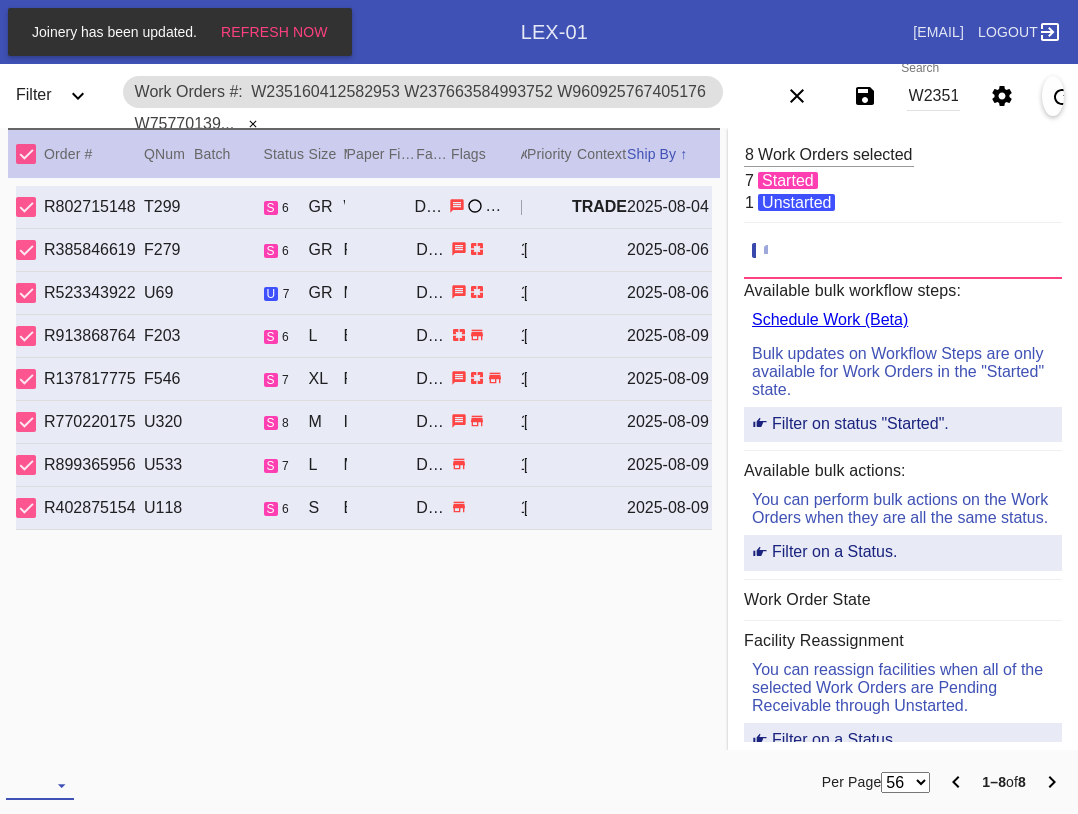 click at bounding box center (40, 785) 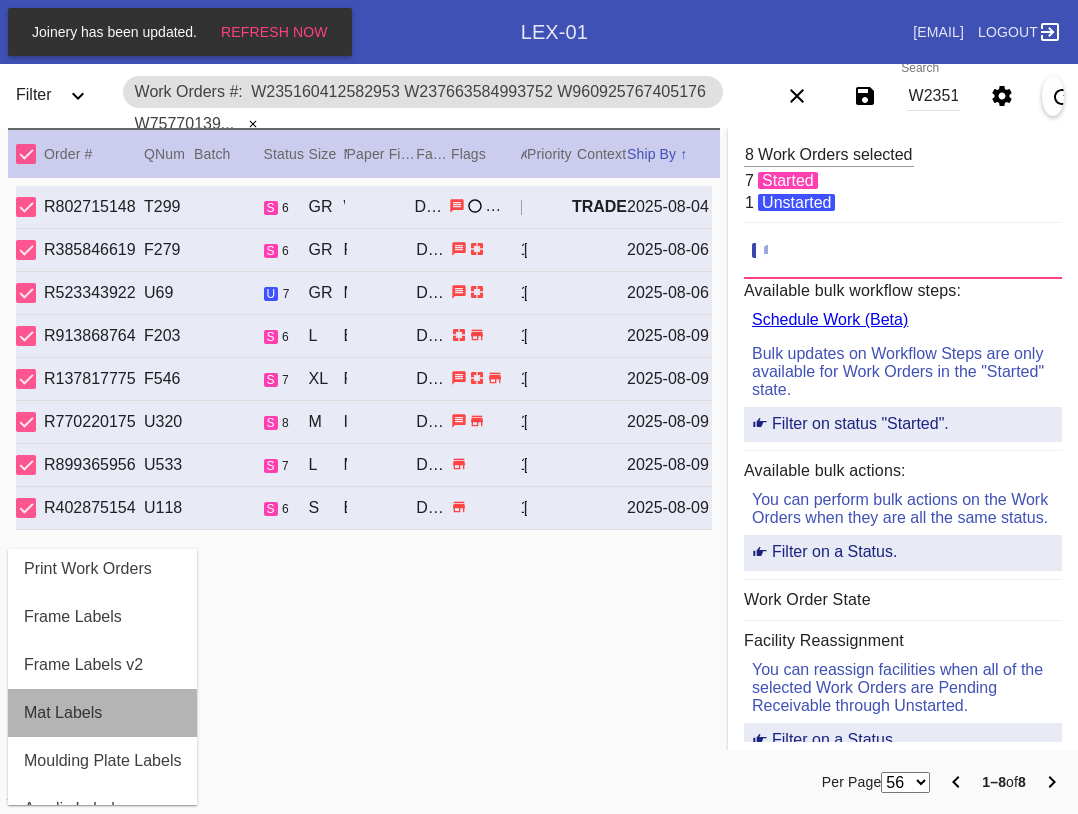 click on "Mat Labels" at bounding box center [63, 713] 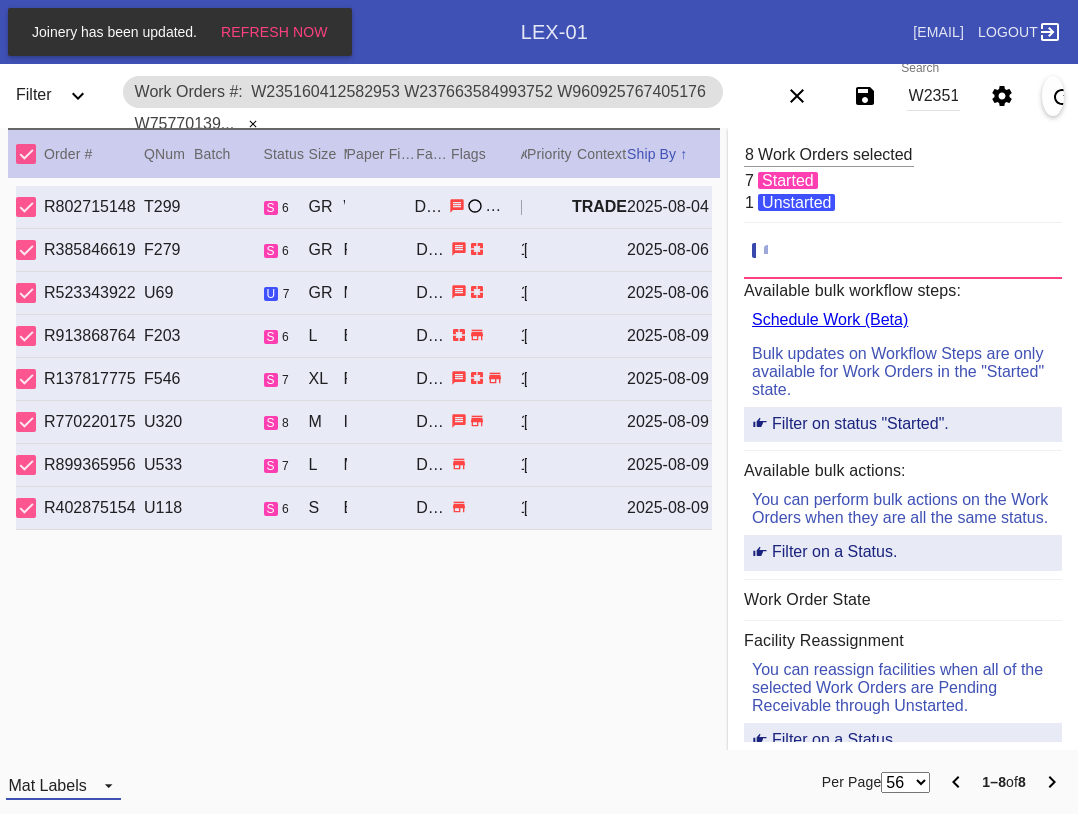 click on "Mat Labels" at bounding box center (63, 785) 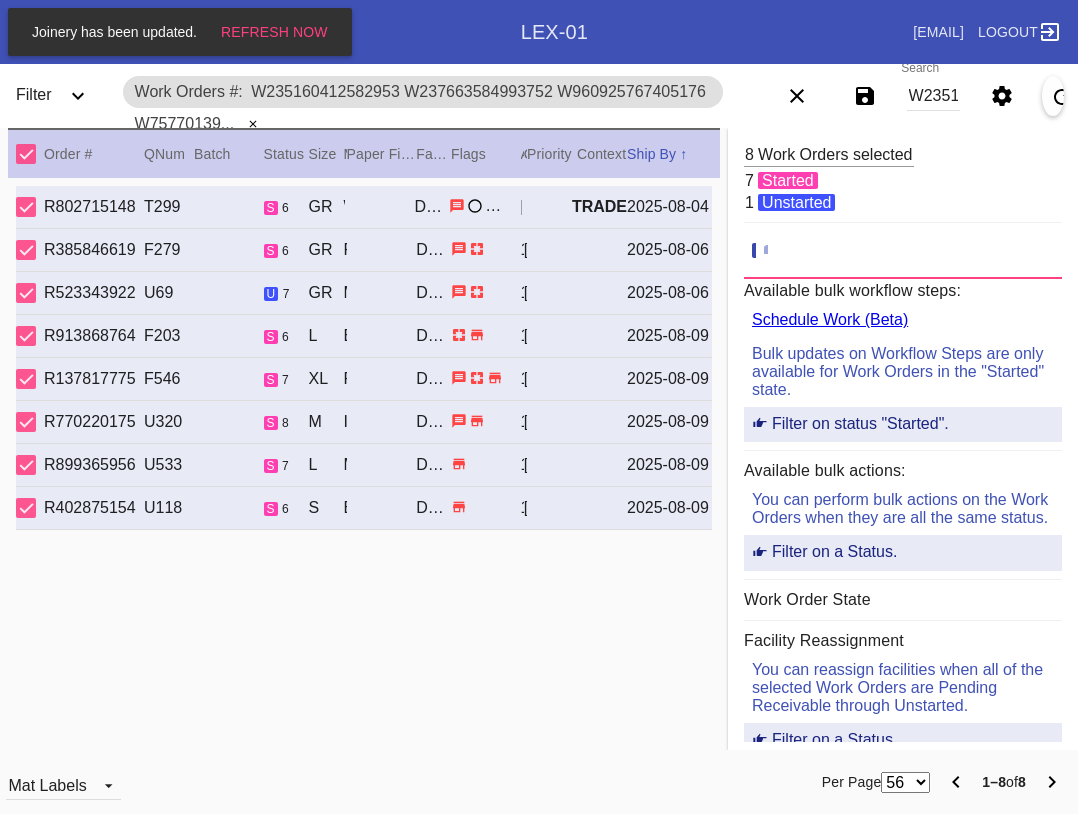 scroll, scrollTop: 32, scrollLeft: 0, axis: vertical 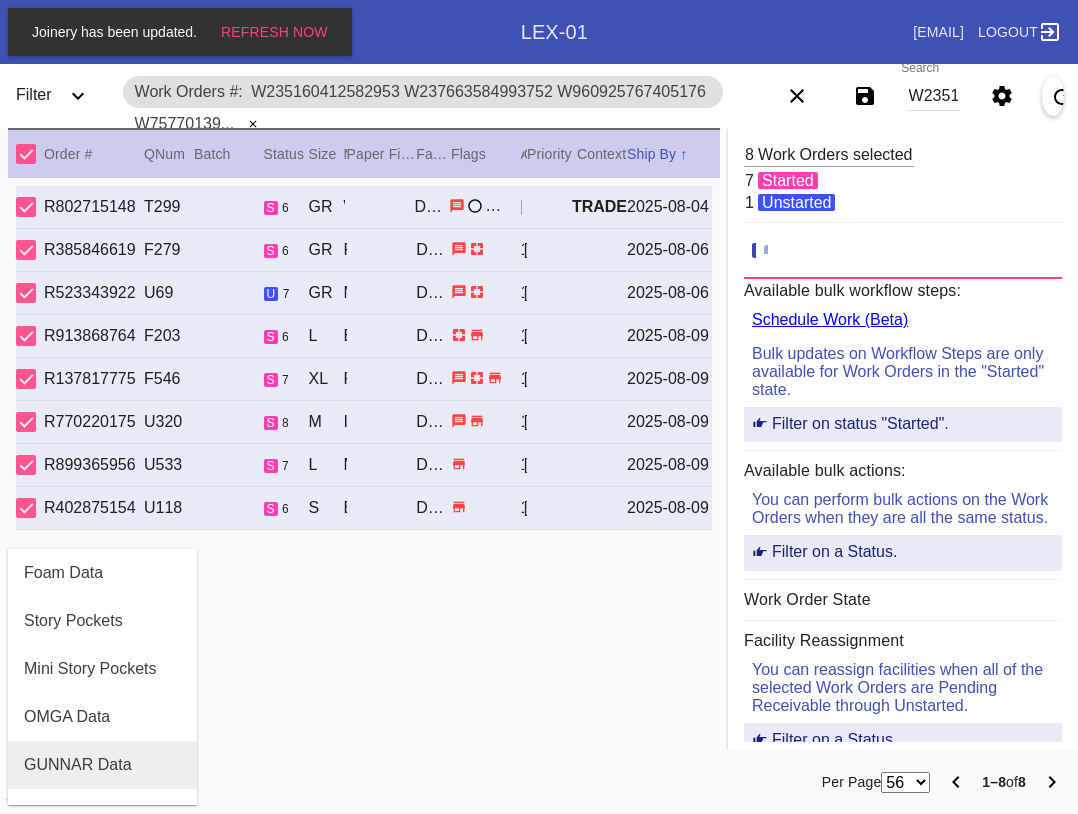 click on "GUNNAR Data" at bounding box center (102, 765) 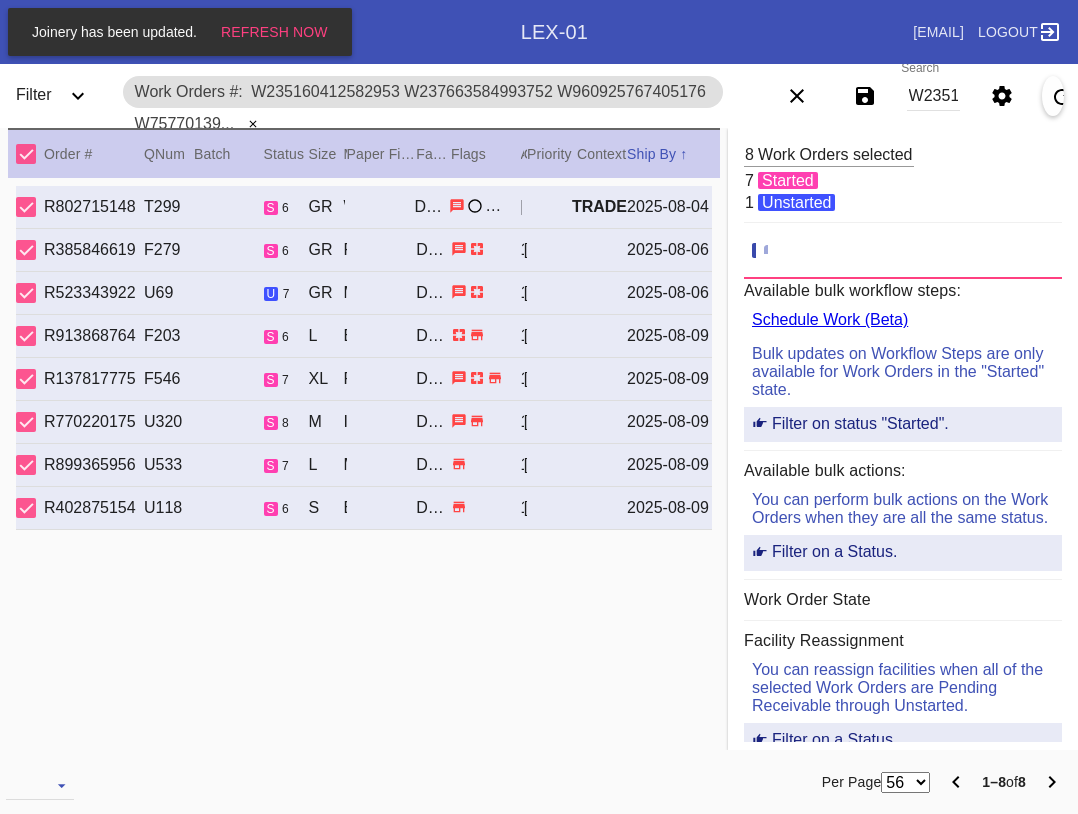 click on "W235160412582953 W237663584993752 W960925767405176 W757701391788817 W263425936364330 W668163614443317 W488966451944411 W715941554456713" at bounding box center [933, 96] 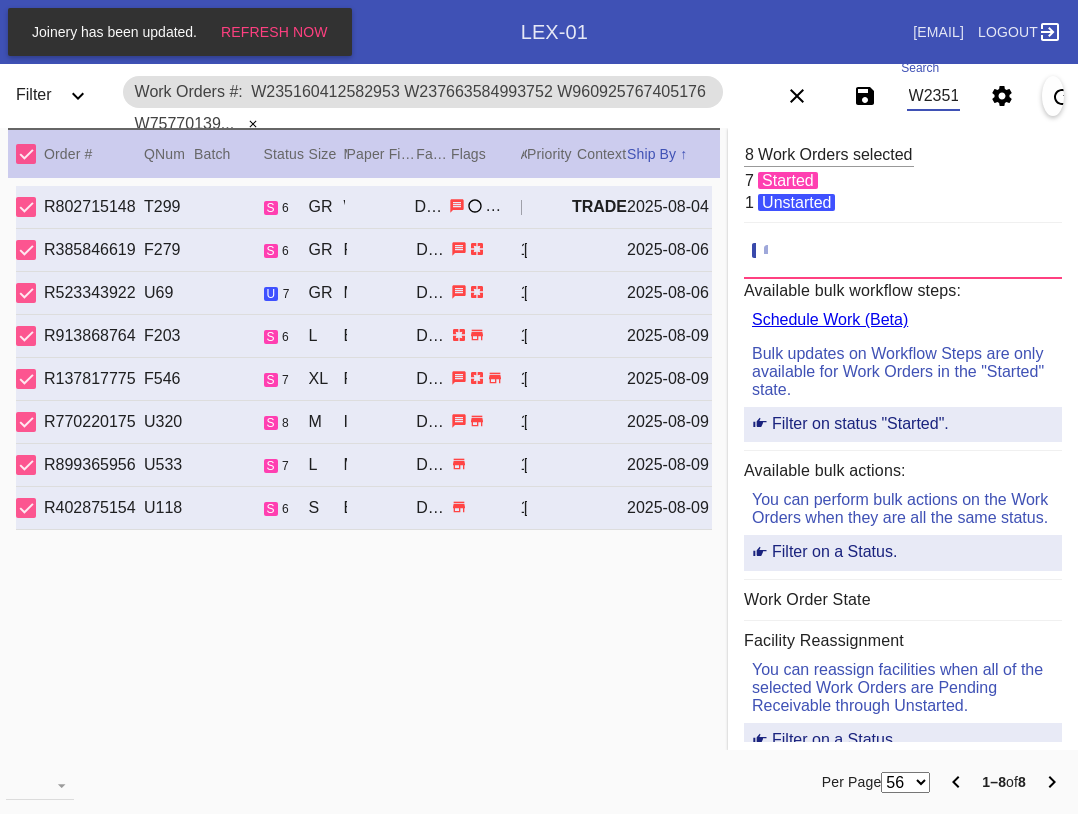 click on "W235160412582953 W237663584993752 W960925767405176 W757701391788817 W263425936364330 W668163614443317 W488966451944411 W715941554456713" at bounding box center (933, 96) 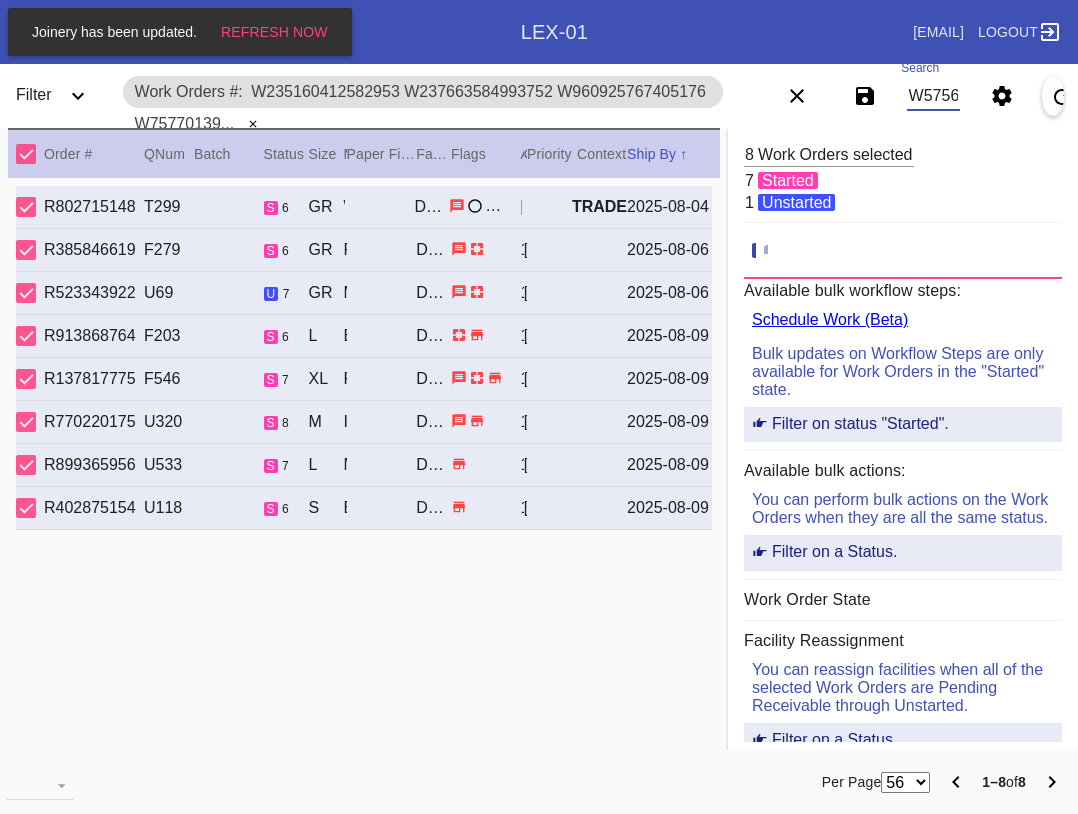scroll, scrollTop: 0, scrollLeft: 405, axis: horizontal 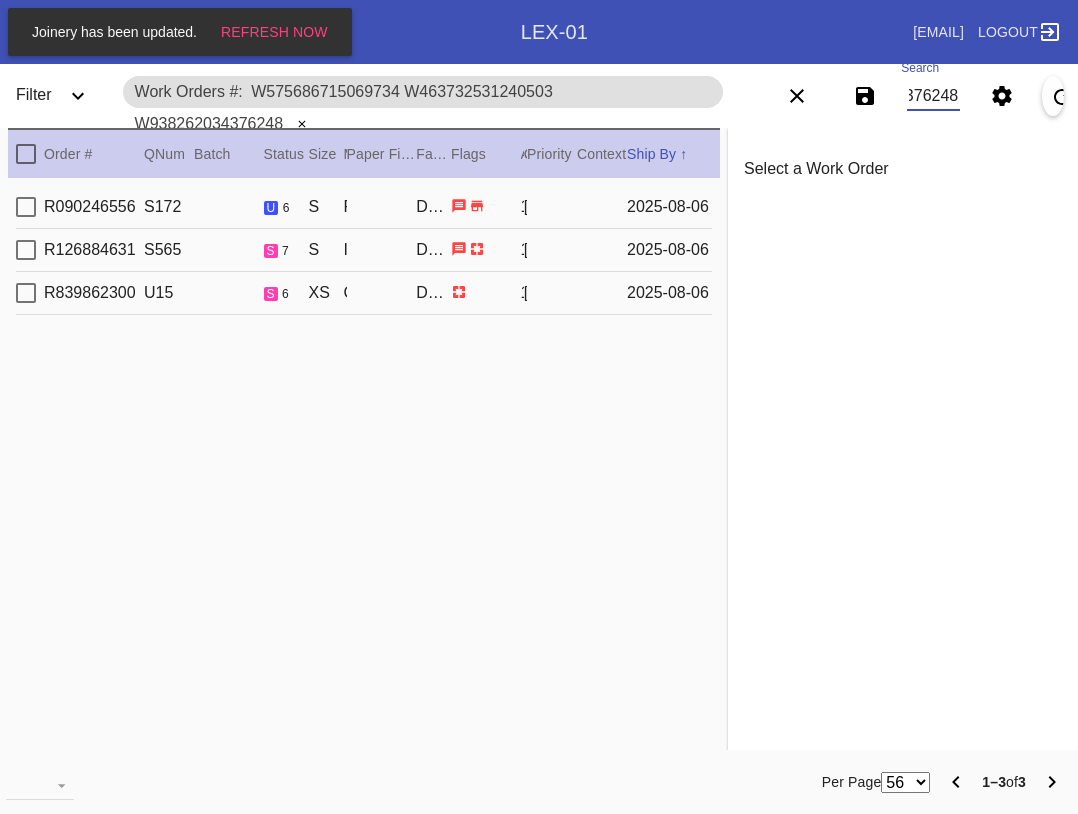 click at bounding box center (26, 154) 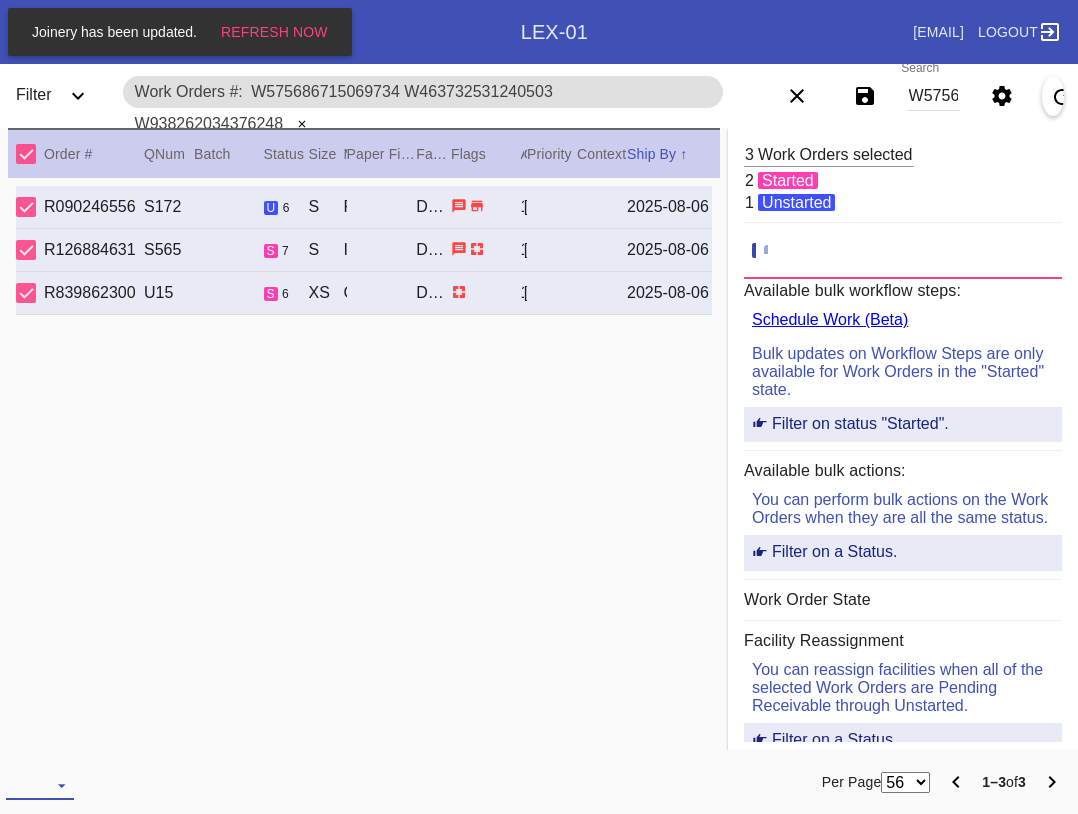 click at bounding box center (40, 785) 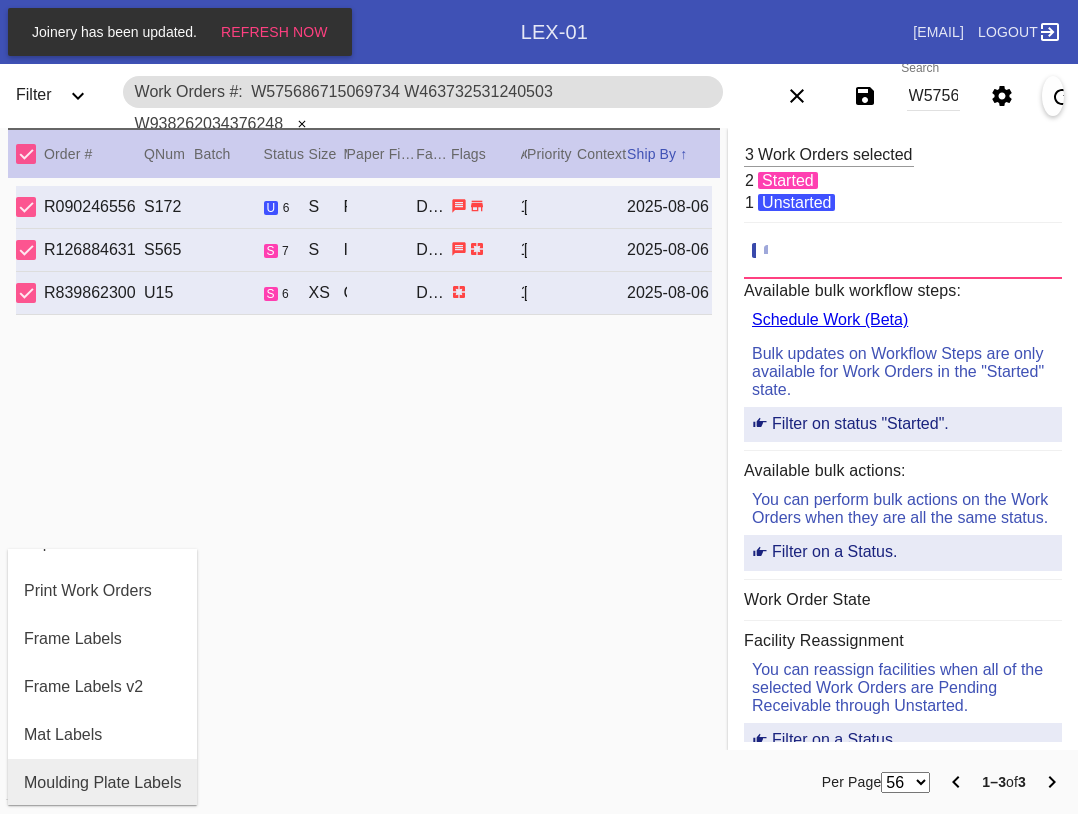 scroll, scrollTop: 100, scrollLeft: 0, axis: vertical 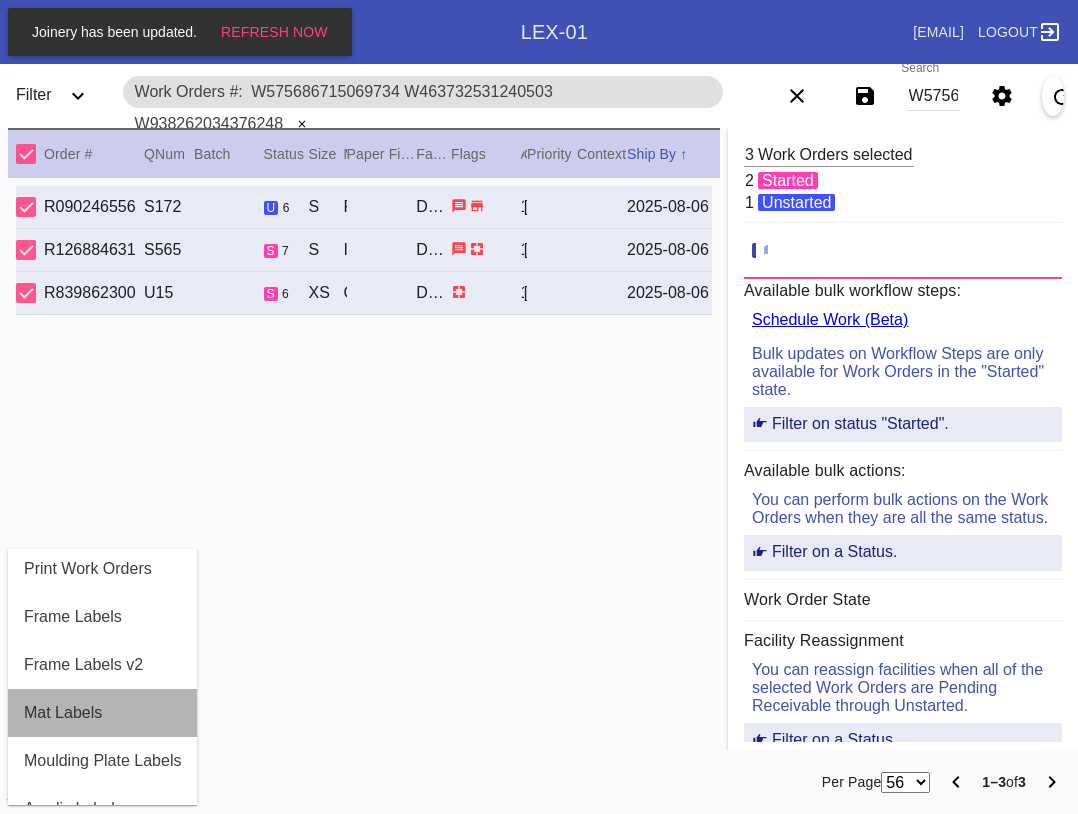 click on "Mat Labels" at bounding box center [63, 713] 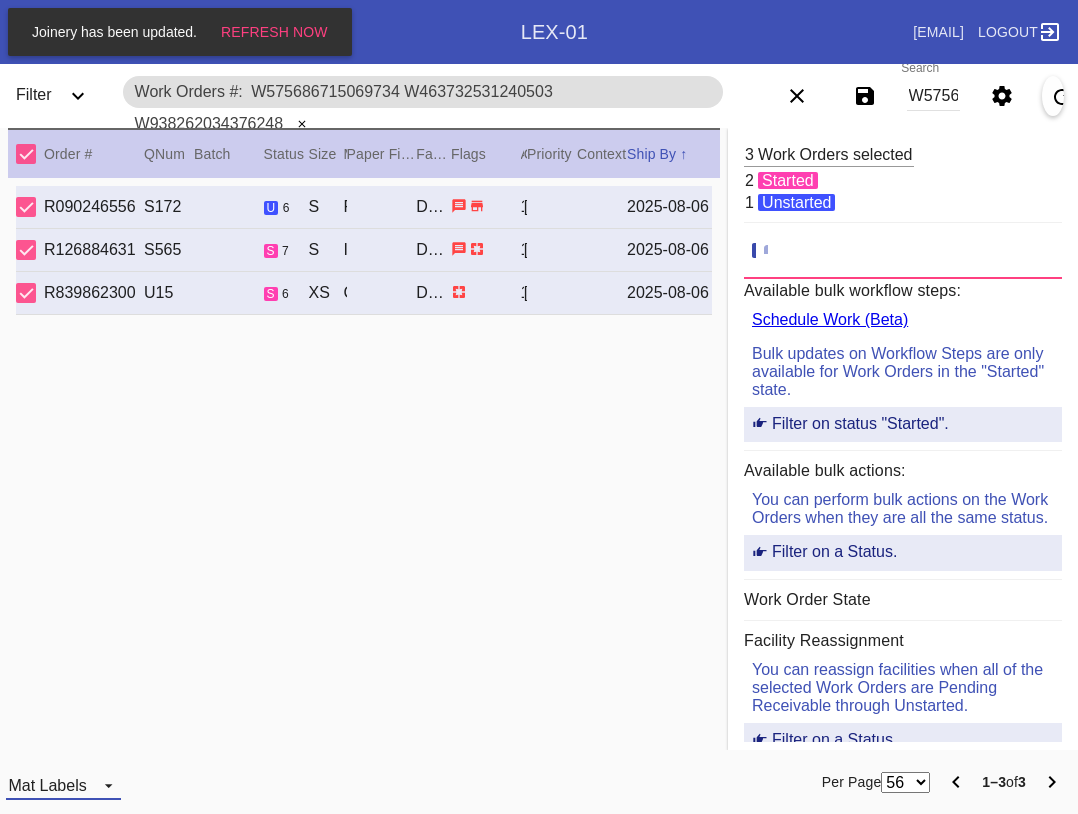 click on "Mat Labels" at bounding box center (63, 785) 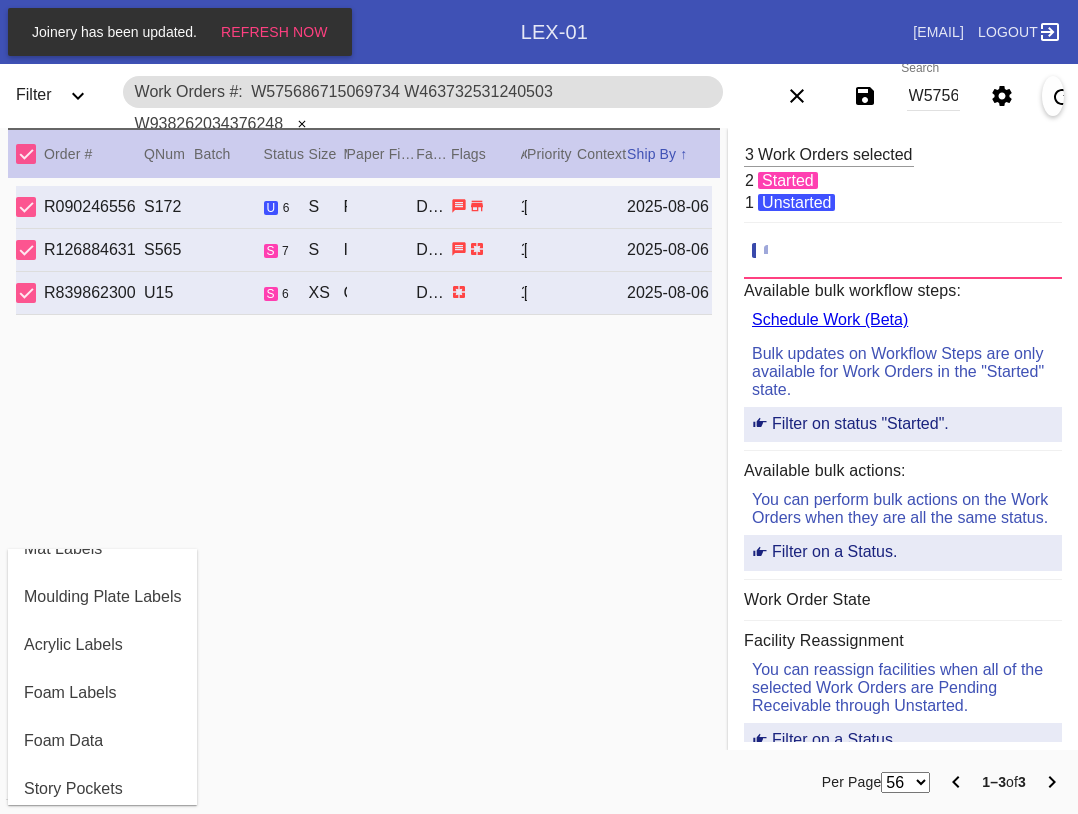 scroll, scrollTop: 464, scrollLeft: 0, axis: vertical 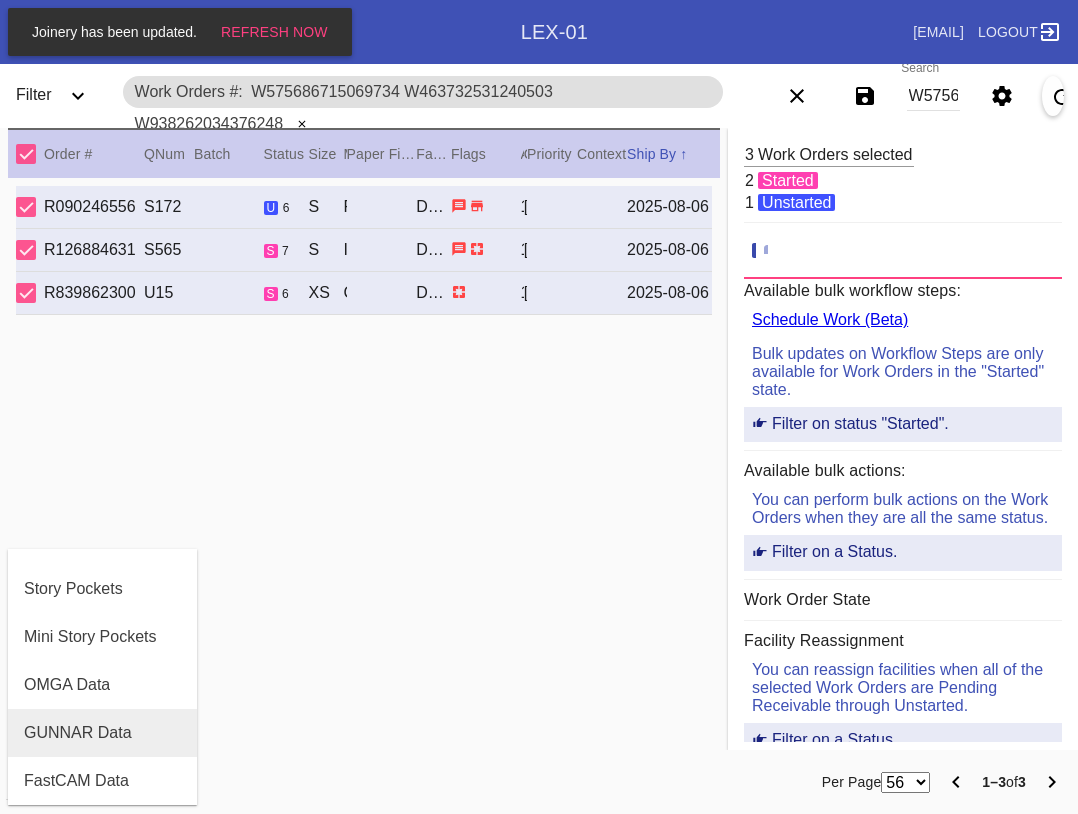 click on "GUNNAR Data" at bounding box center [102, 733] 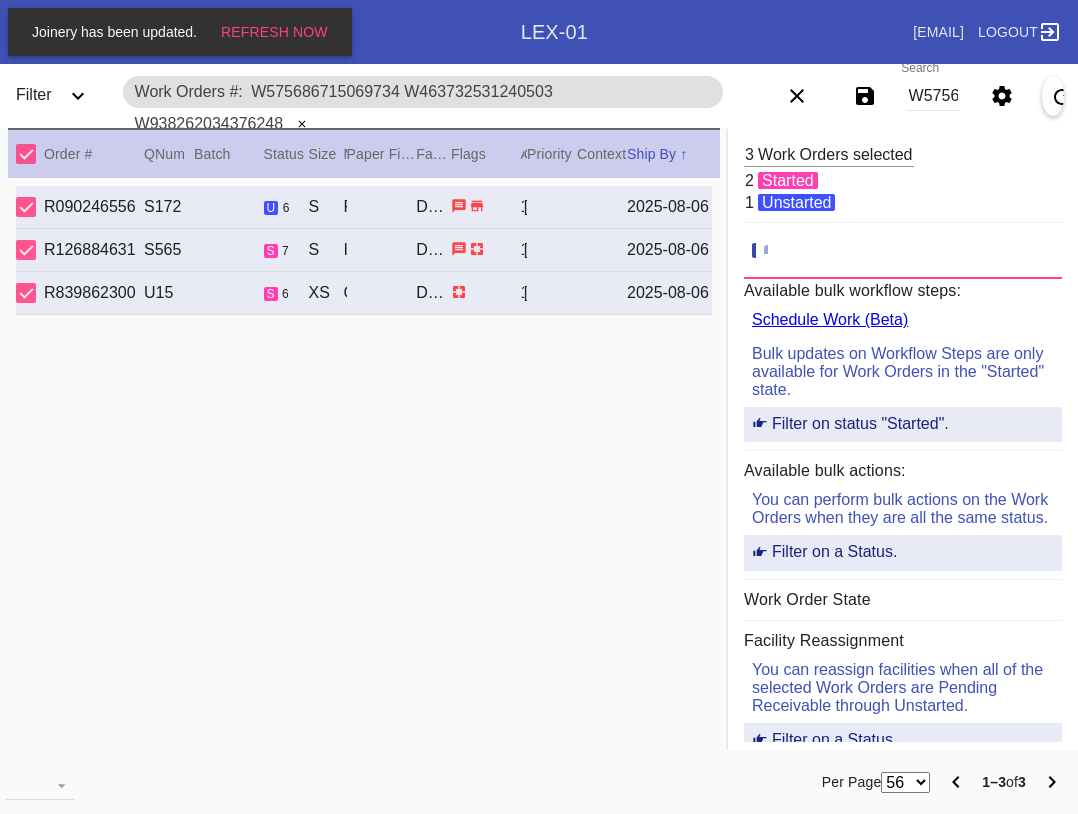 click on "W575686715069734 W463732531240503 W938262034376248" at bounding box center (933, 96) 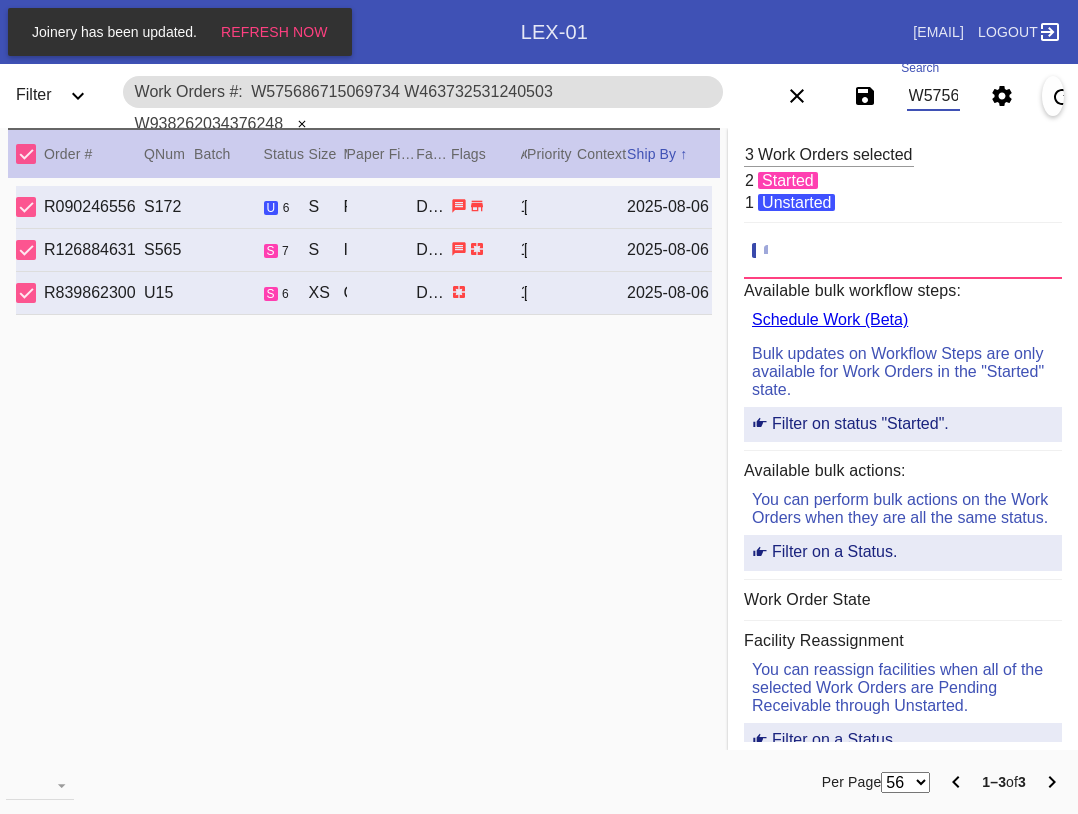 click on "W575686715069734 W463732531240503 W938262034376248" at bounding box center [933, 96] 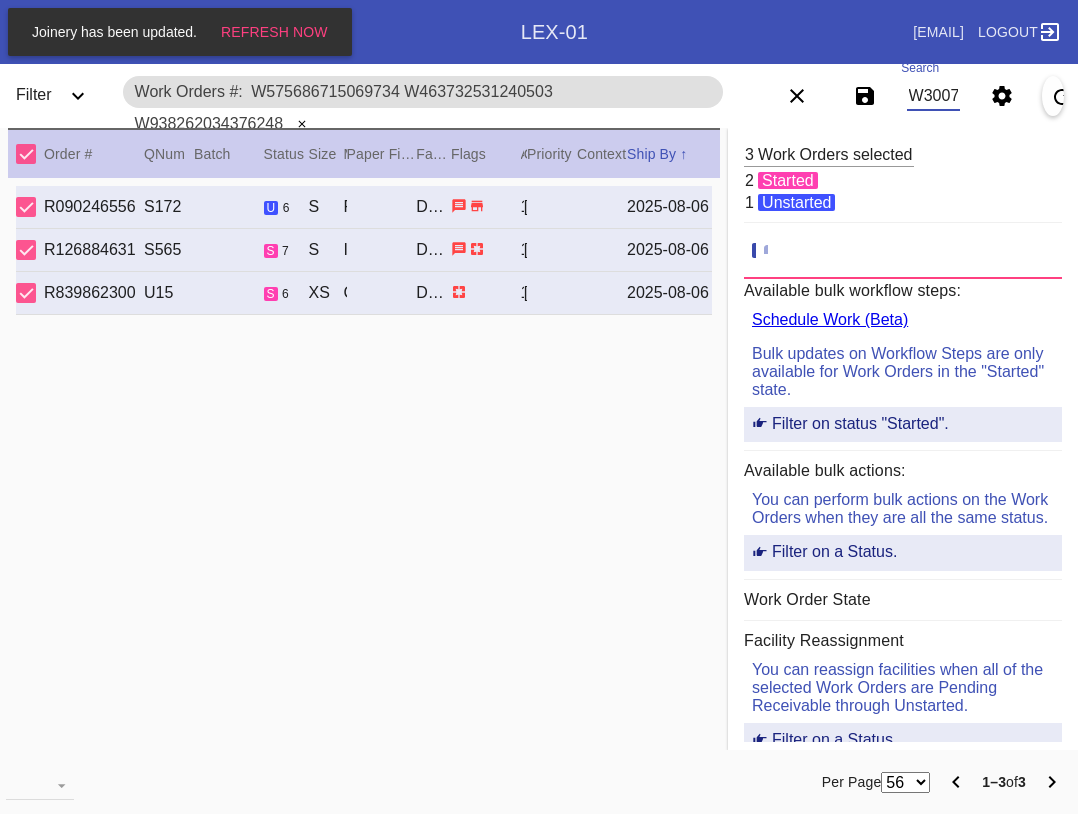 scroll, scrollTop: 0, scrollLeft: 864, axis: horizontal 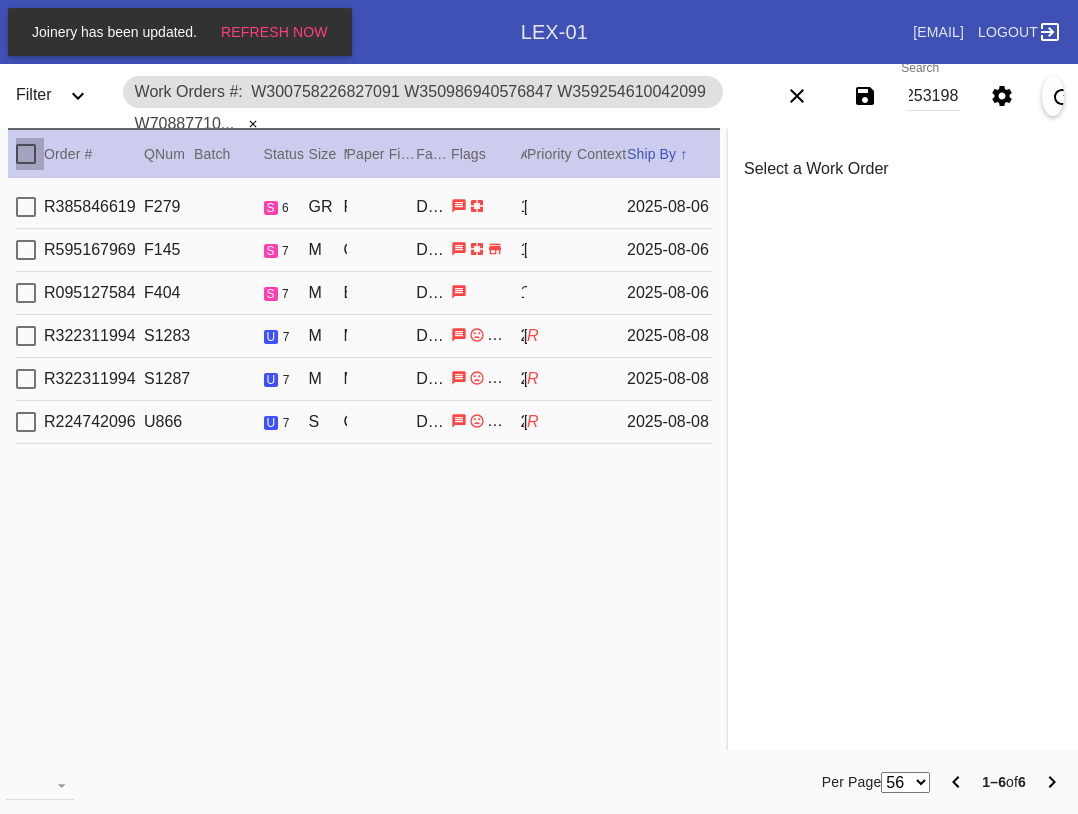 click at bounding box center (26, 154) 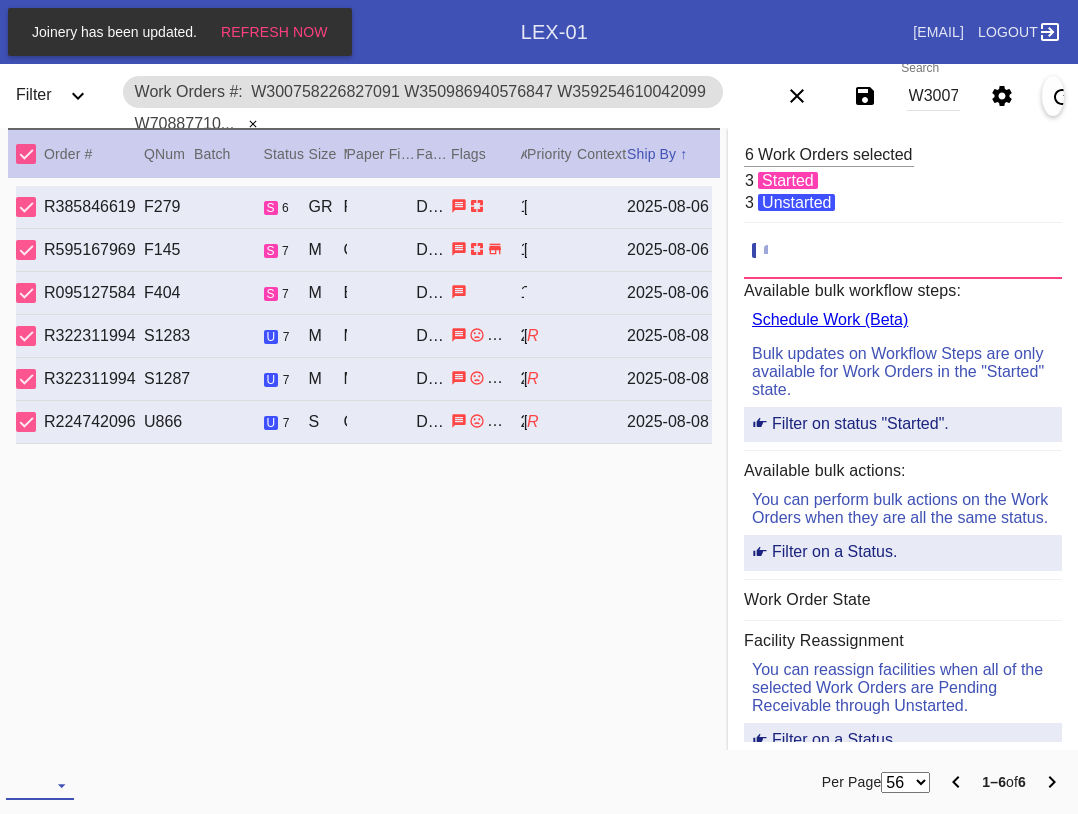 drag, startPoint x: 55, startPoint y: 784, endPoint x: 88, endPoint y: 703, distance: 87.46428 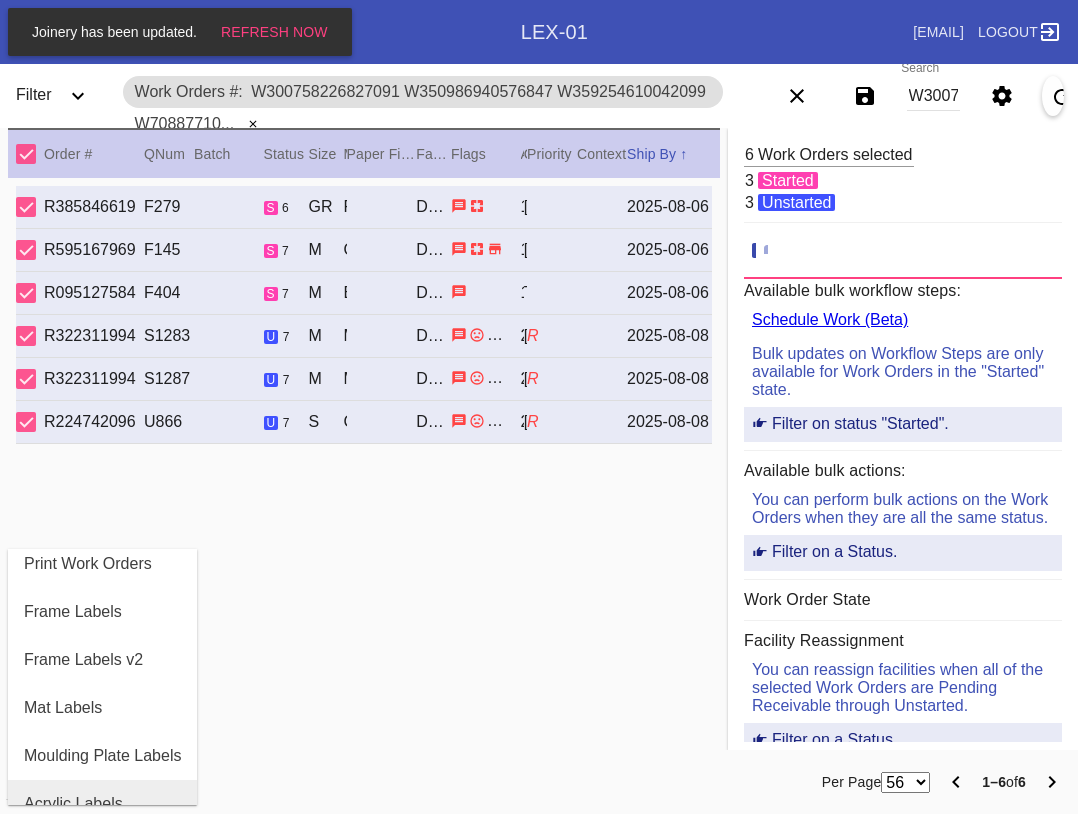 scroll, scrollTop: 200, scrollLeft: 0, axis: vertical 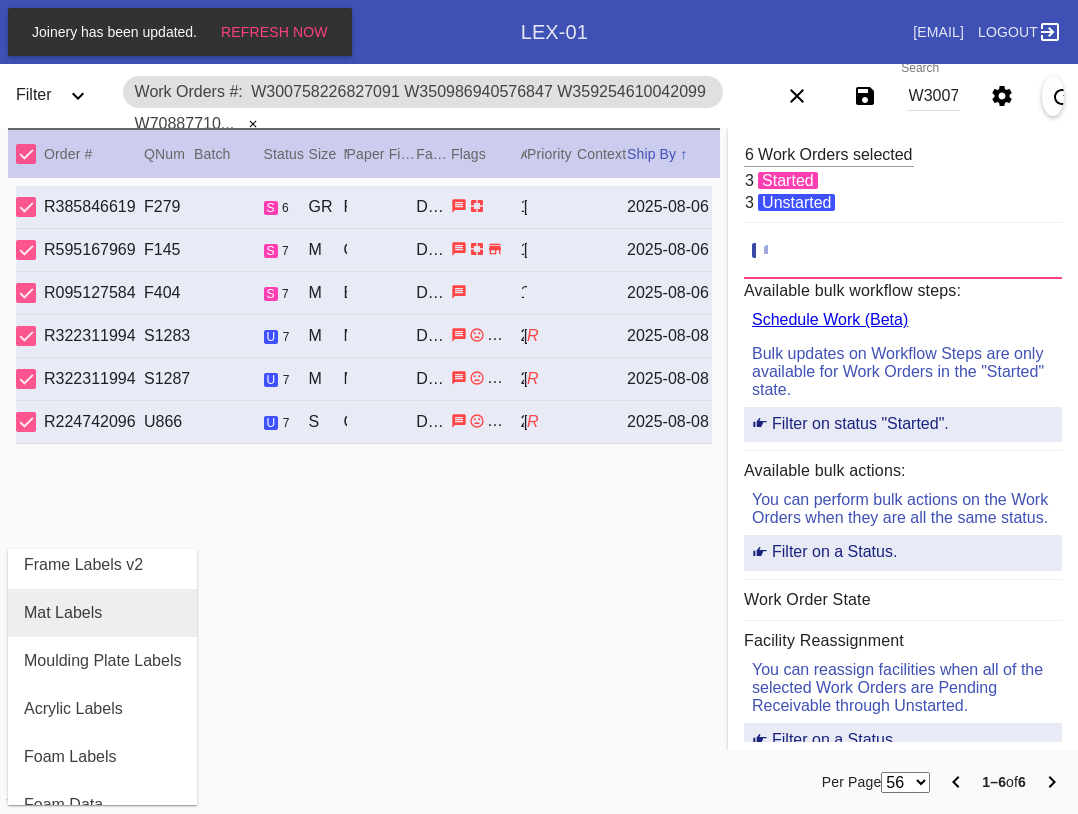 click on "Mat Labels" at bounding box center (63, 613) 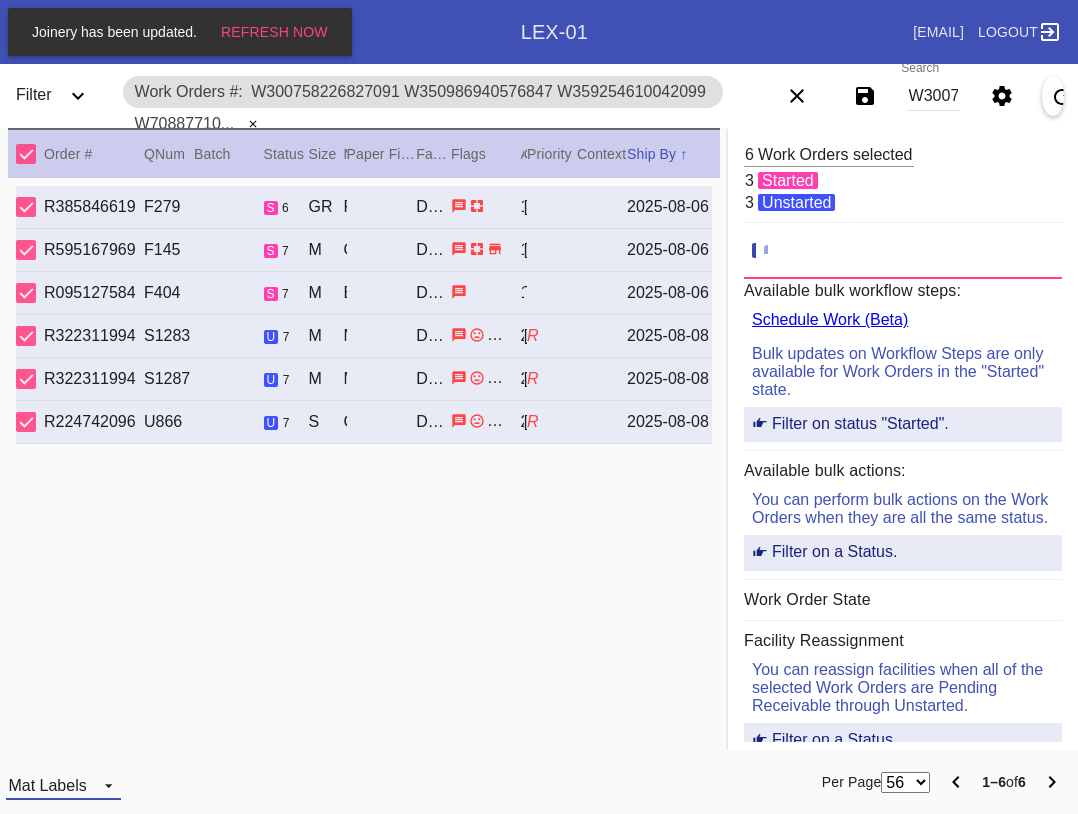 click on "Mat Labels" at bounding box center [47, 785] 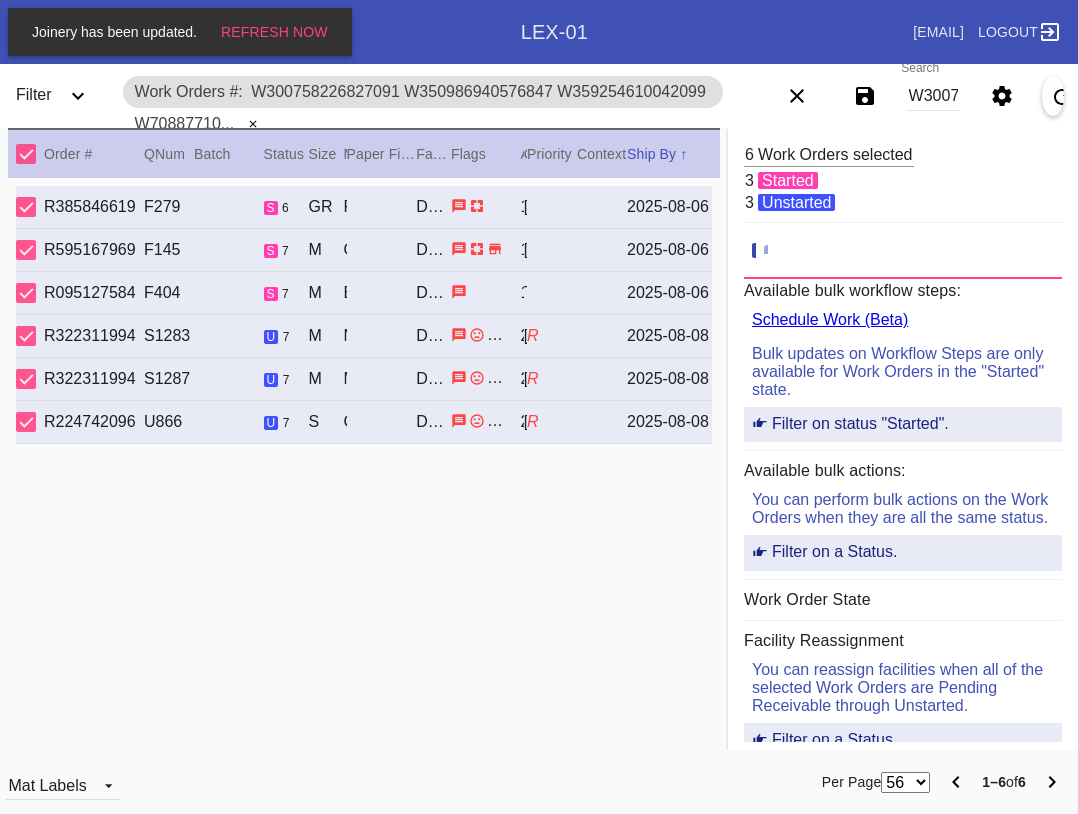 scroll, scrollTop: 32, scrollLeft: 0, axis: vertical 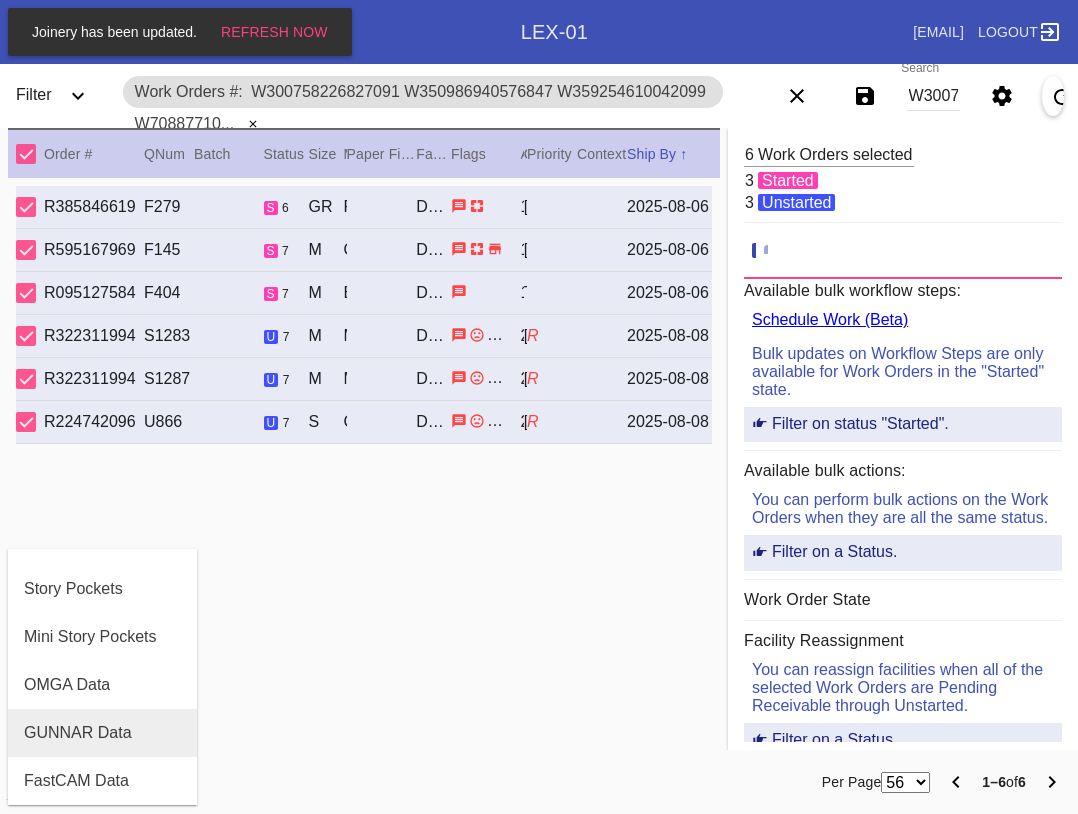 click on "GUNNAR Data" at bounding box center [78, 733] 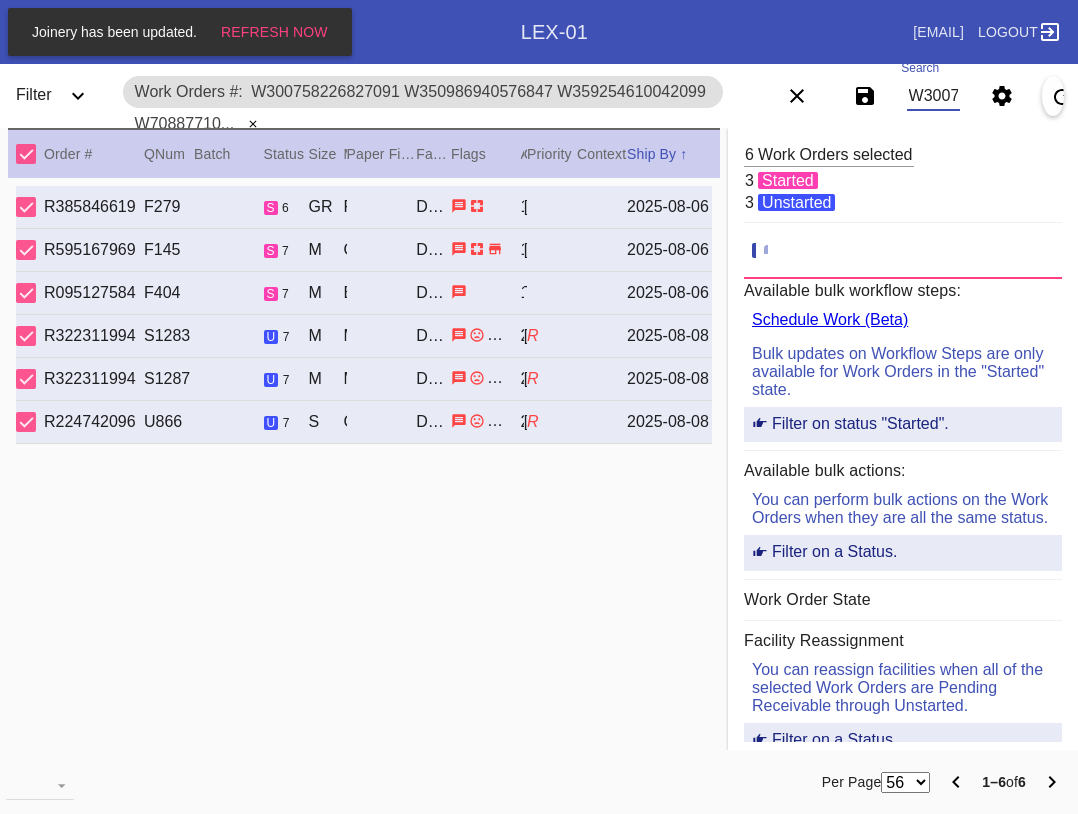click on "W300758226827091 W350986940576847 W359254610042099 W708877109682578 W668163614443317 W987648173253198" at bounding box center (933, 96) 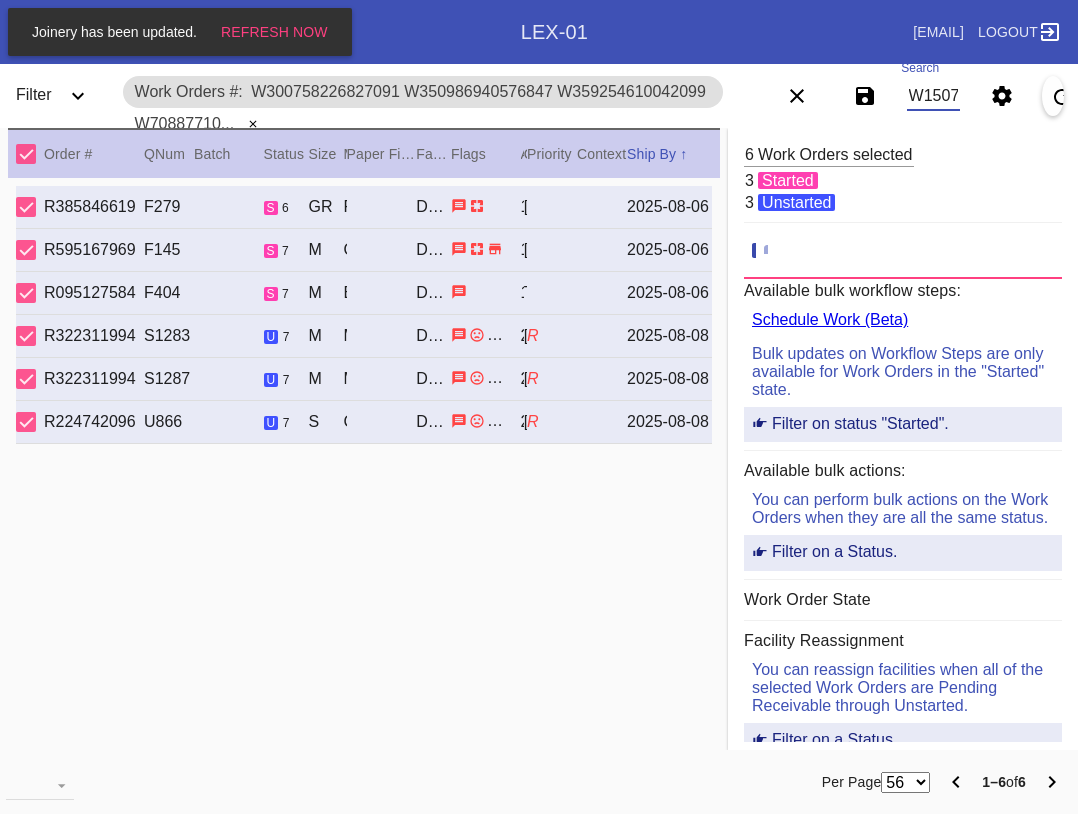scroll, scrollTop: 0, scrollLeft: 252, axis: horizontal 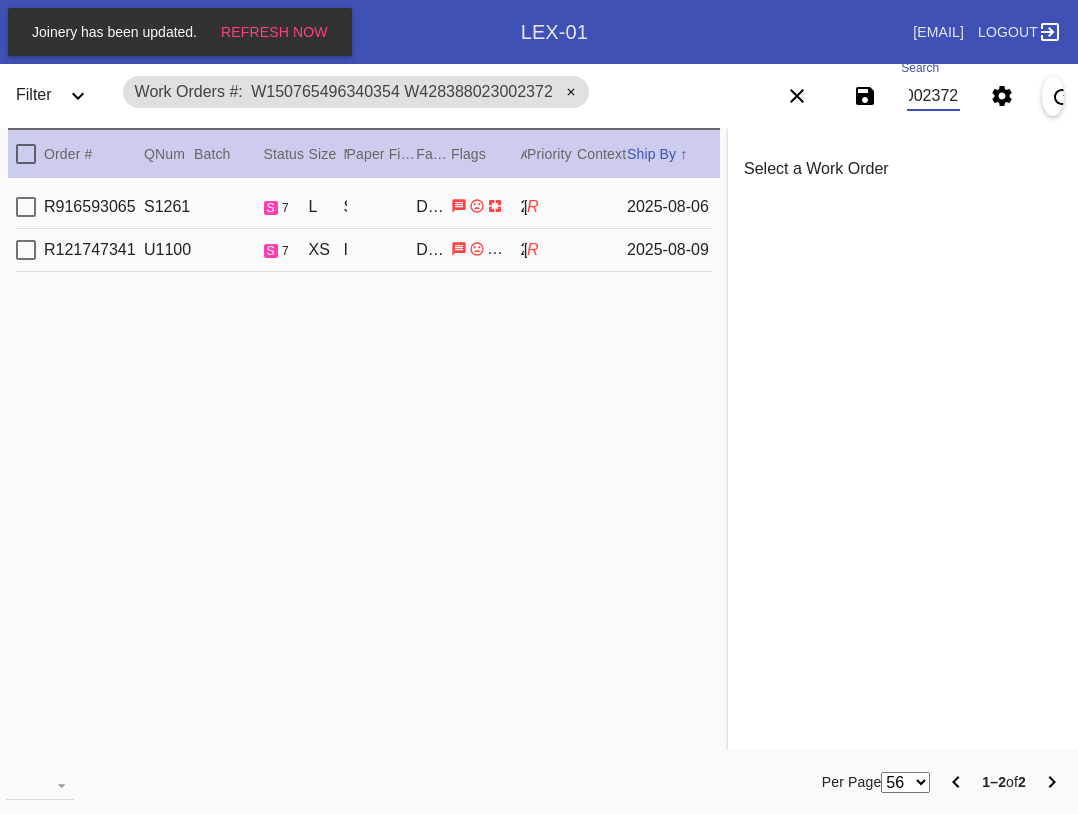 type on "W150765496340354 W428388023002372" 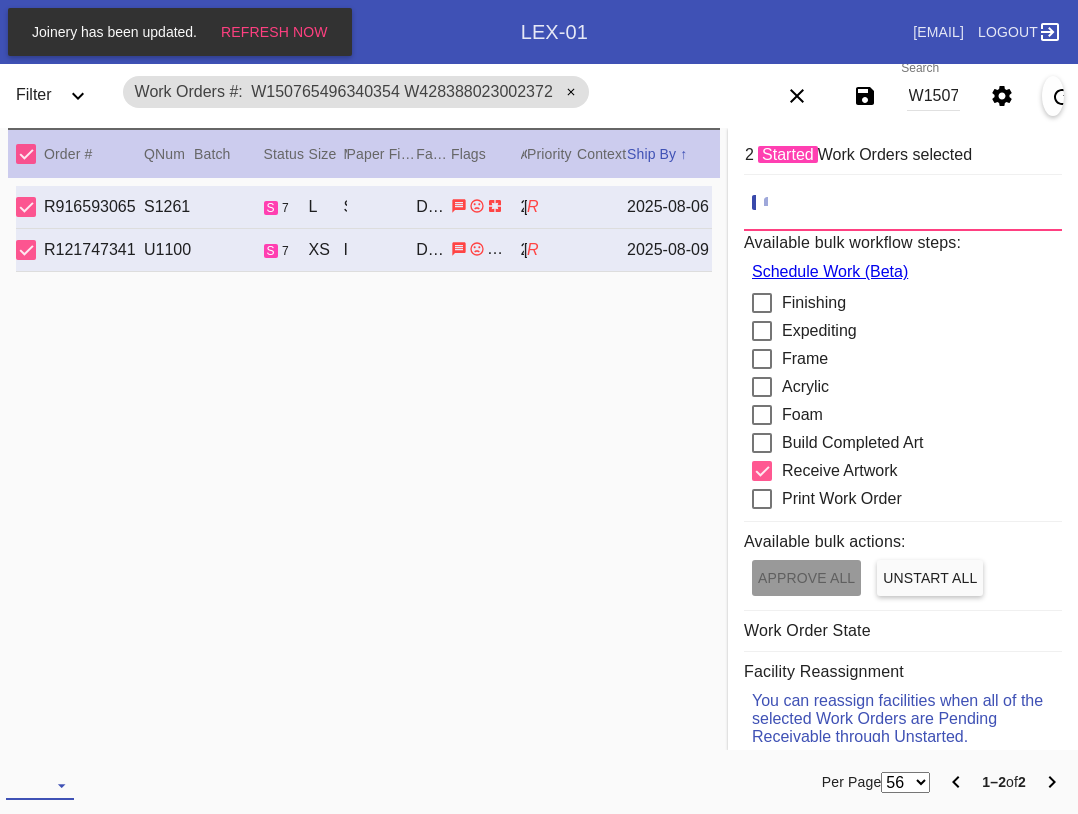click at bounding box center (40, 785) 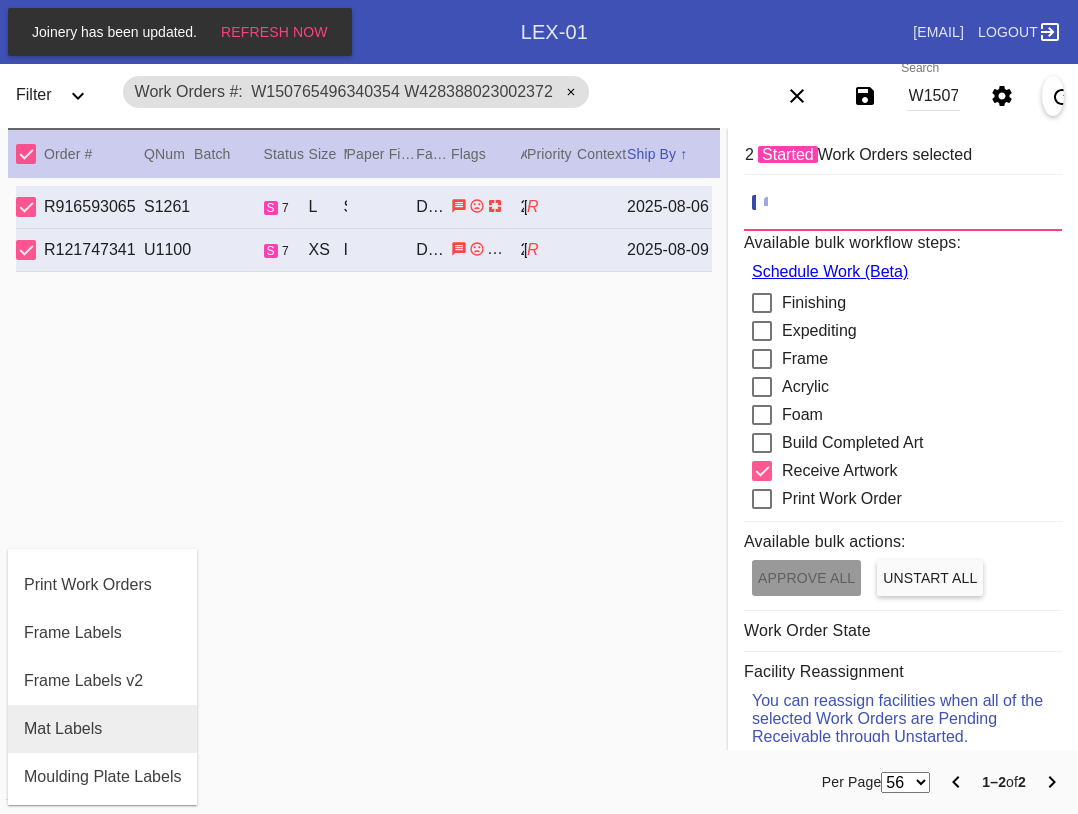 scroll, scrollTop: 100, scrollLeft: 0, axis: vertical 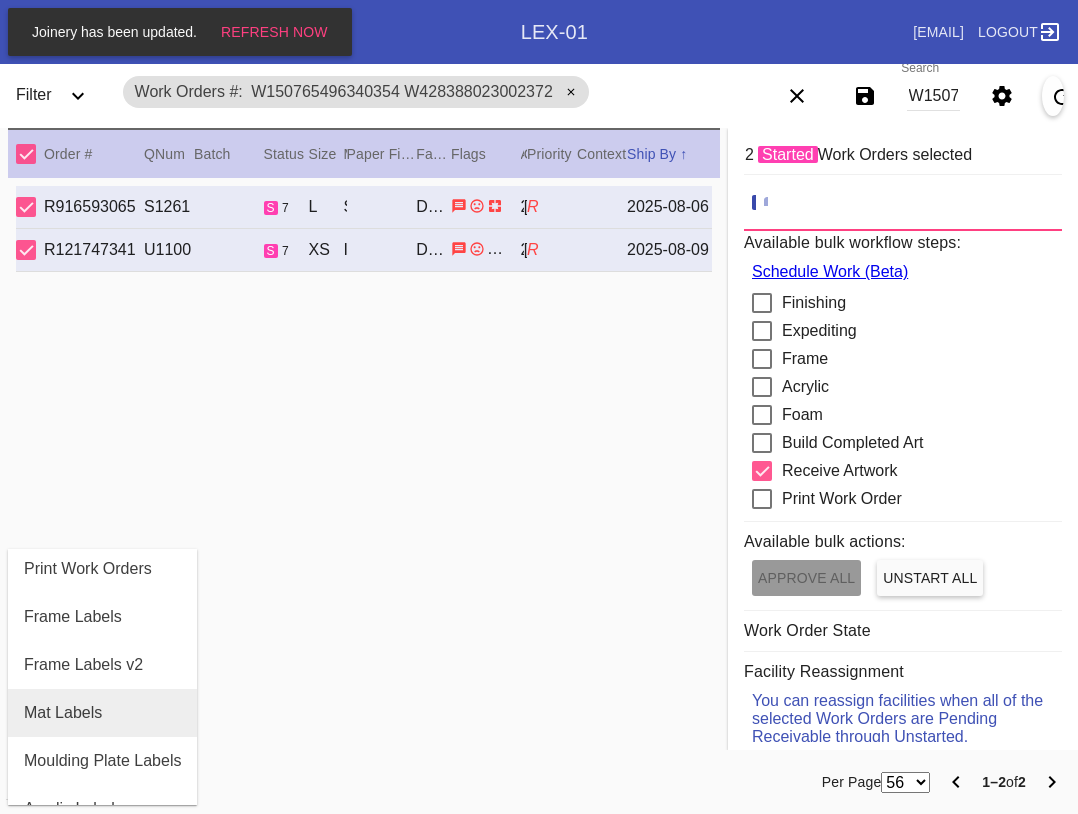 click on "Mat Labels" at bounding box center (102, 713) 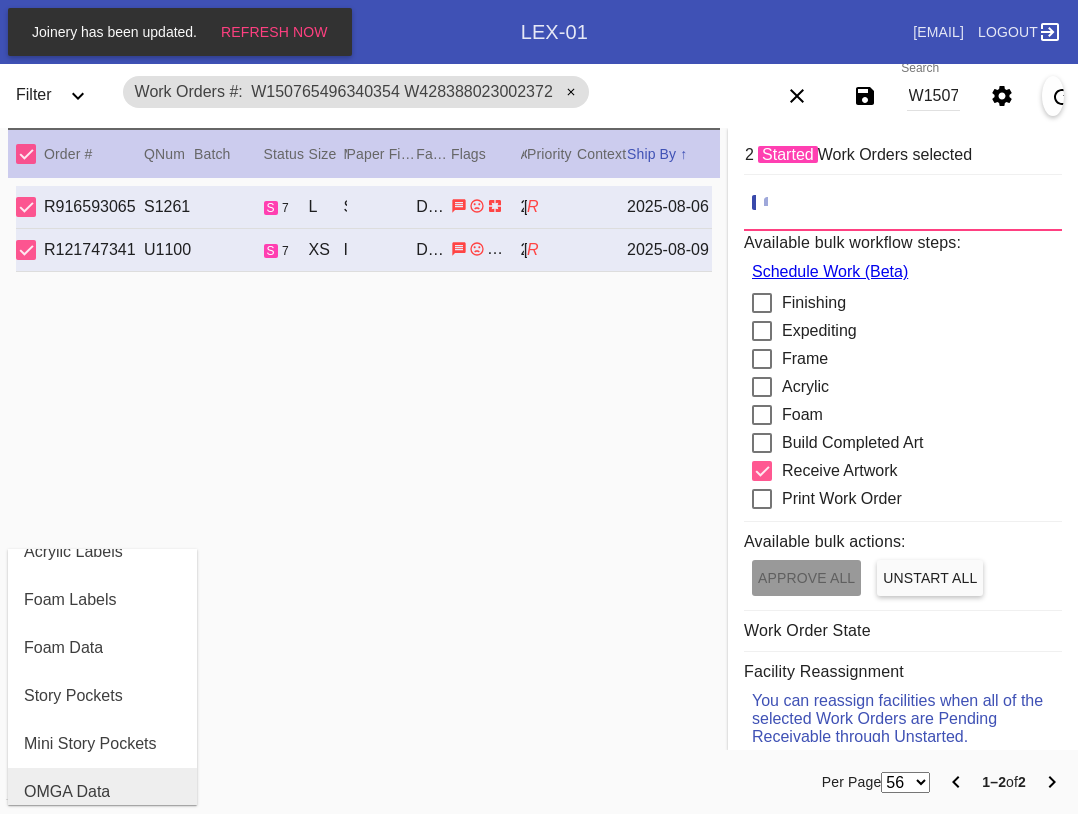 scroll, scrollTop: 464, scrollLeft: 0, axis: vertical 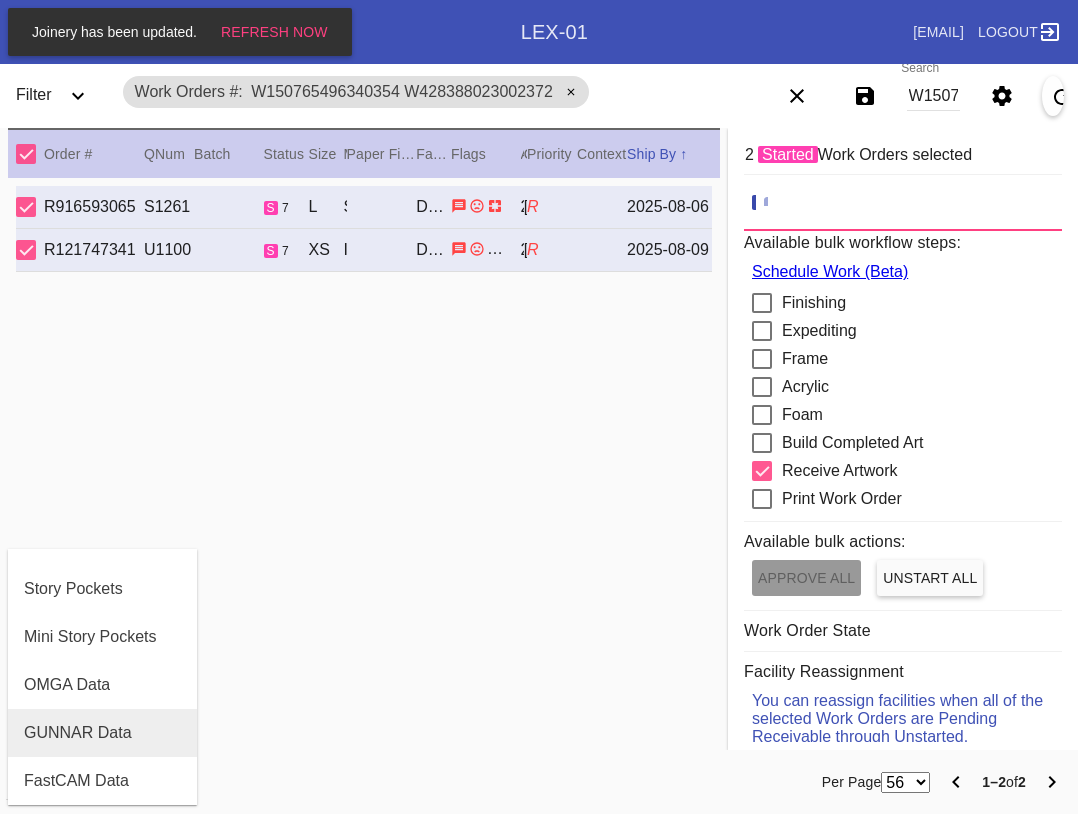 click on "GUNNAR Data" at bounding box center (78, 733) 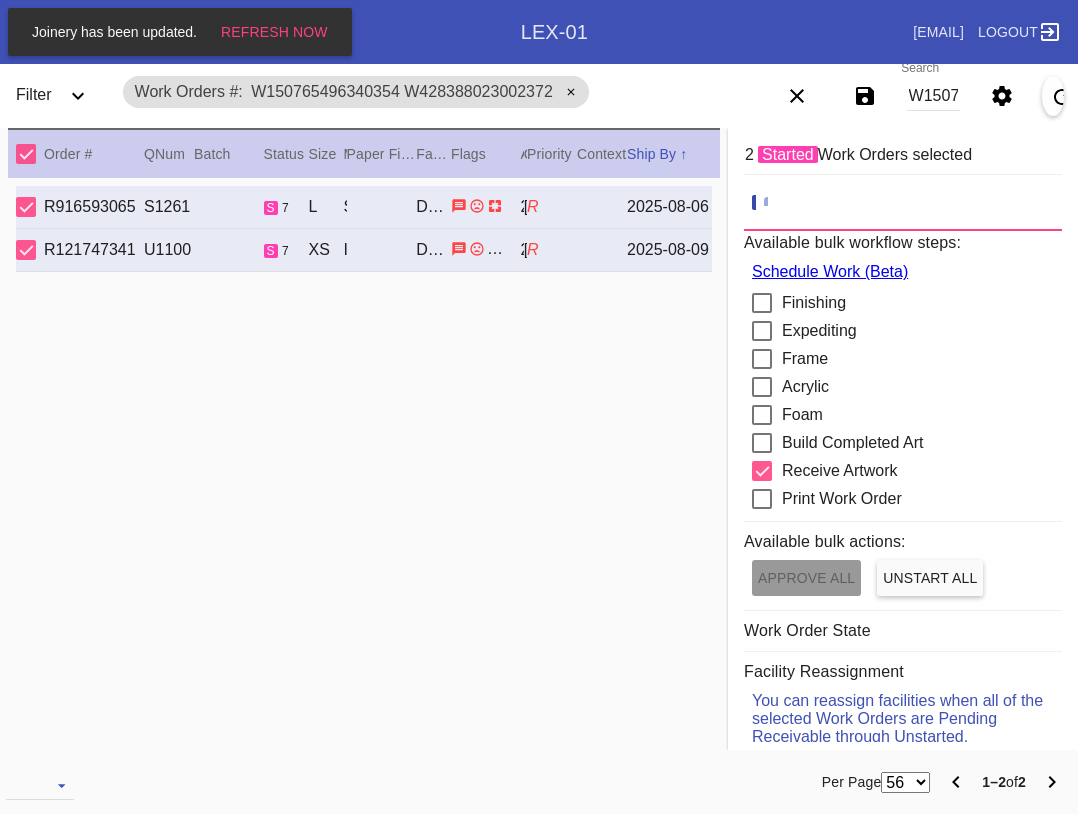 click on "W150765496340354 W428388023002372" at bounding box center (933, 96) 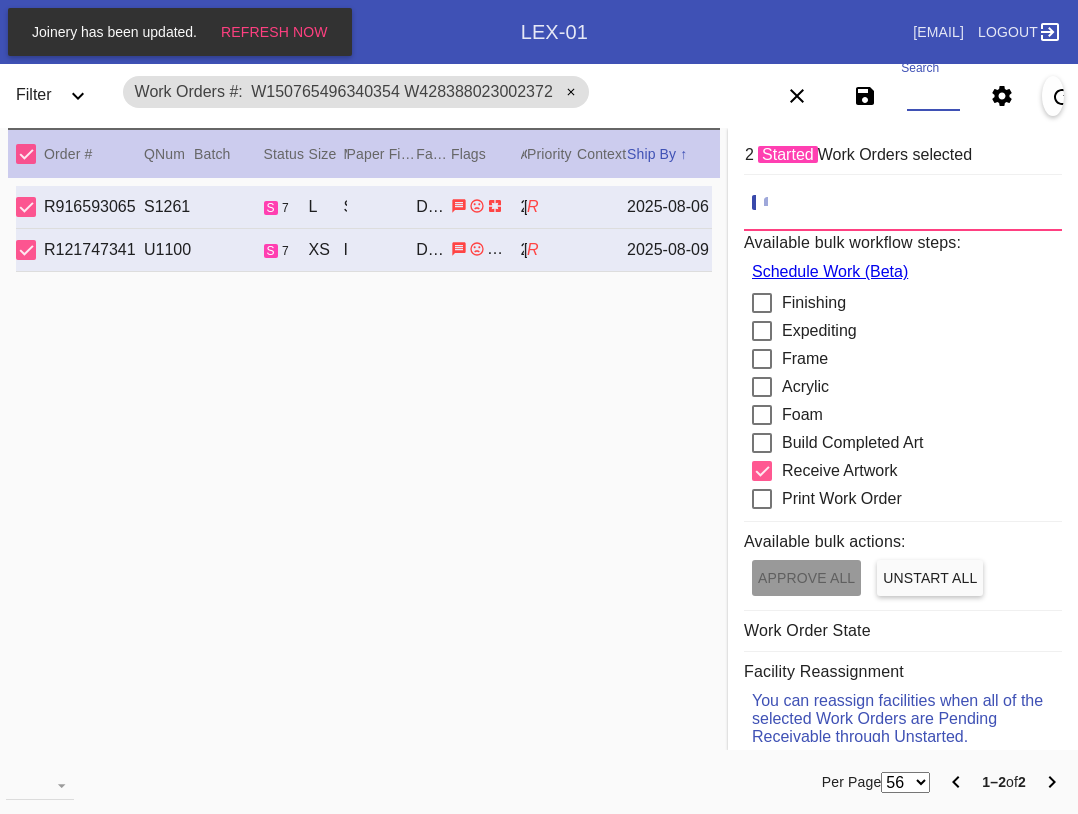 paste on "W481537570445518 W408820535369920 W751013832507908" 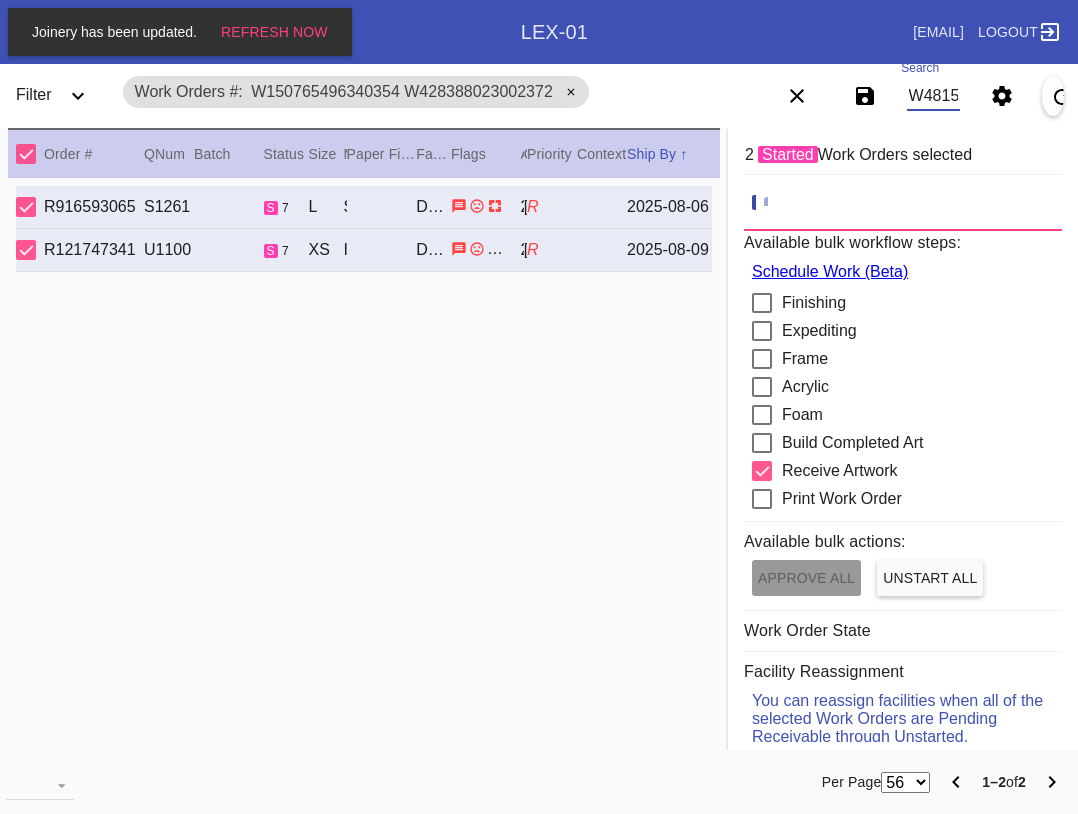 scroll, scrollTop: 0, scrollLeft: 405, axis: horizontal 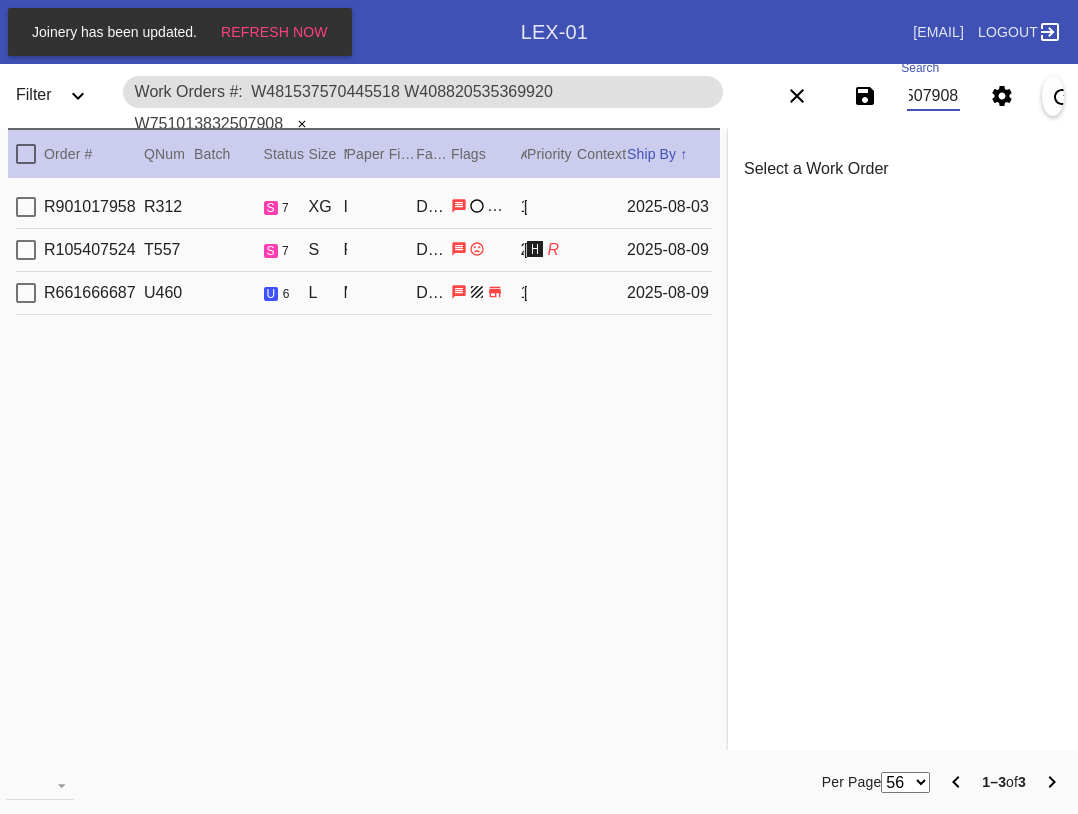 type on "W481537570445518 W408820535369920 W751013832507908" 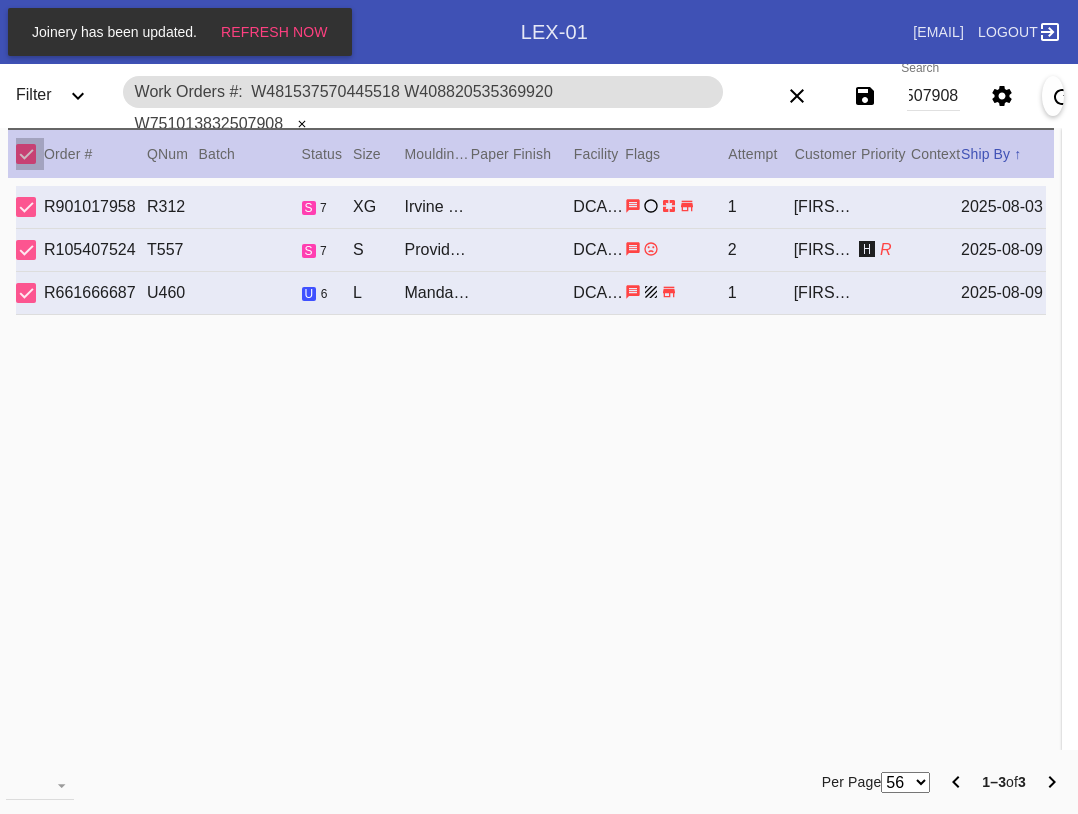 scroll, scrollTop: 0, scrollLeft: 0, axis: both 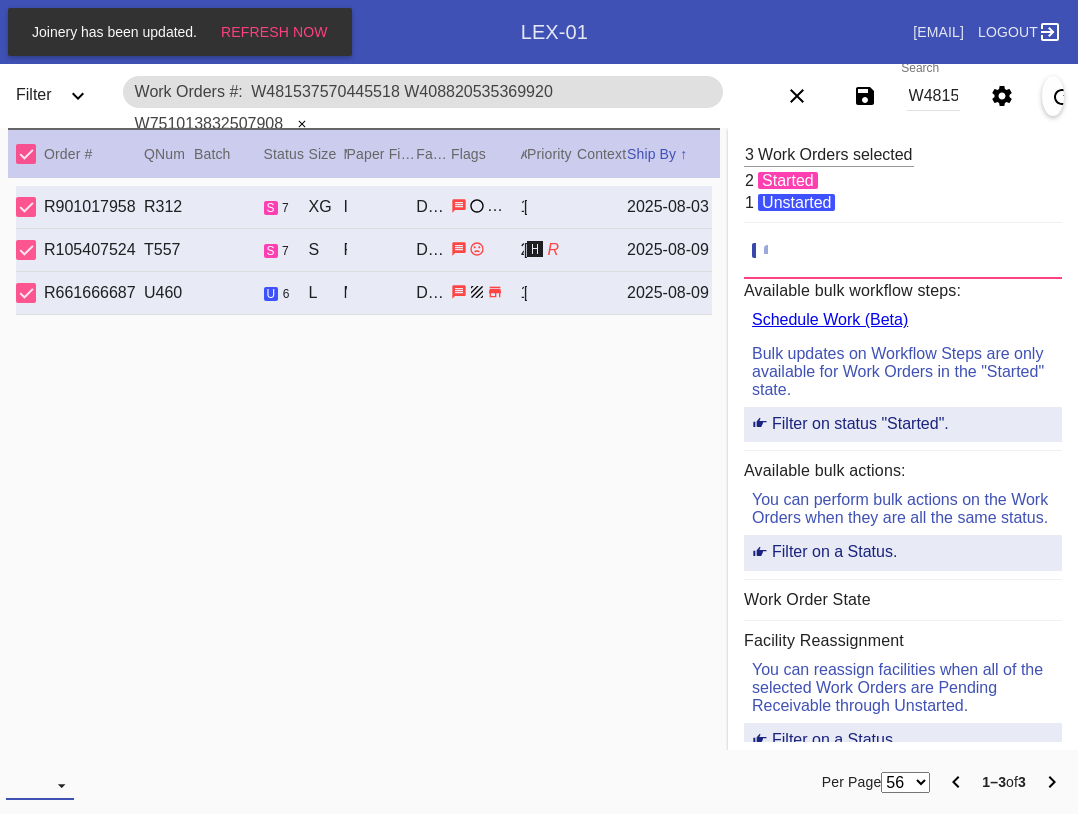 click at bounding box center [40, 785] 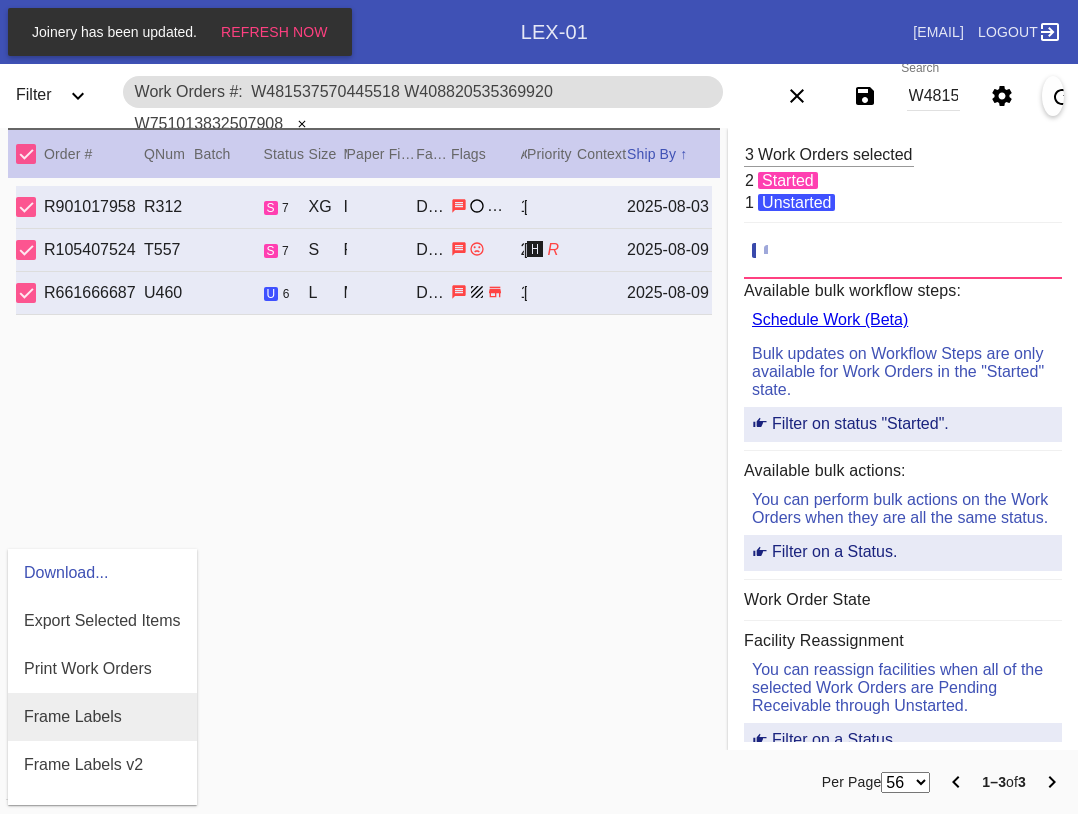 scroll, scrollTop: 100, scrollLeft: 0, axis: vertical 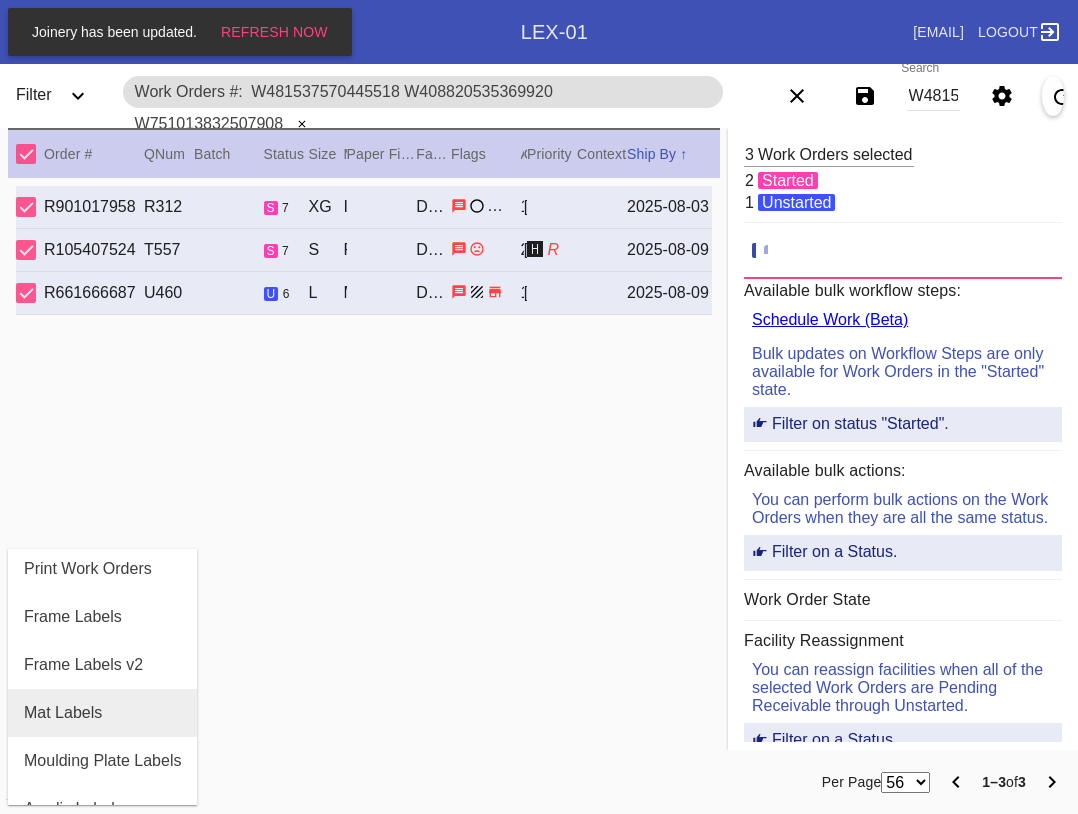 click on "Mat Labels" at bounding box center (102, 713) 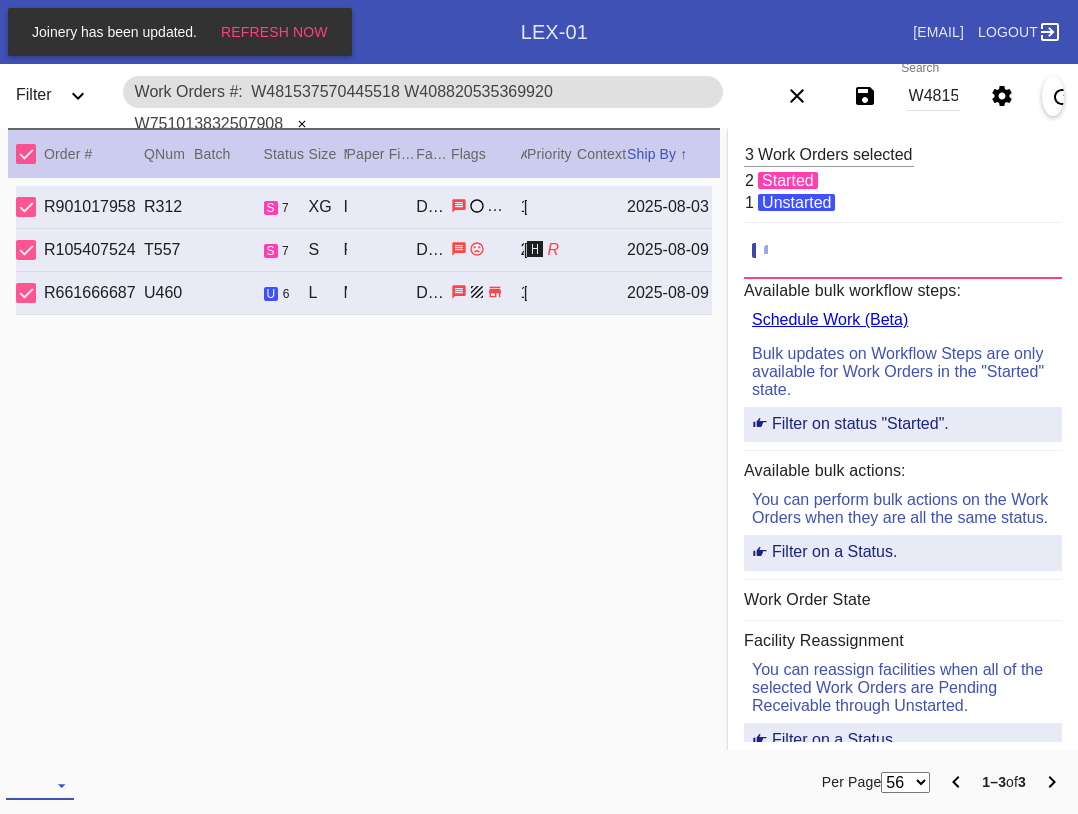 click at bounding box center (40, 785) 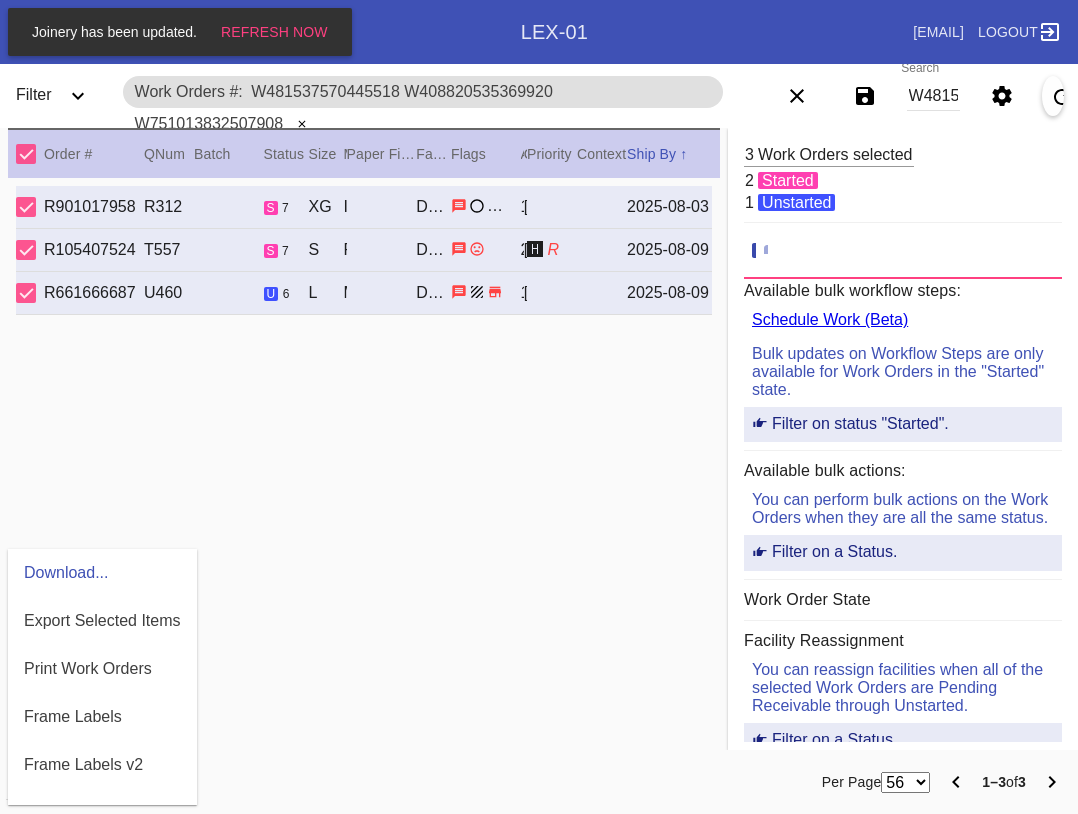 scroll, scrollTop: 464, scrollLeft: 0, axis: vertical 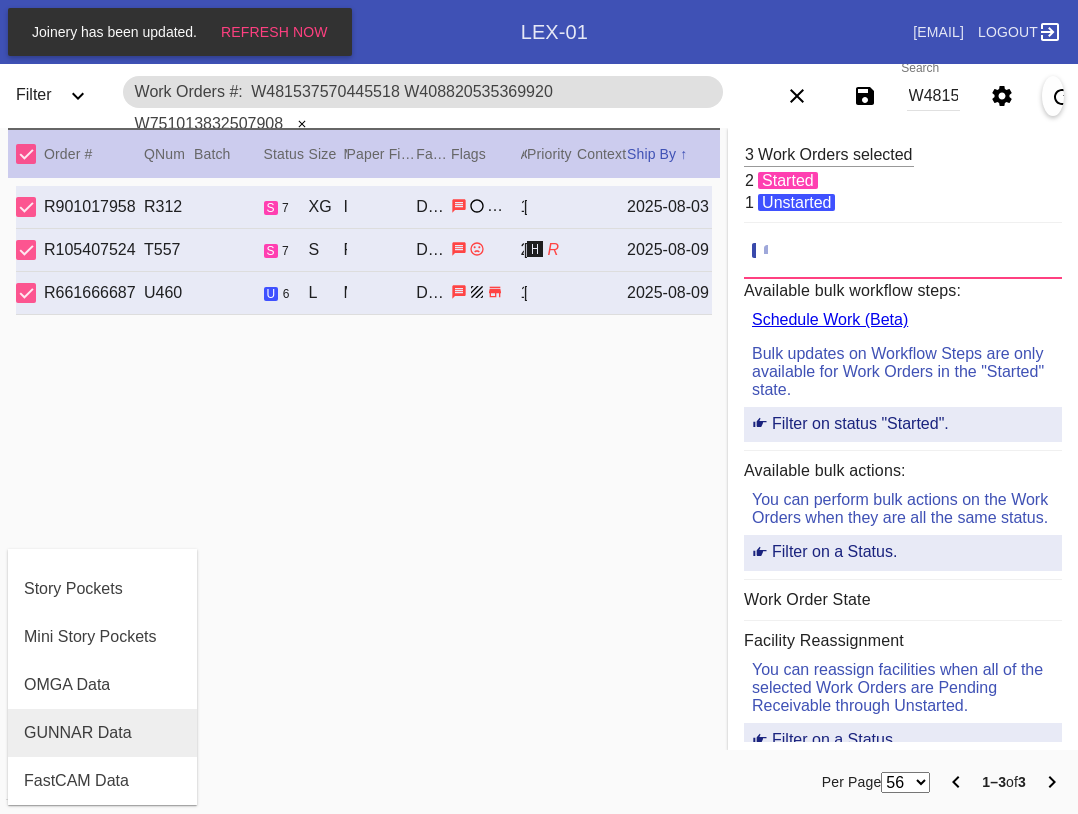 click on "GUNNAR Data" at bounding box center (102, 733) 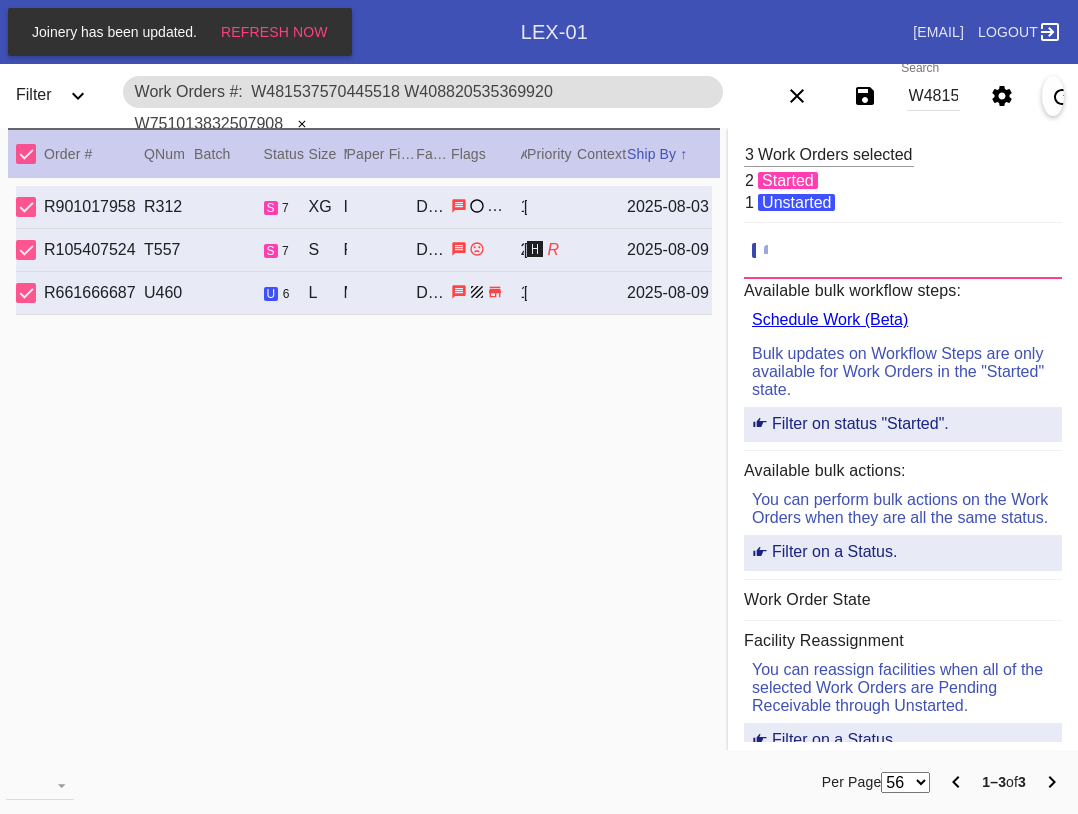 click on "W481537570445518 W408820535369920 W751013832507908" at bounding box center (933, 96) 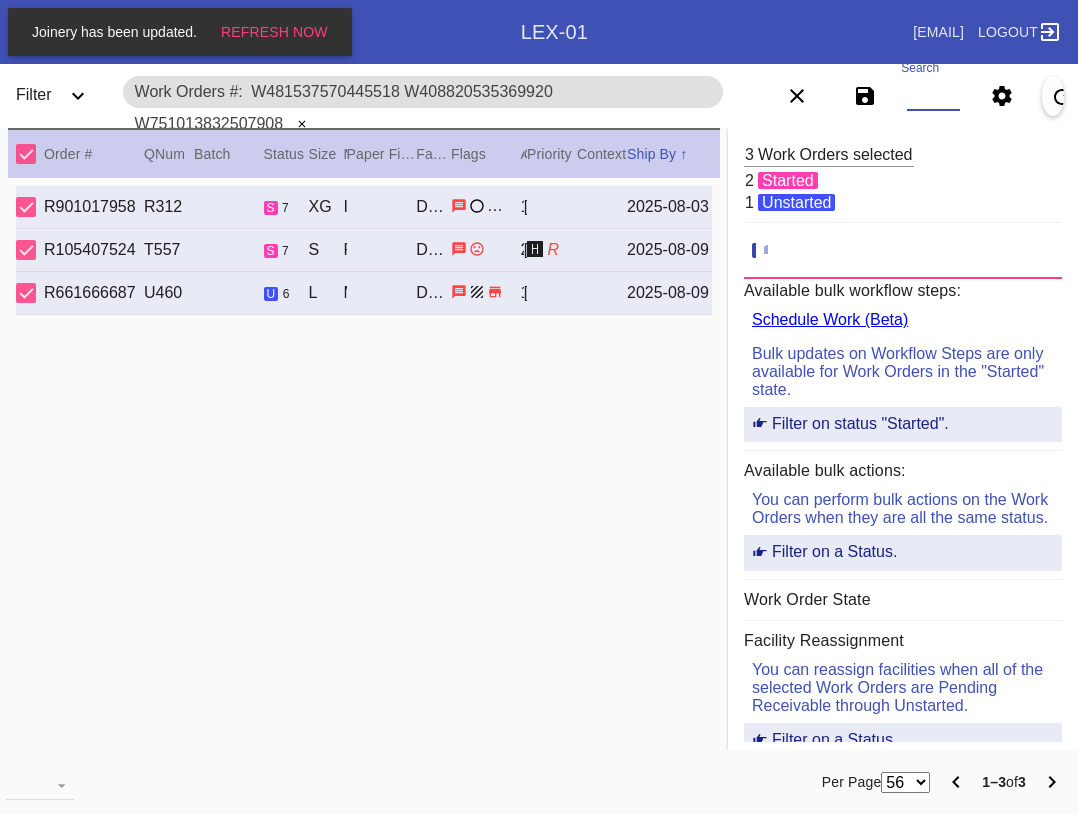 paste on "W887556278632971 W921908168192977 W116363172551147 W453154704058656 W354245079969966" 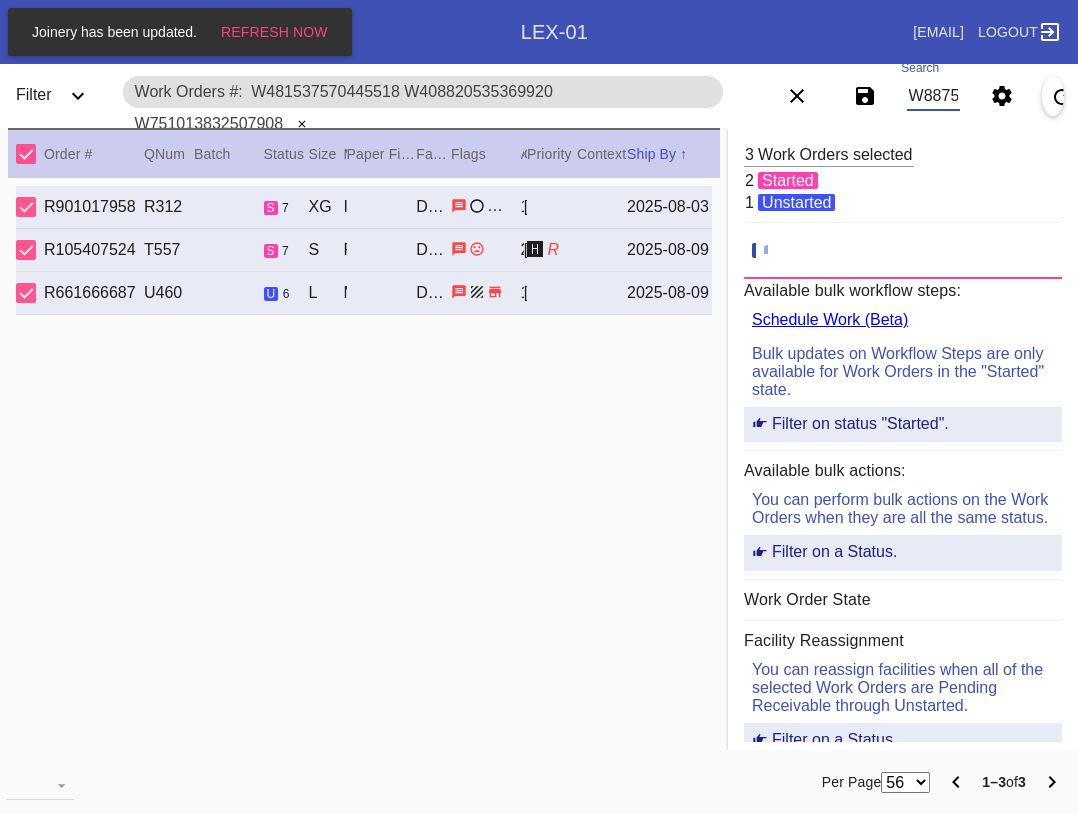 scroll, scrollTop: 0, scrollLeft: 709, axis: horizontal 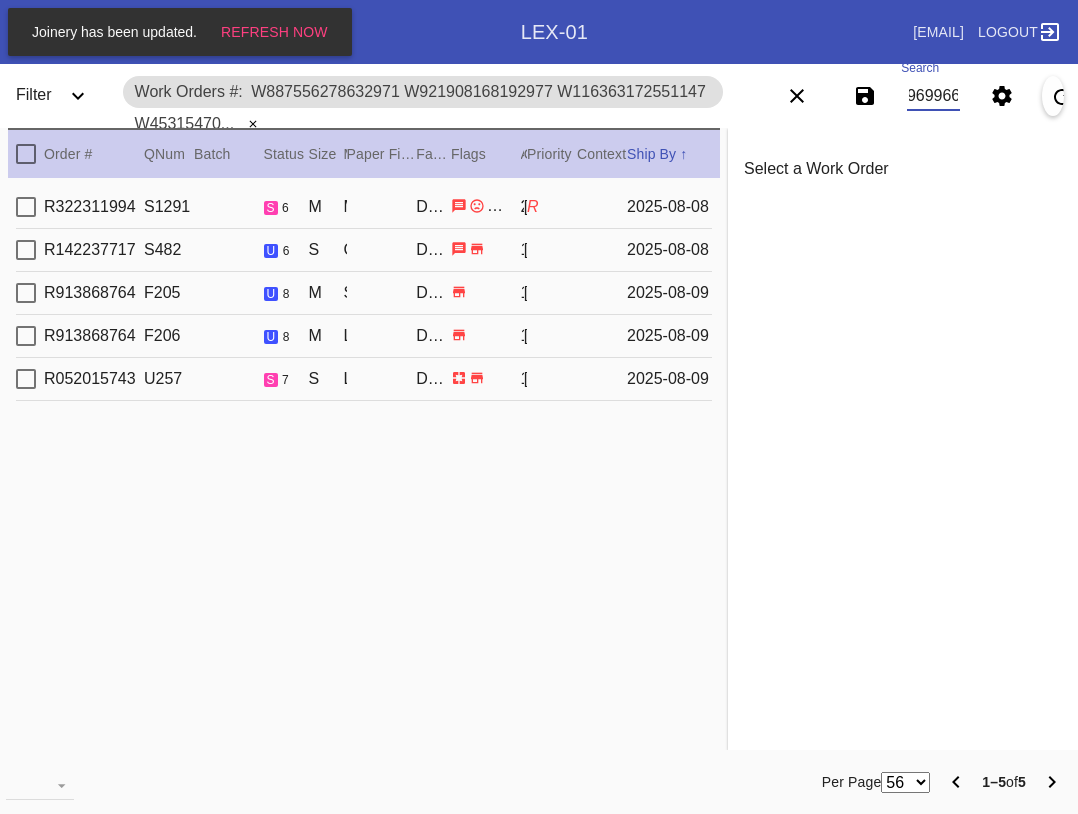 type on "W887556278632971 W921908168192977 W116363172551147 W453154704058656 W354245079969966" 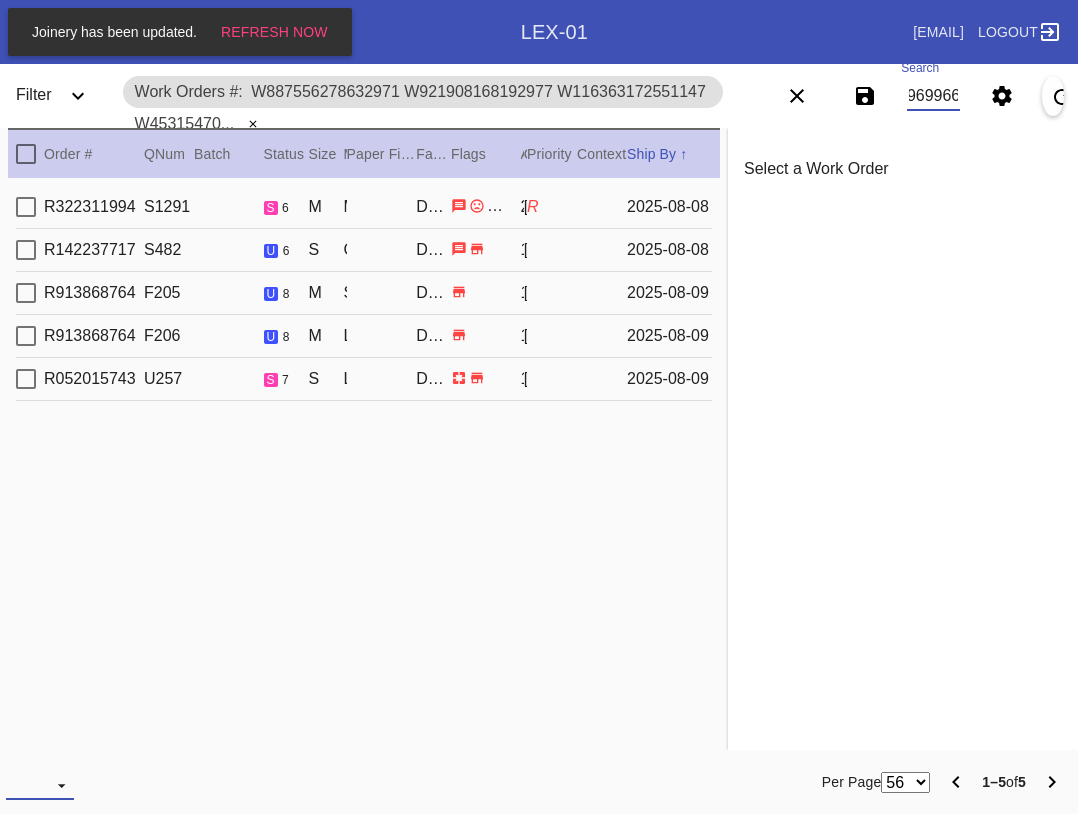 click at bounding box center [40, 785] 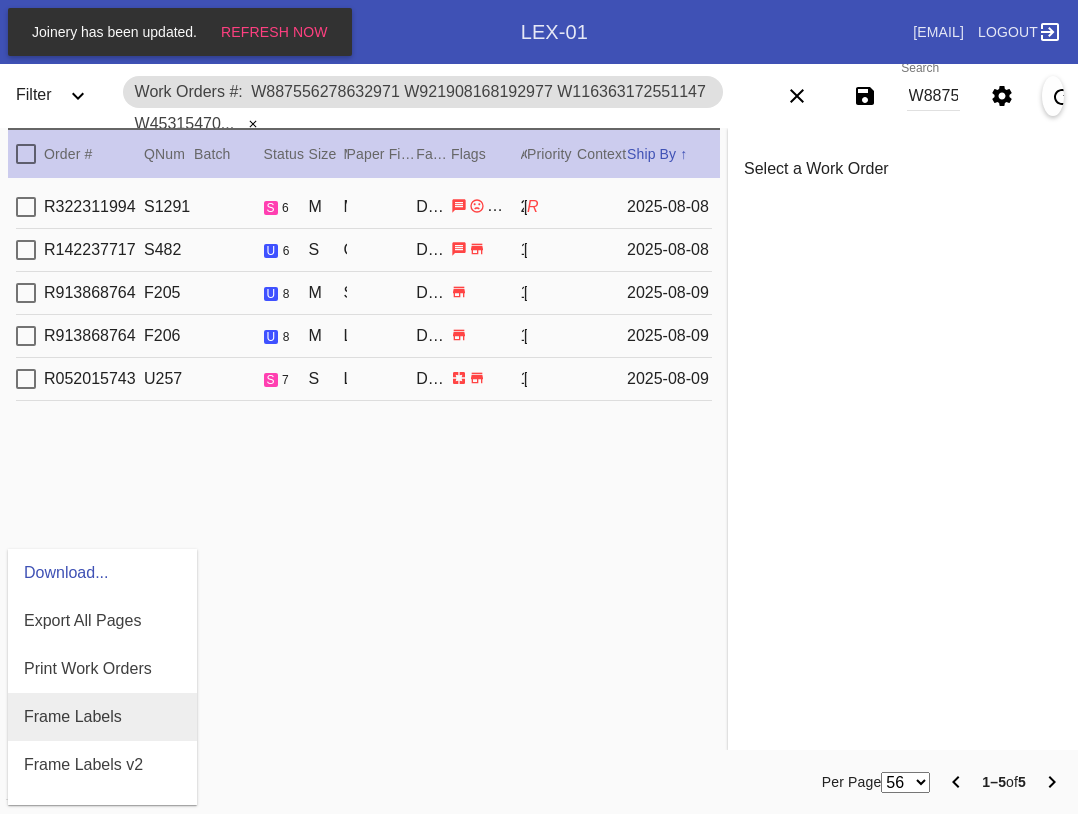 scroll, scrollTop: 100, scrollLeft: 0, axis: vertical 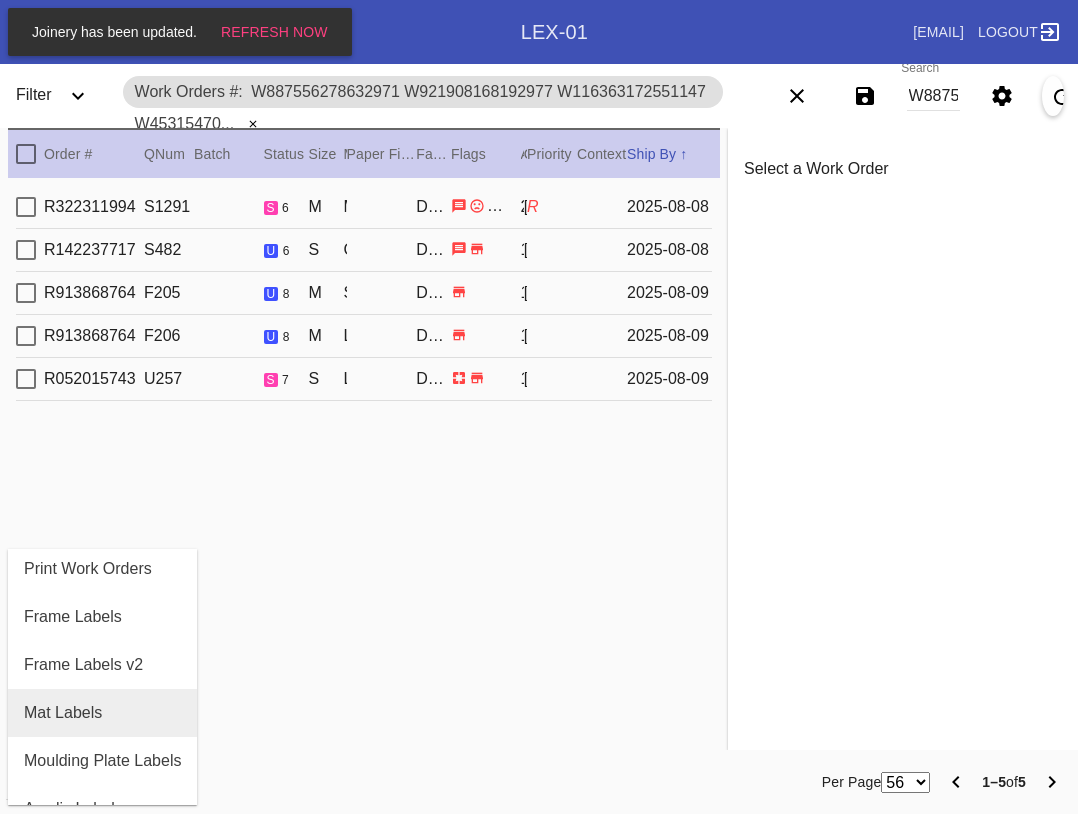 click on "Mat Labels" at bounding box center (63, 713) 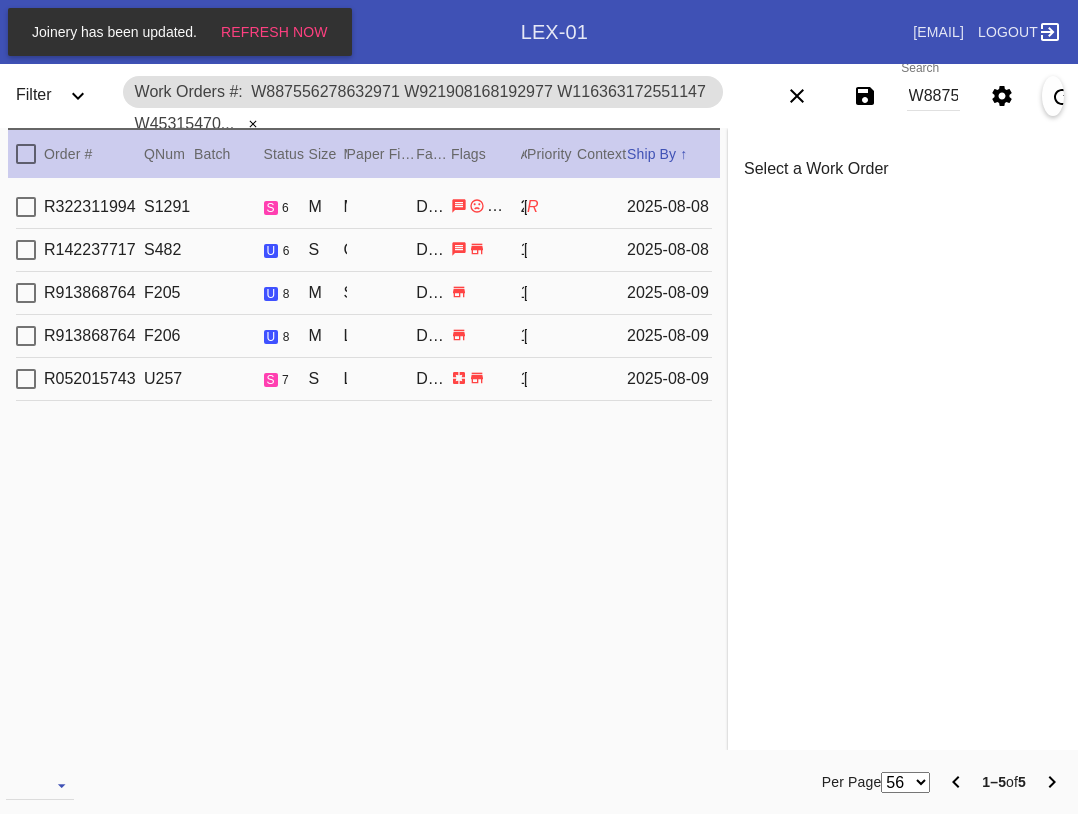 click on "Order #  QNum Batch  Status
Size
↑
↓
Moulding / Mat Paper Finish  Facility Flags Attempt Customer
Priority
↑
↓
Context
Ship By
↑
↓" at bounding box center (364, 153) 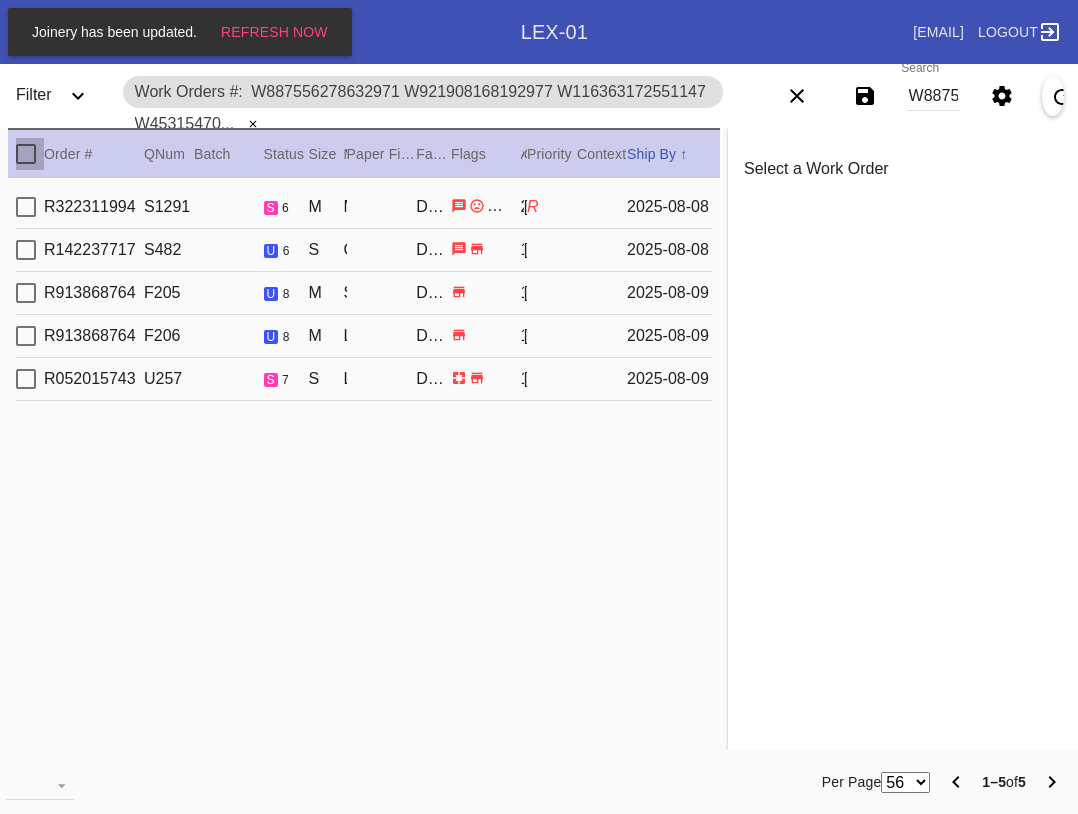 click at bounding box center [26, 154] 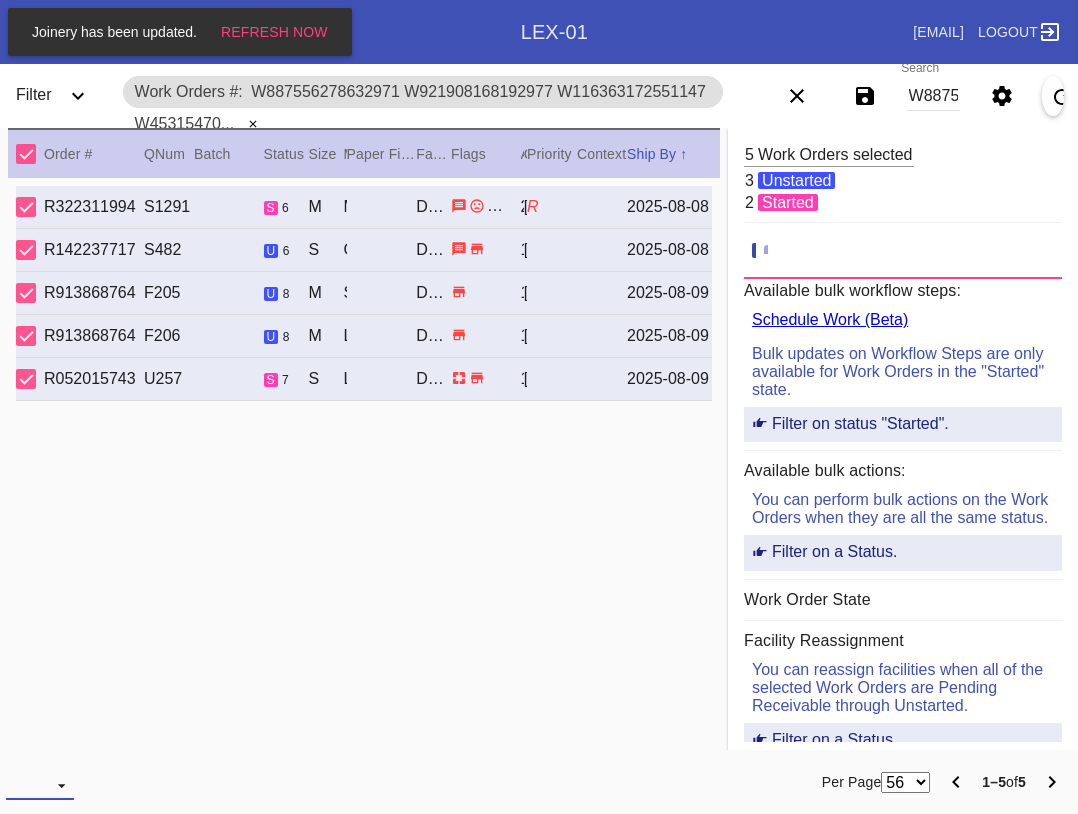 click at bounding box center (40, 785) 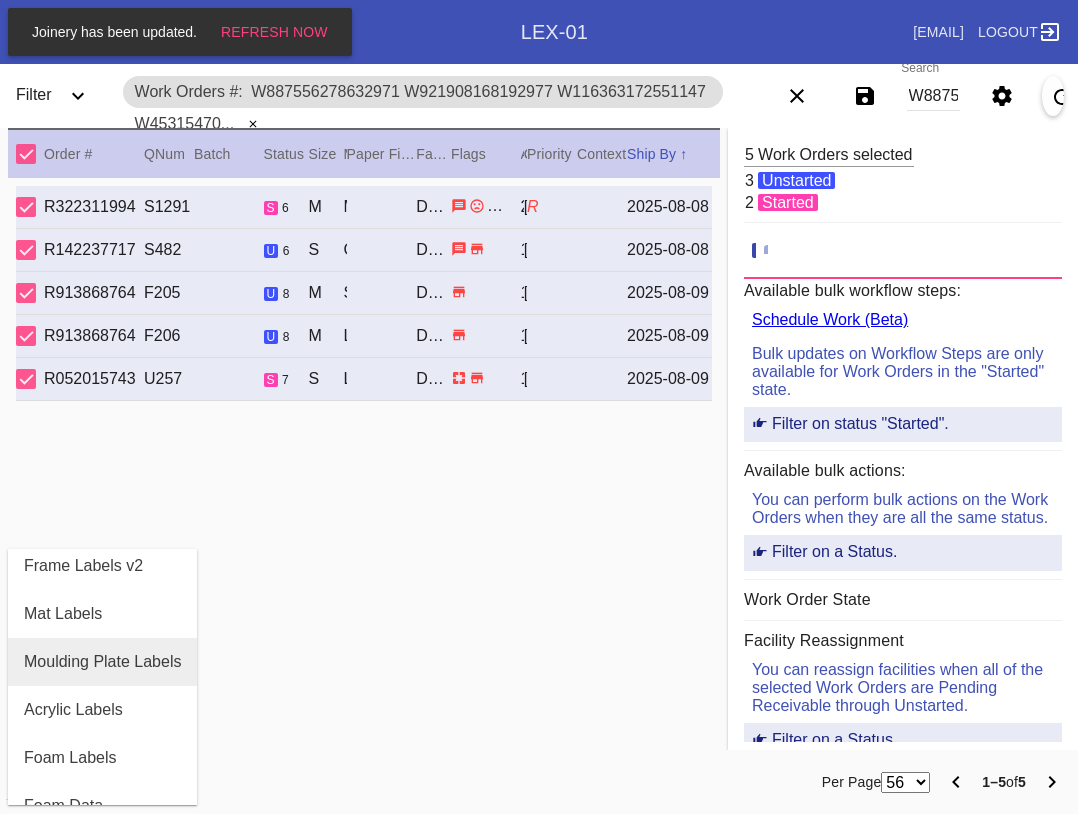 scroll, scrollTop: 200, scrollLeft: 0, axis: vertical 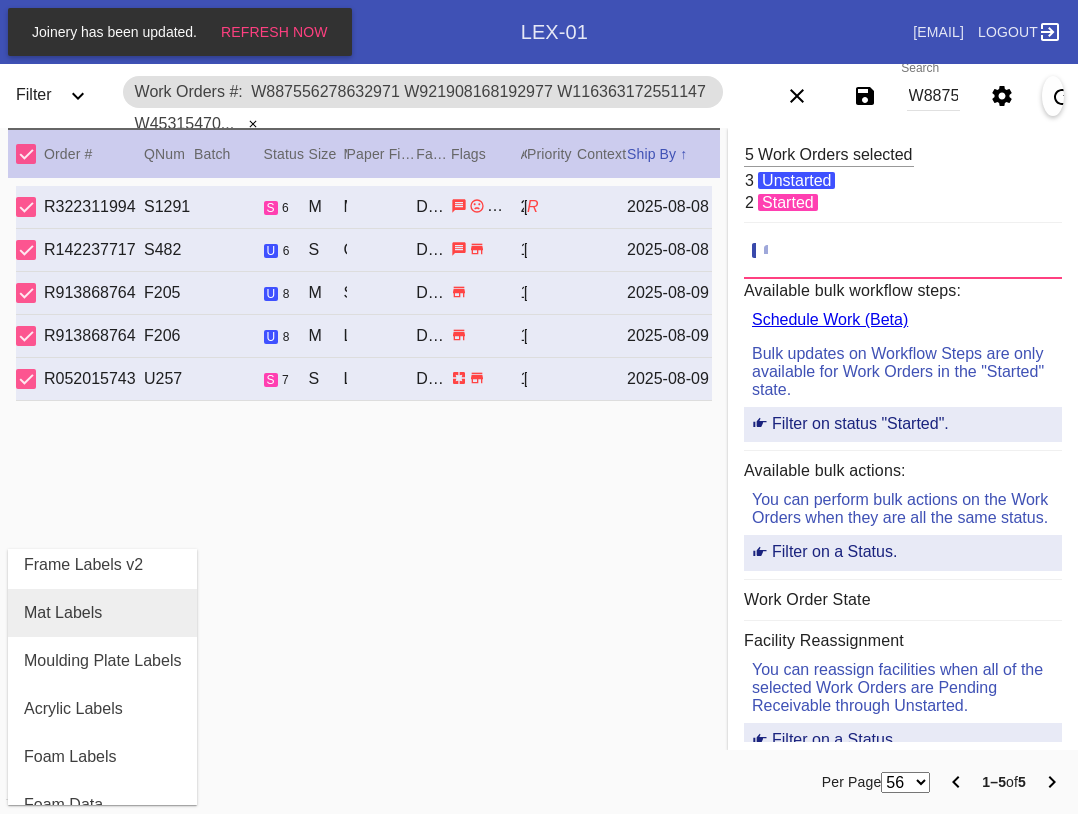 drag, startPoint x: 128, startPoint y: 611, endPoint x: 529, endPoint y: 666, distance: 404.75424 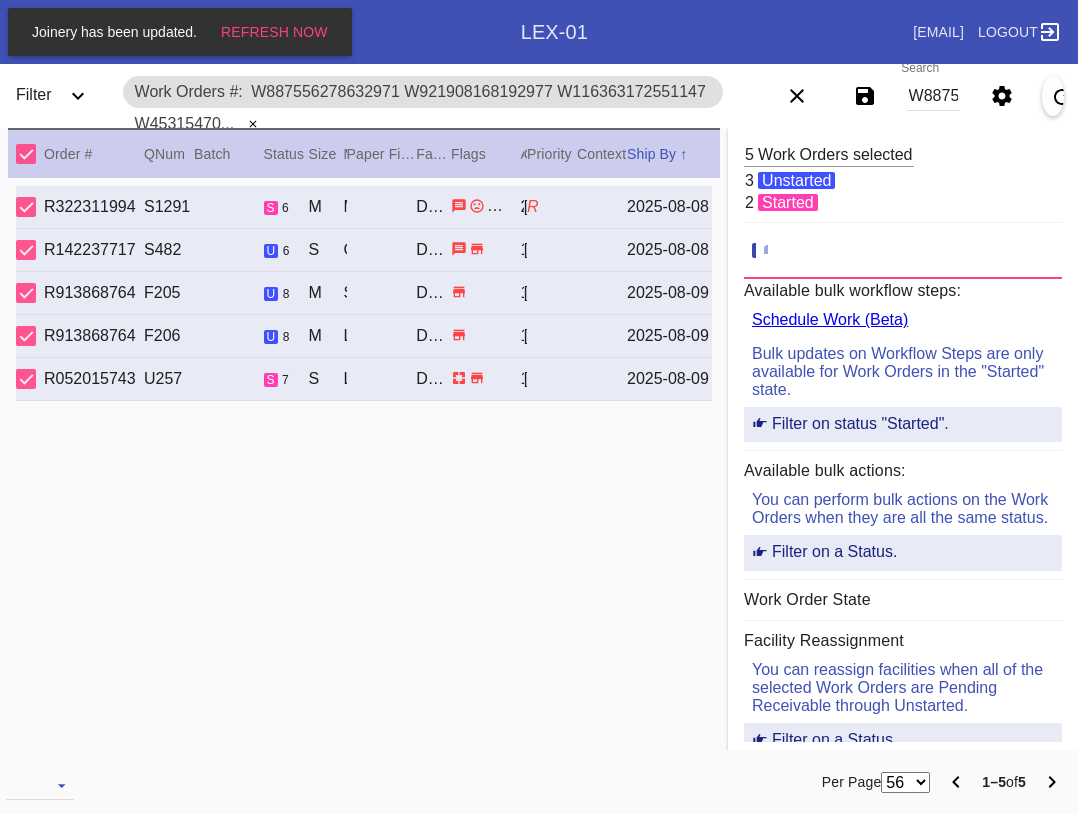 click at bounding box center [161, 782] 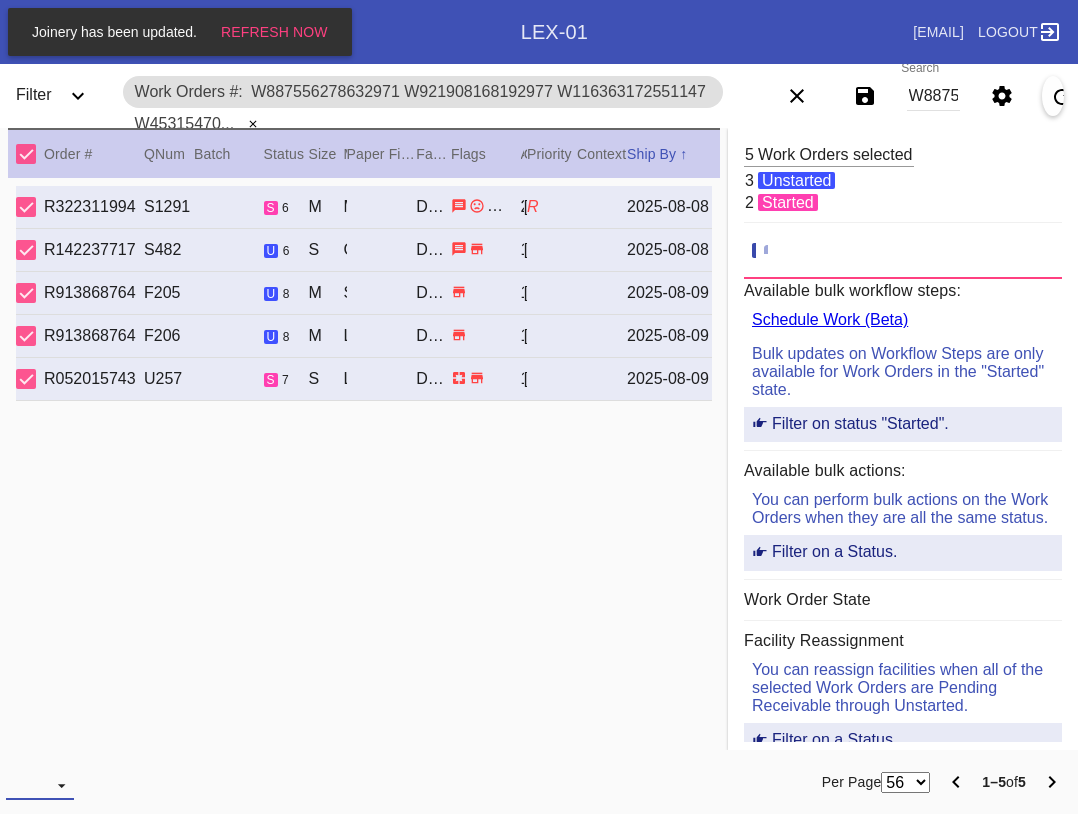 click at bounding box center [40, 785] 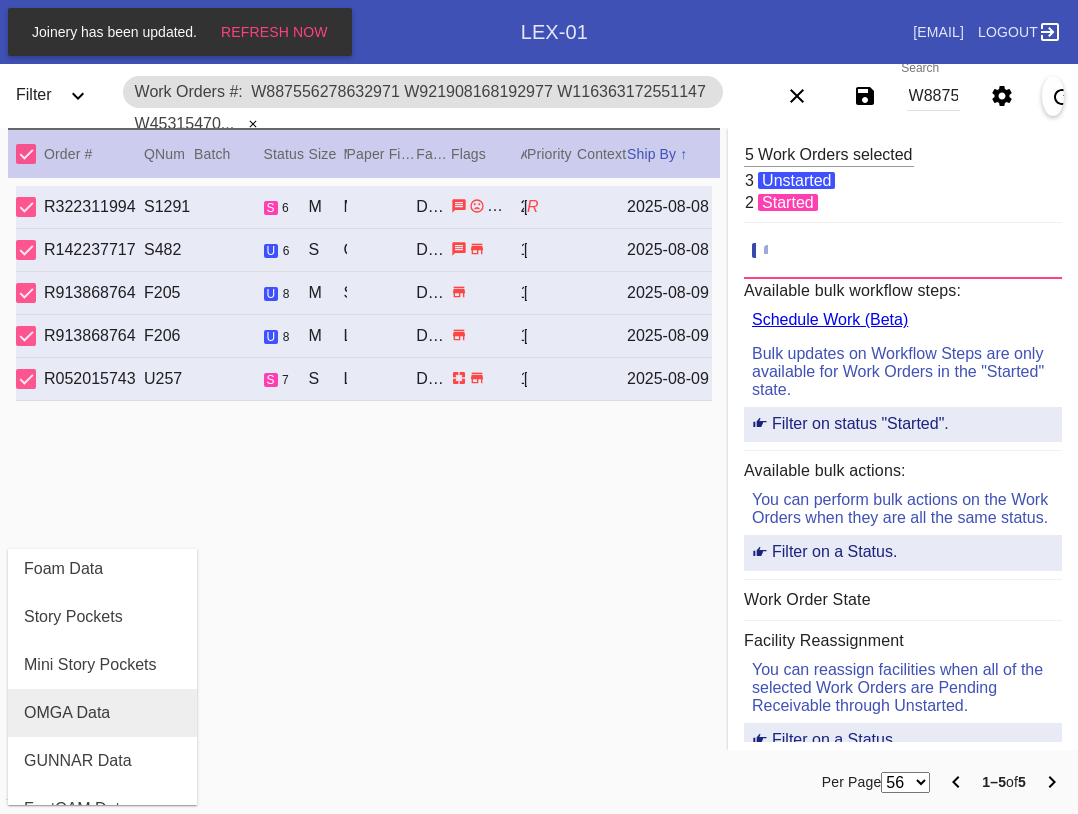 scroll, scrollTop: 464, scrollLeft: 0, axis: vertical 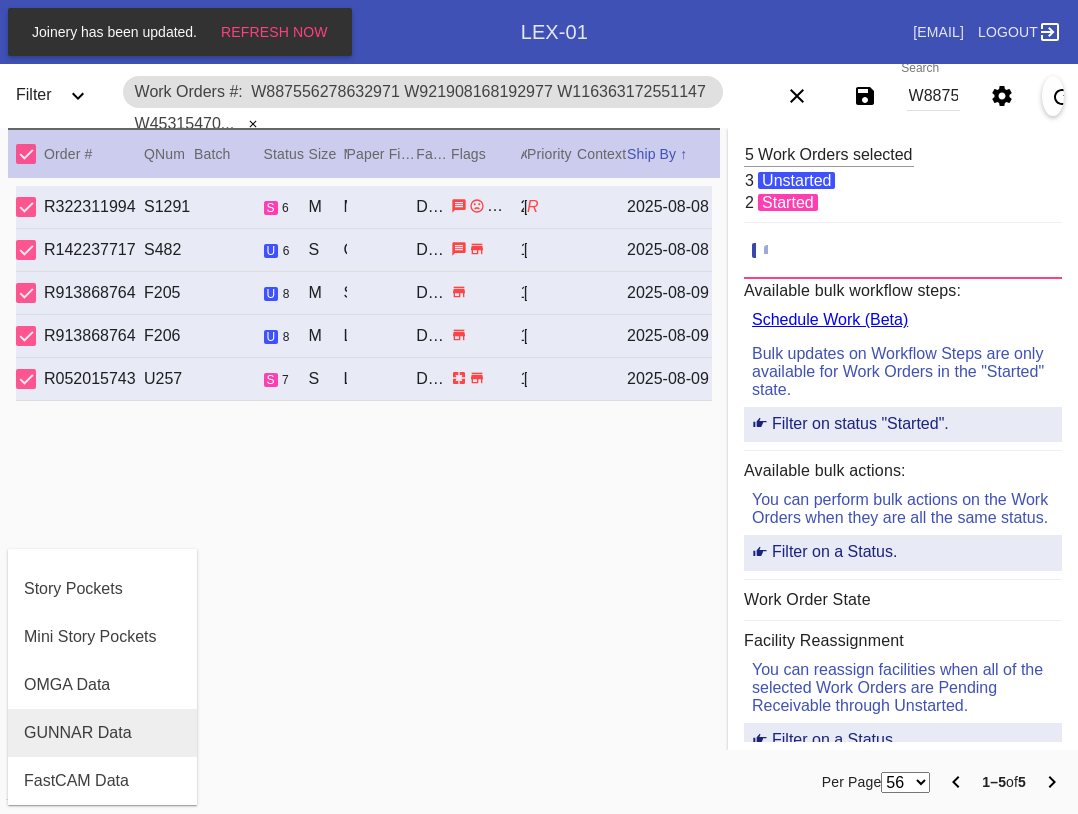 click on "GUNNAR Data" at bounding box center (78, 733) 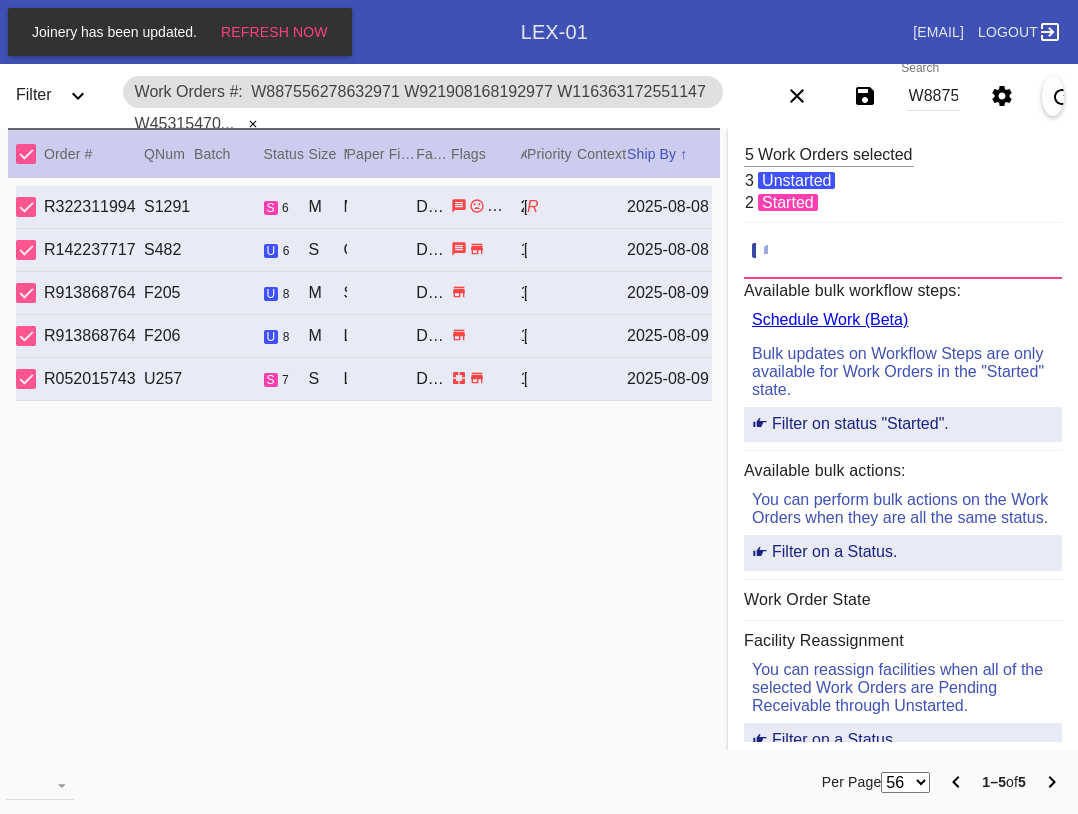 click on "W887556278632971 W921908168192977 W116363172551147 W453154704058656 W354245079969966" at bounding box center [933, 96] 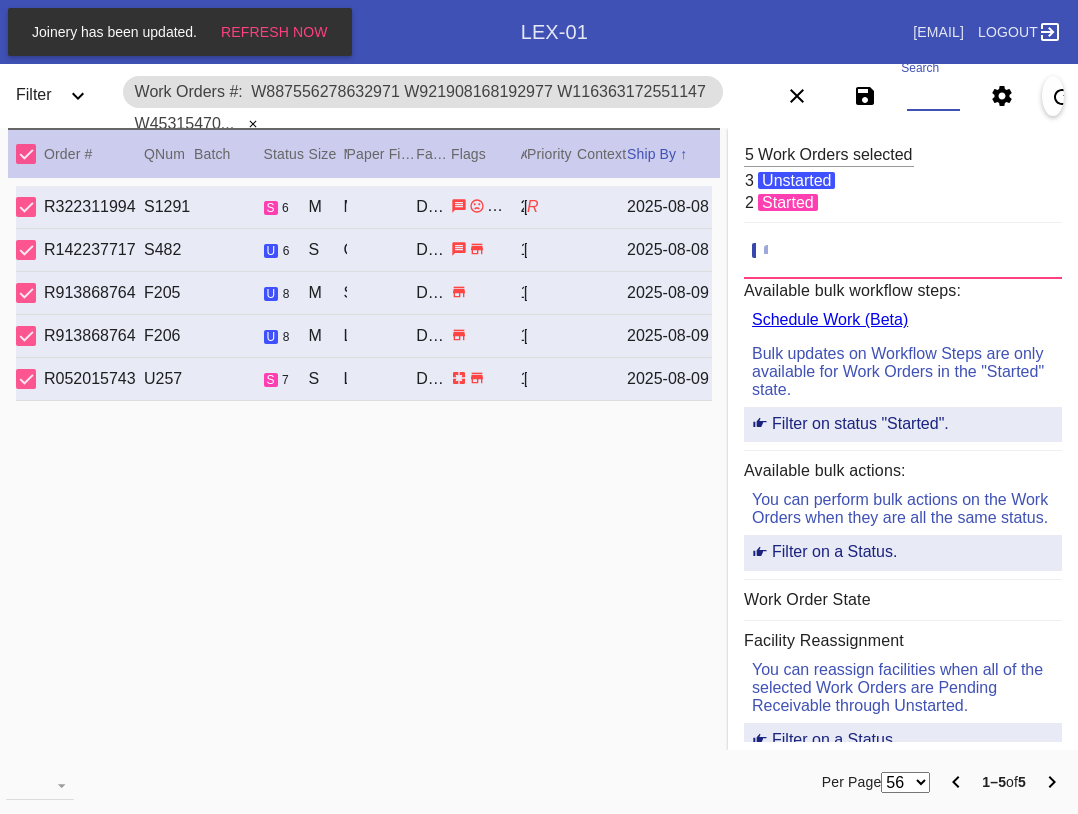 paste on "W481537570445518 W408820535369920 W751013832507908 W887556278632971 W921908168192977 W116363172551147 W453154704058656 W354245079969966" 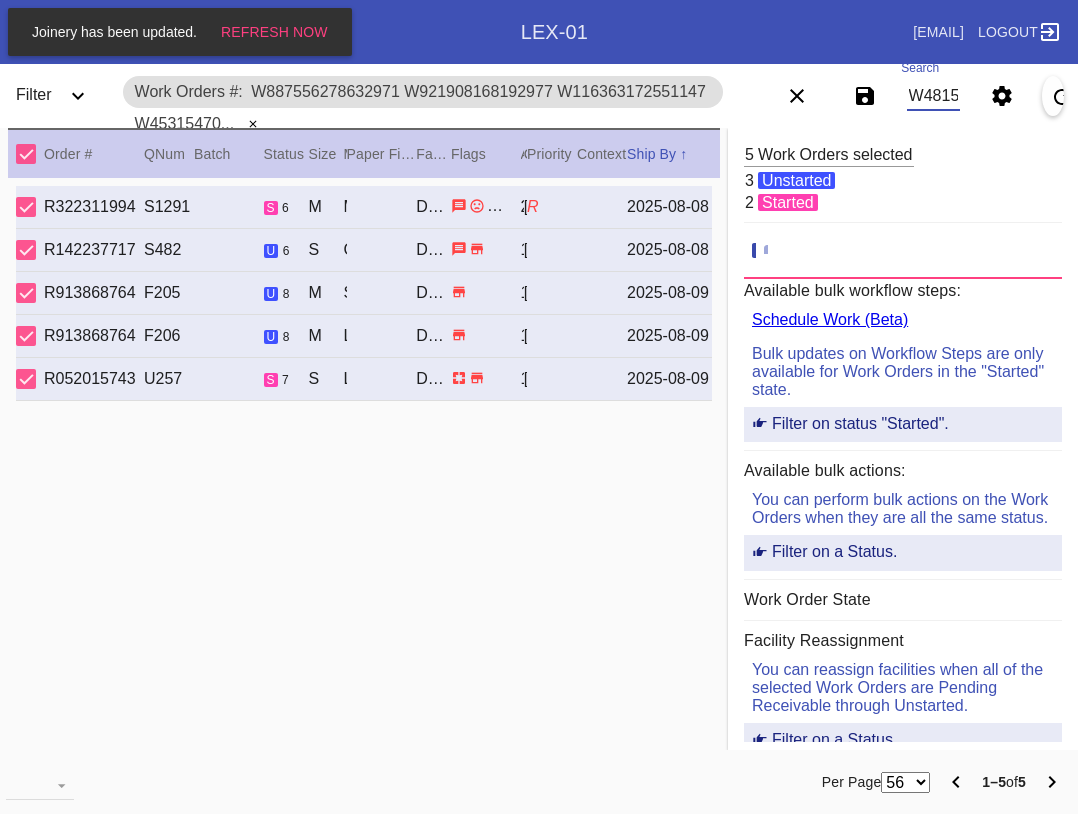 scroll, scrollTop: 0, scrollLeft: 1168, axis: horizontal 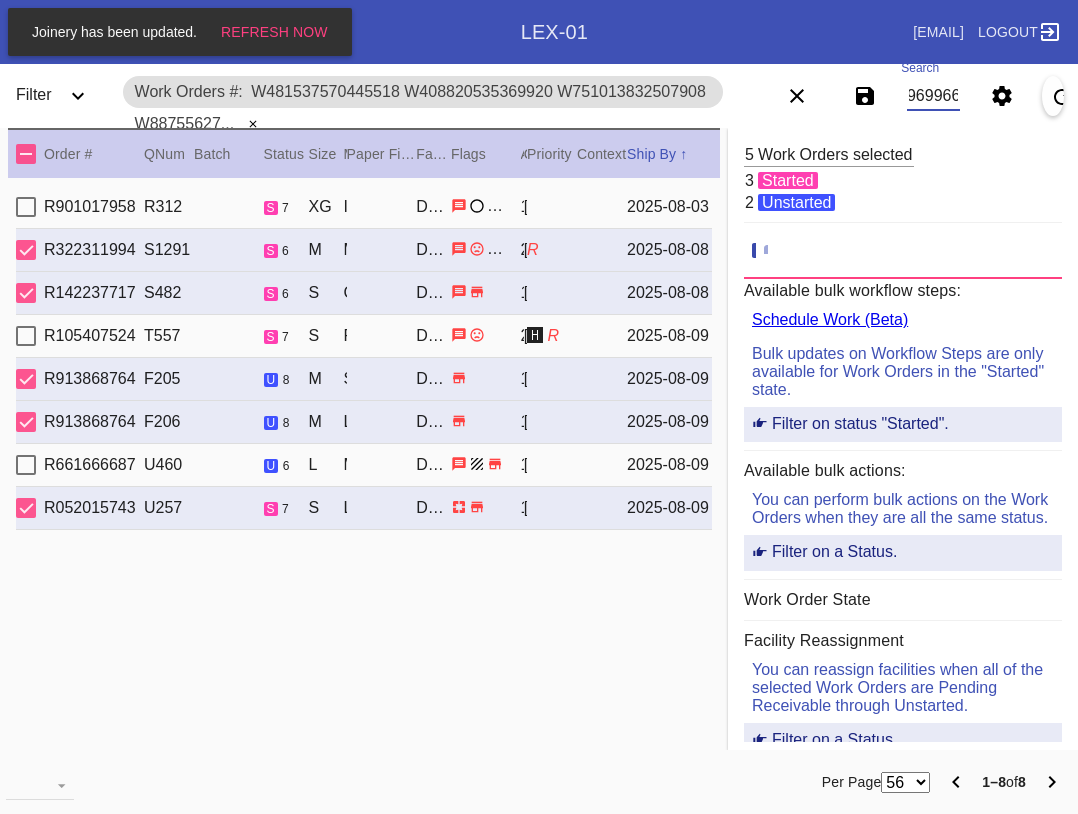 type on "W481537570445518 W408820535369920 W751013832507908 W887556278632971 W921908168192977 W116363172551147 W453154704058656 W354245079969966" 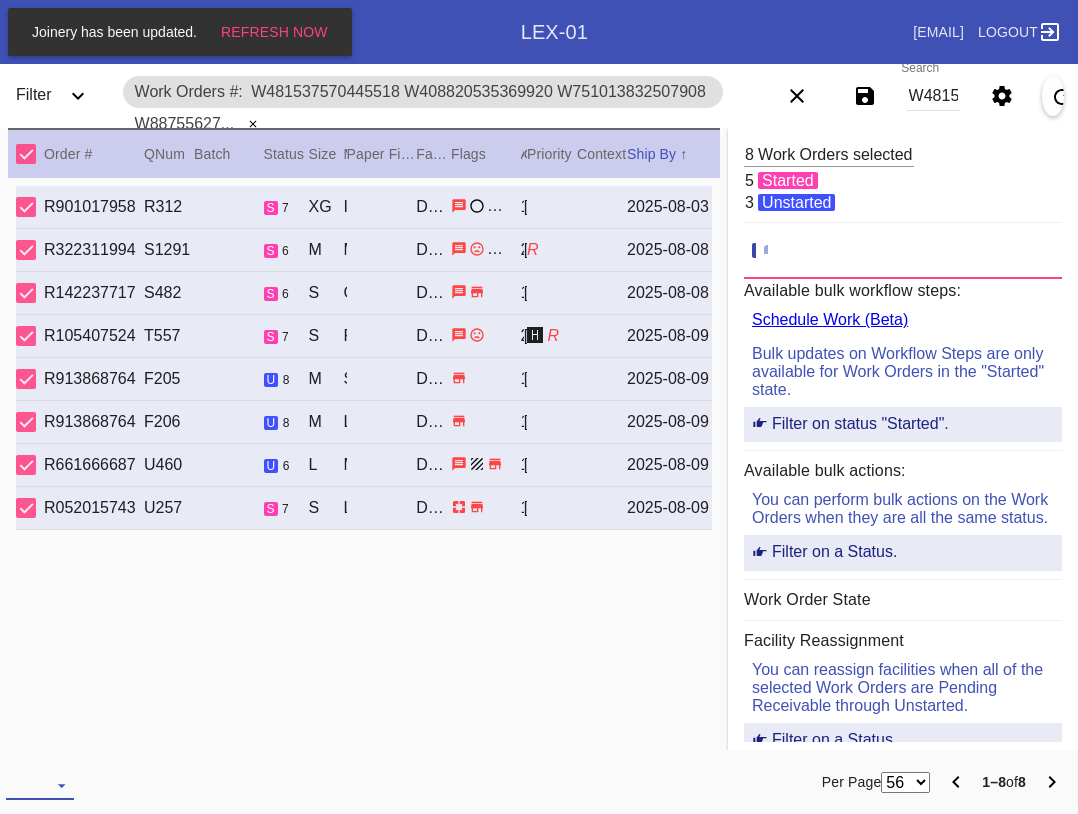 click at bounding box center (40, 785) 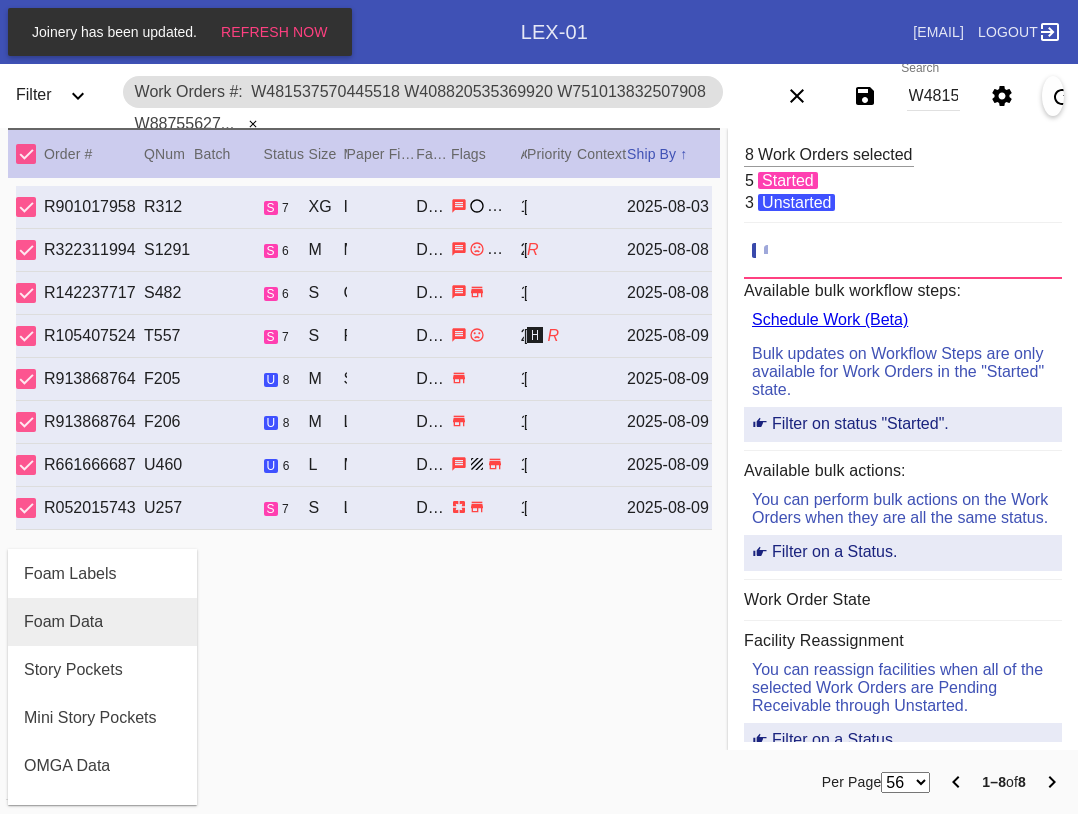 scroll, scrollTop: 464, scrollLeft: 0, axis: vertical 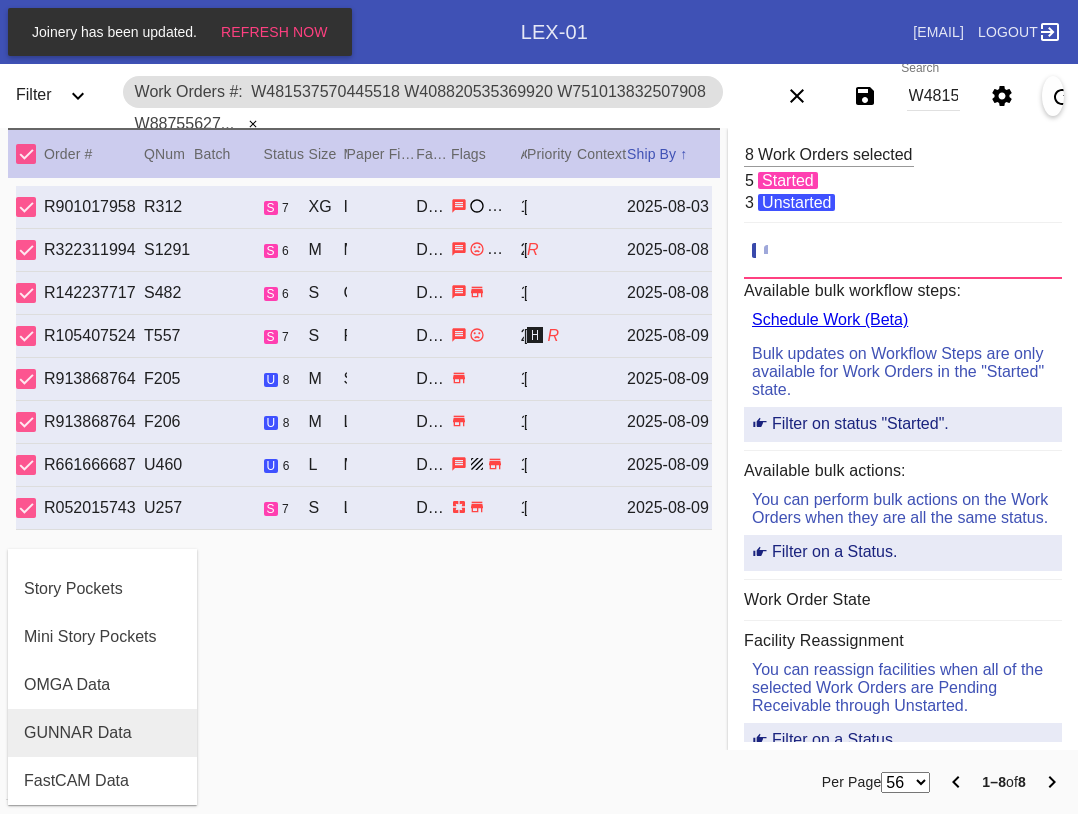 click on "GUNNAR Data" at bounding box center (78, 733) 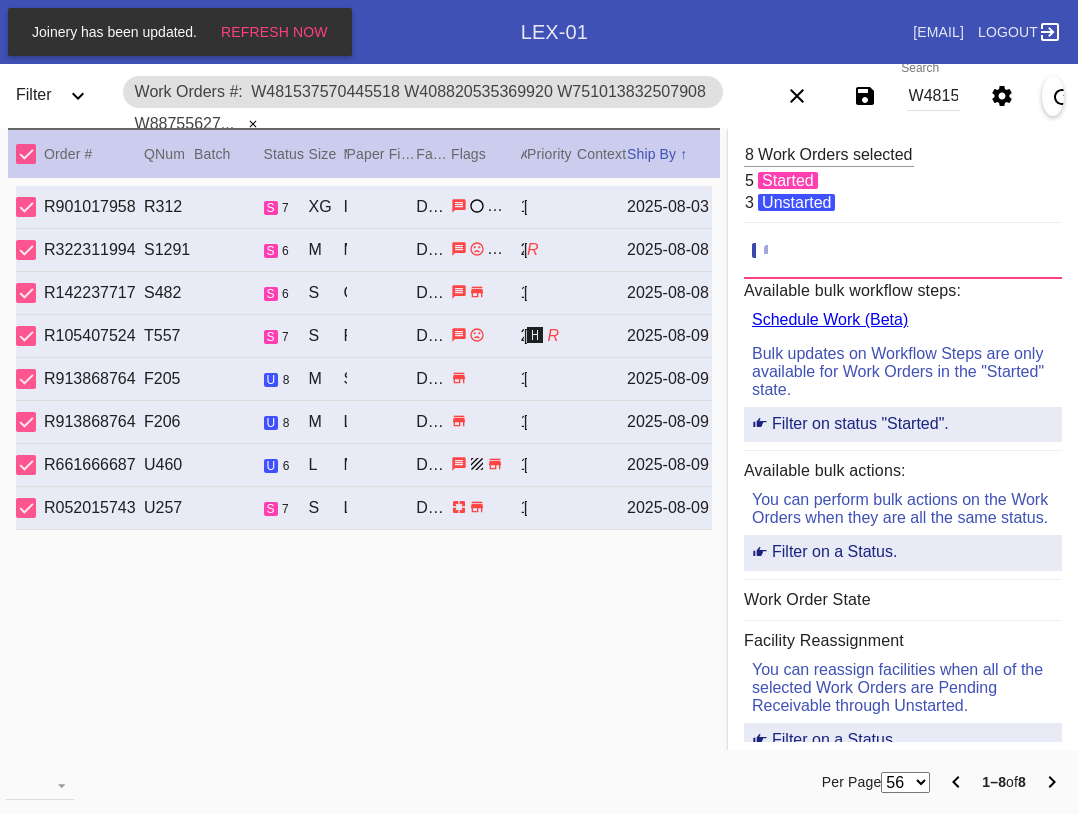click at bounding box center (26, 154) 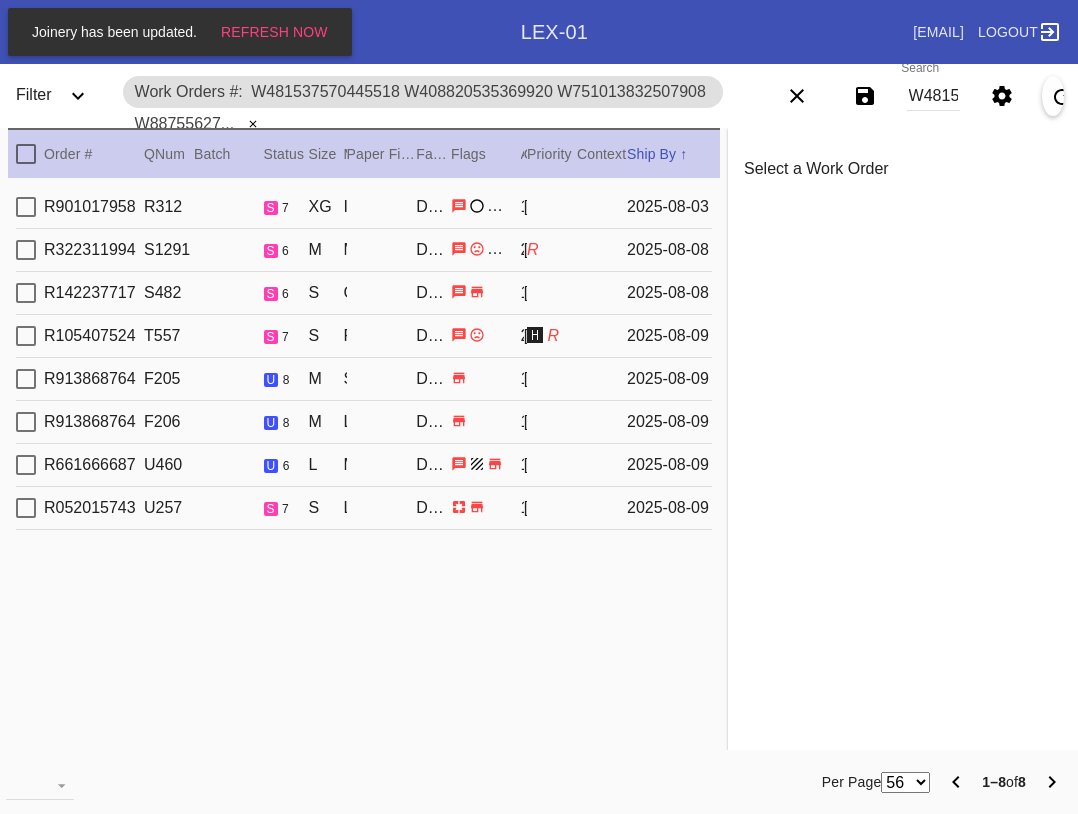 click at bounding box center [26, 465] 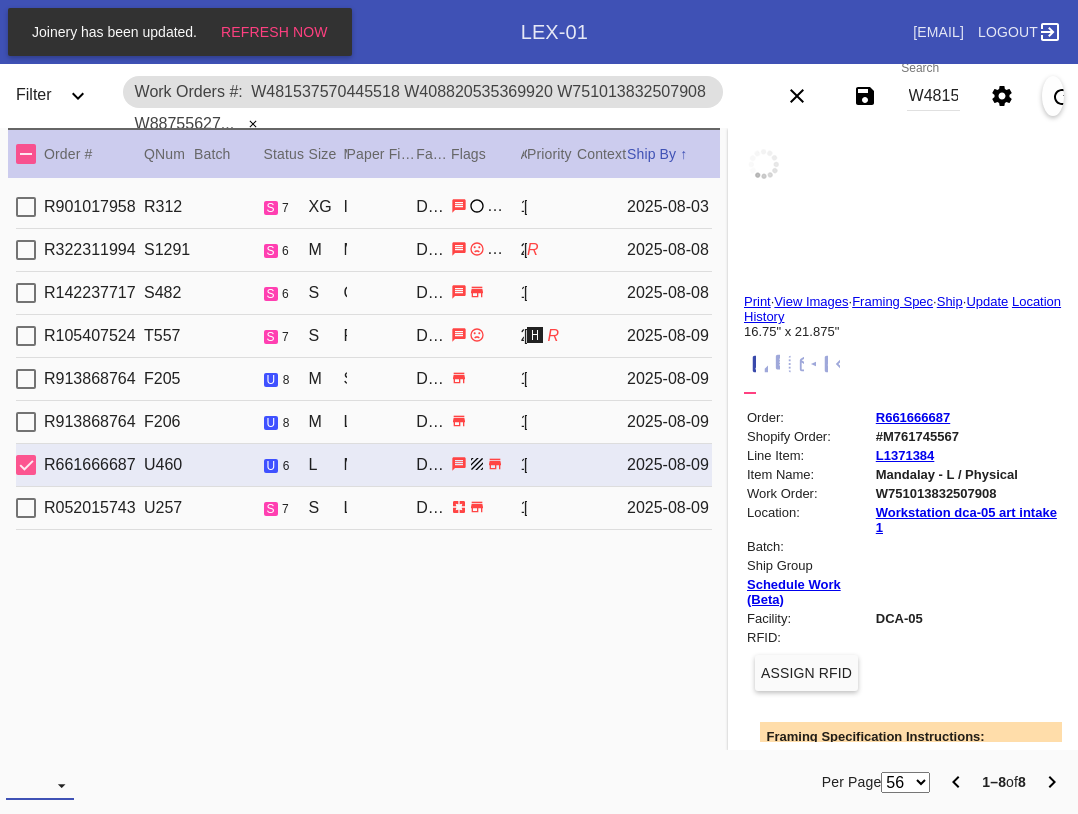 click at bounding box center [40, 785] 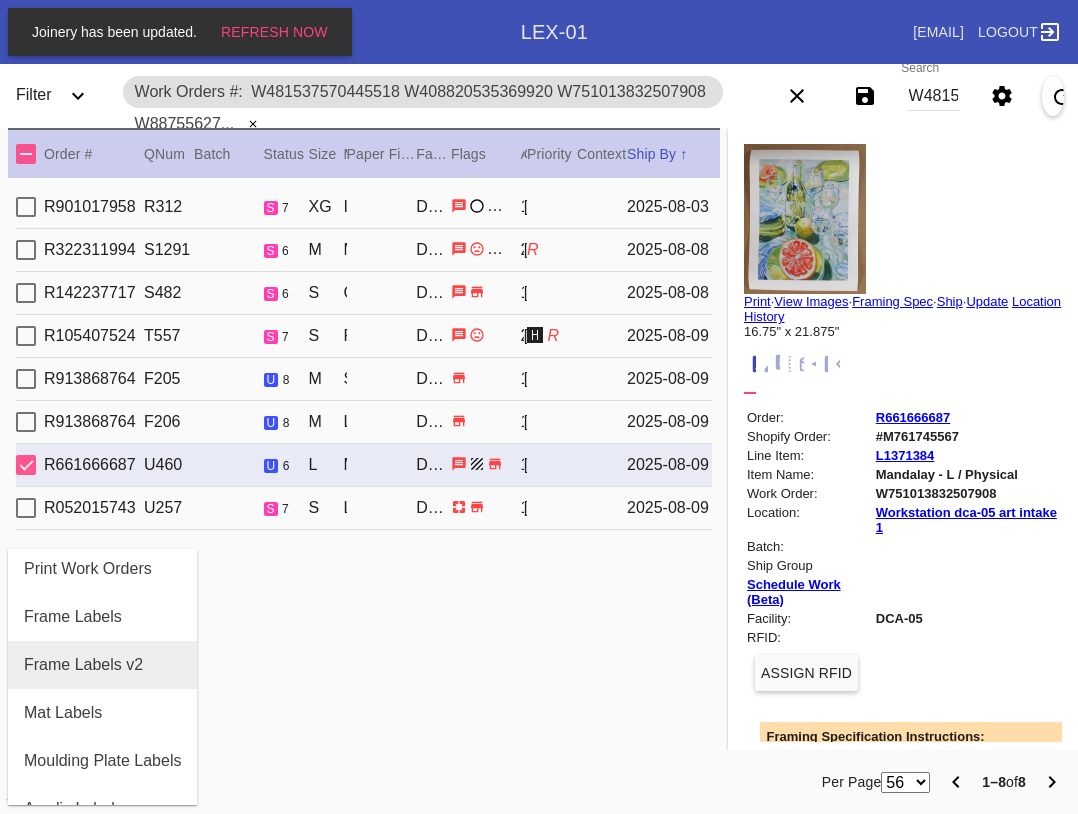scroll, scrollTop: 200, scrollLeft: 0, axis: vertical 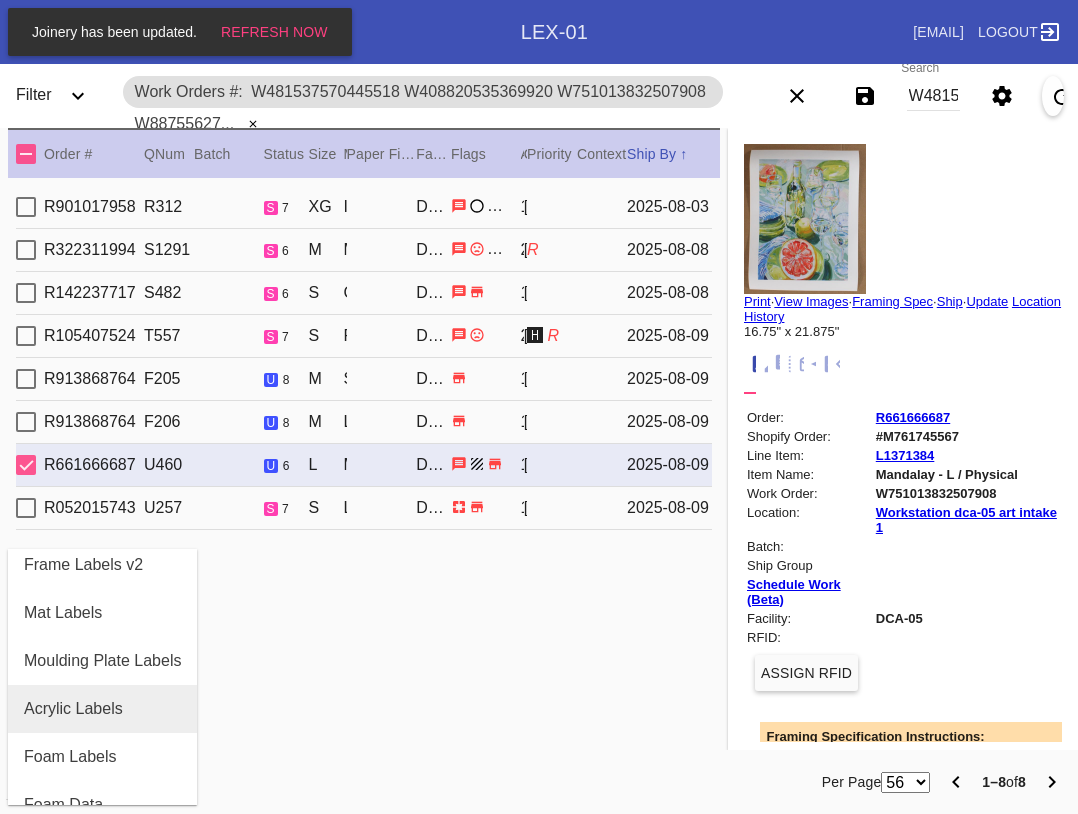 click on "Acrylic Labels" at bounding box center (102, 709) 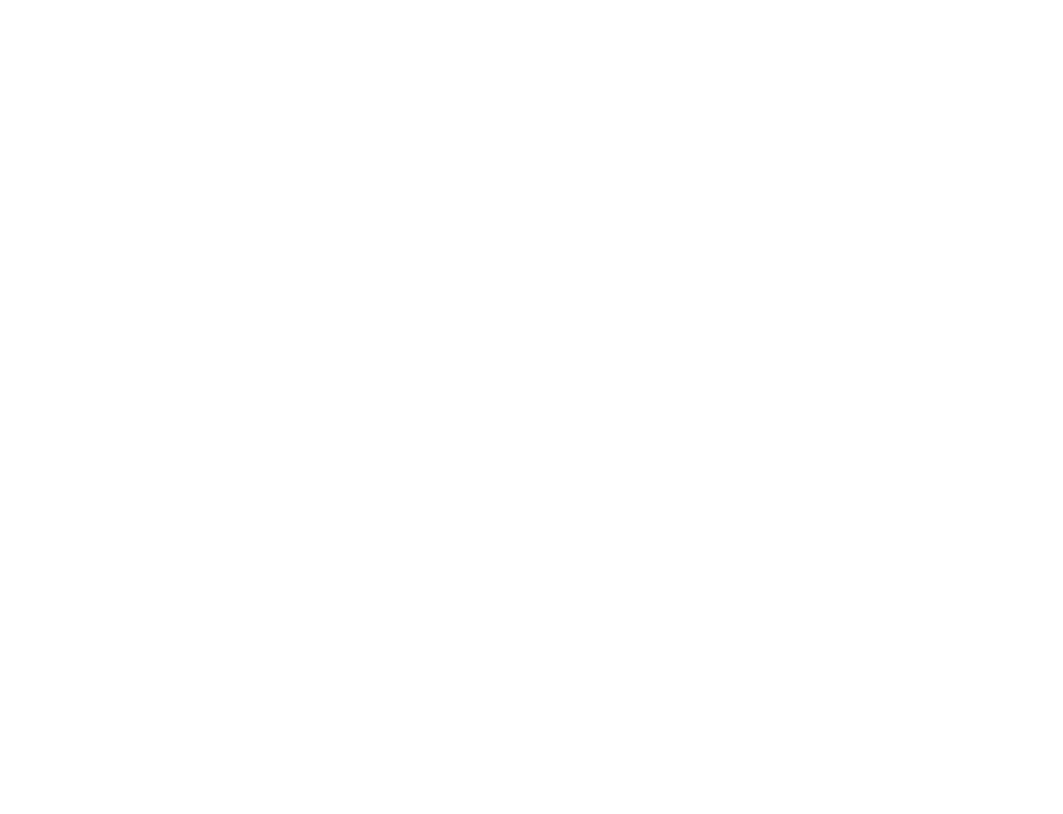 scroll, scrollTop: 0, scrollLeft: 0, axis: both 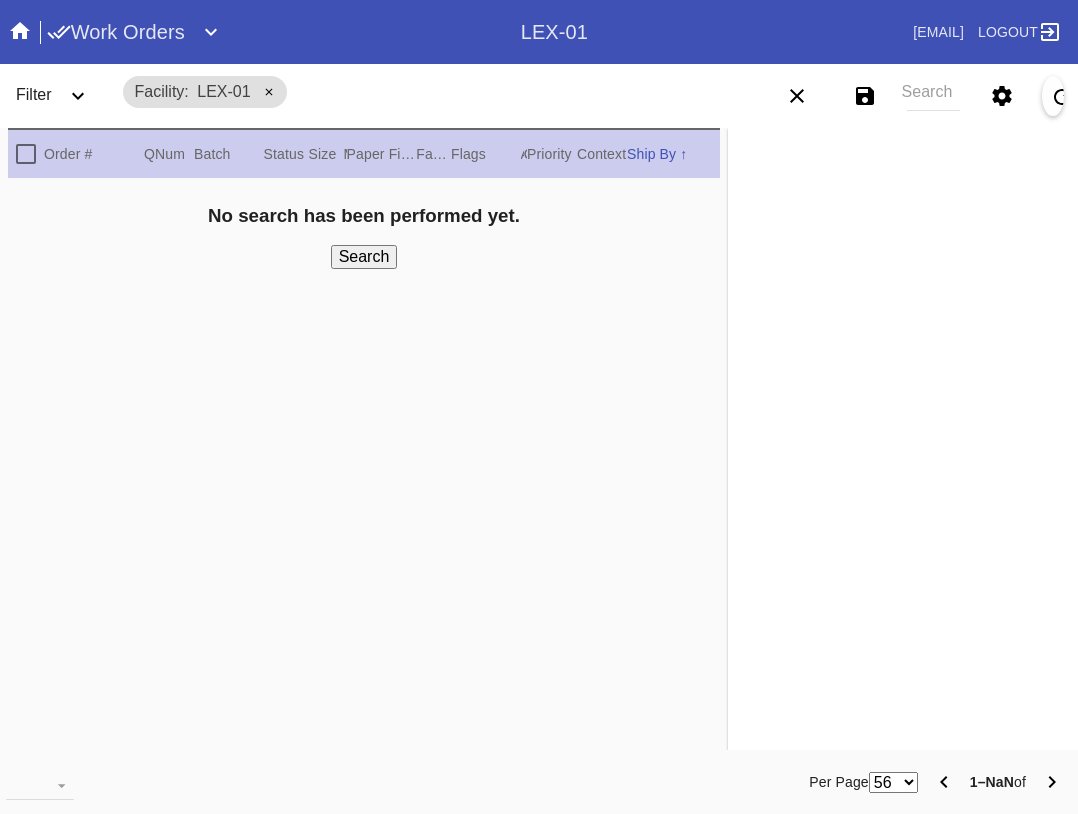 click on "Work Orders" at bounding box center (116, 32) 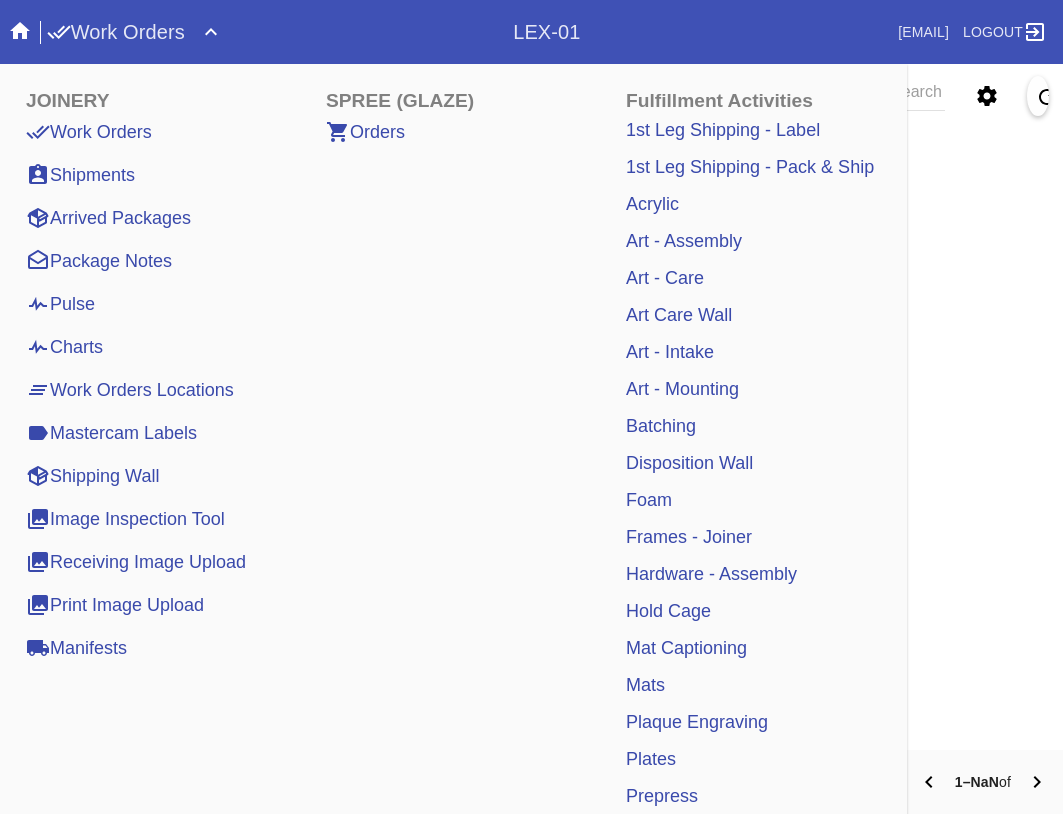 click on "Pulse" at bounding box center [60, 304] 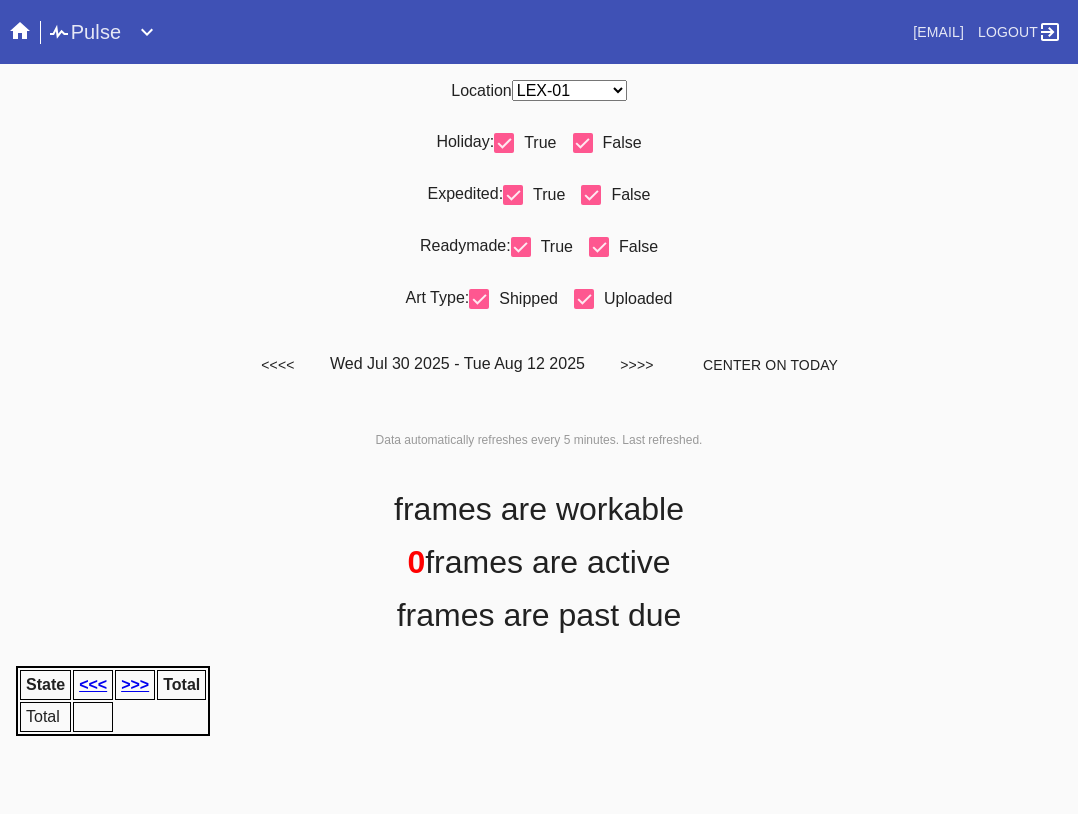 scroll, scrollTop: 0, scrollLeft: 0, axis: both 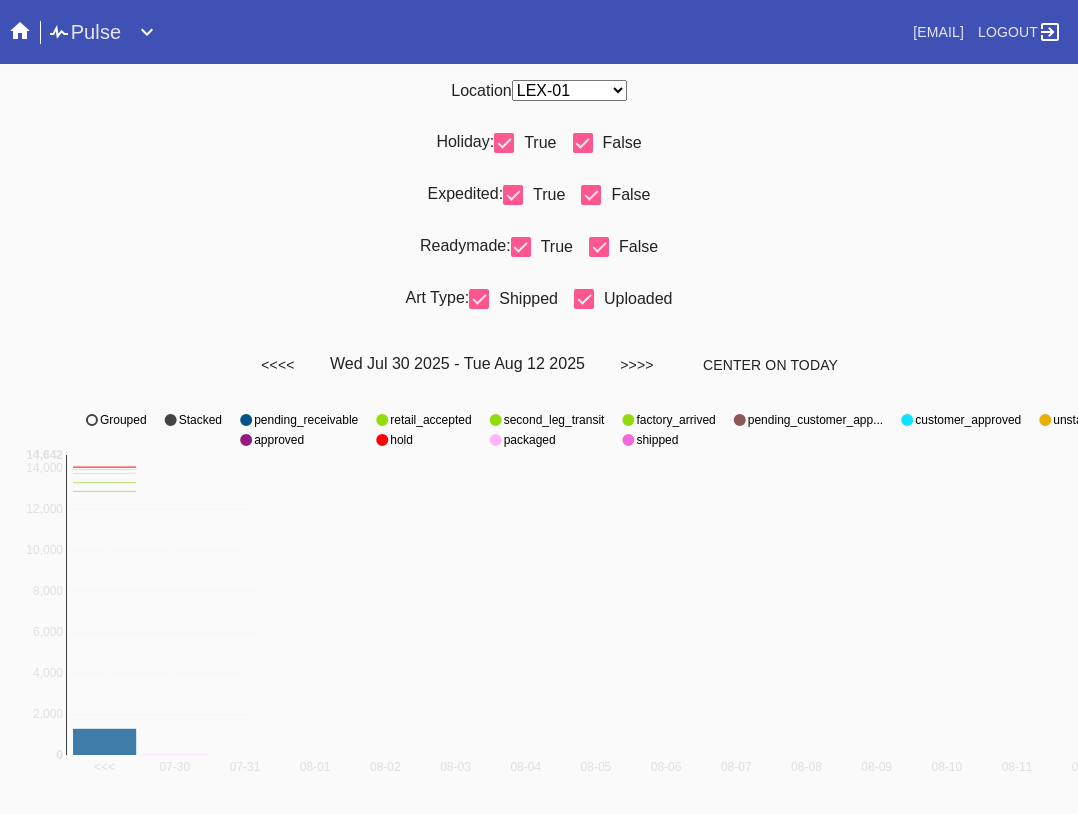 select on "number:33" 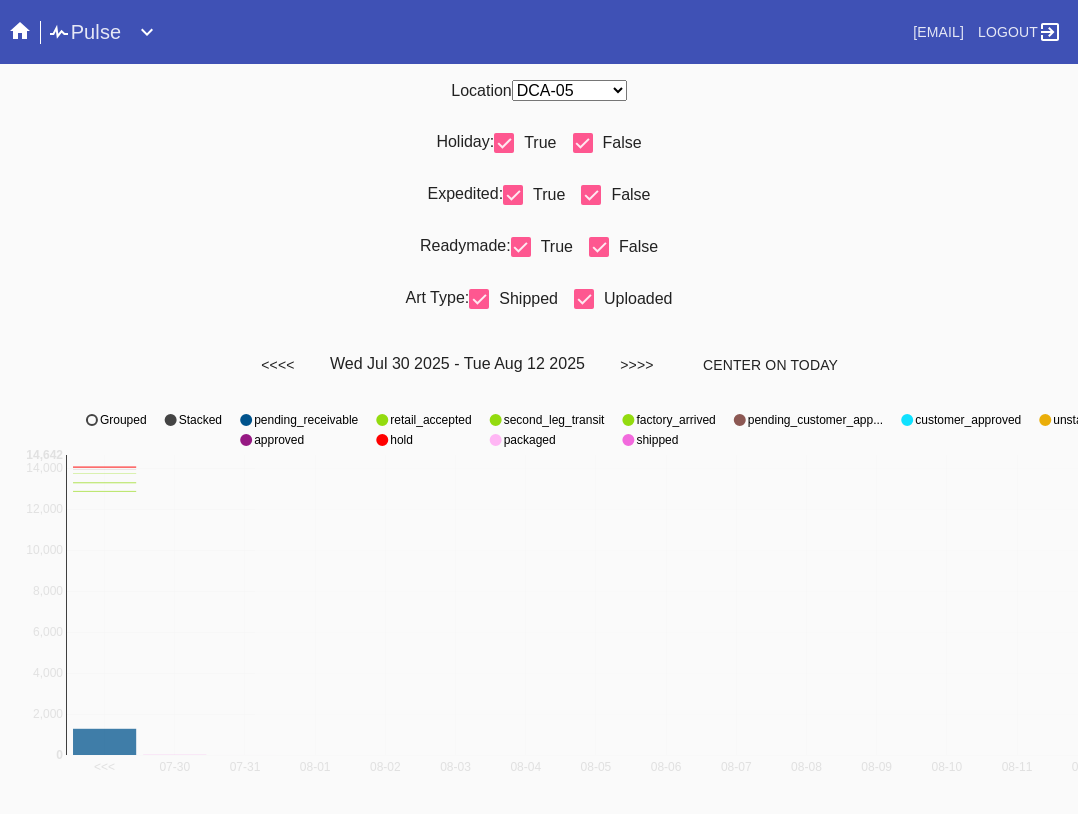 click on "Any Location DCA-05 ELP-01 LAS-01 LEX-01 LEX-03" at bounding box center (569, 90) 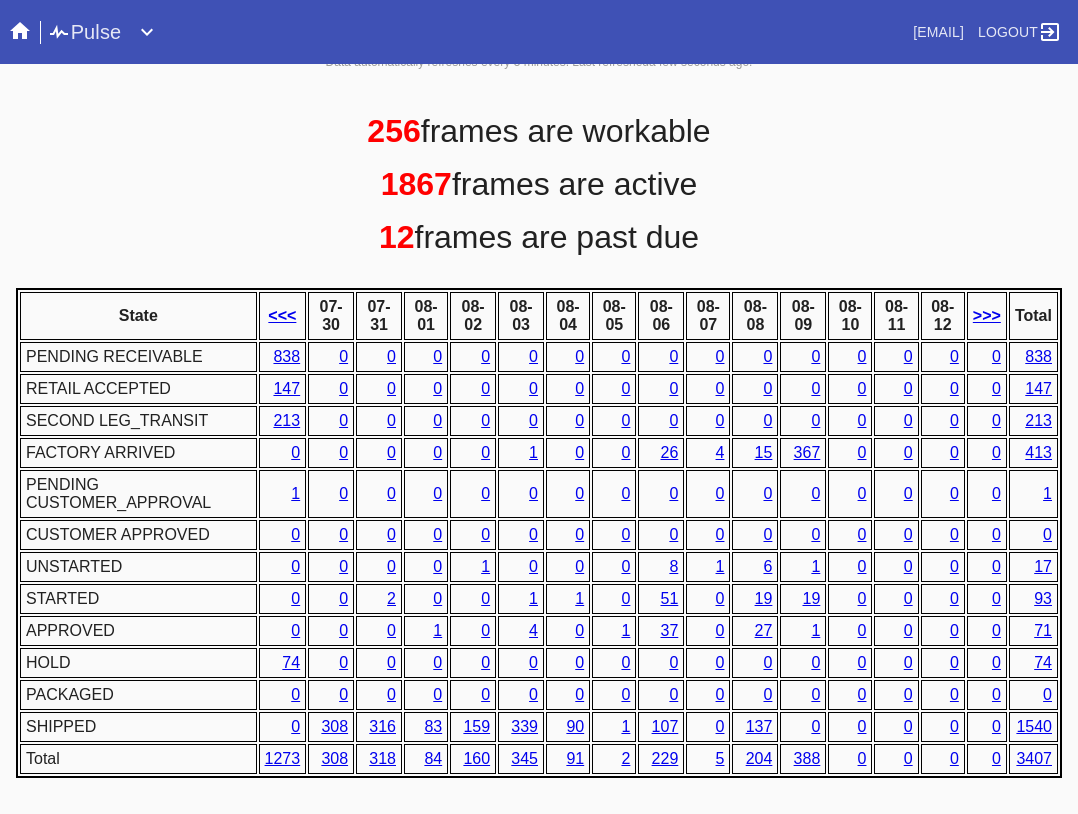 scroll, scrollTop: 887, scrollLeft: 0, axis: vertical 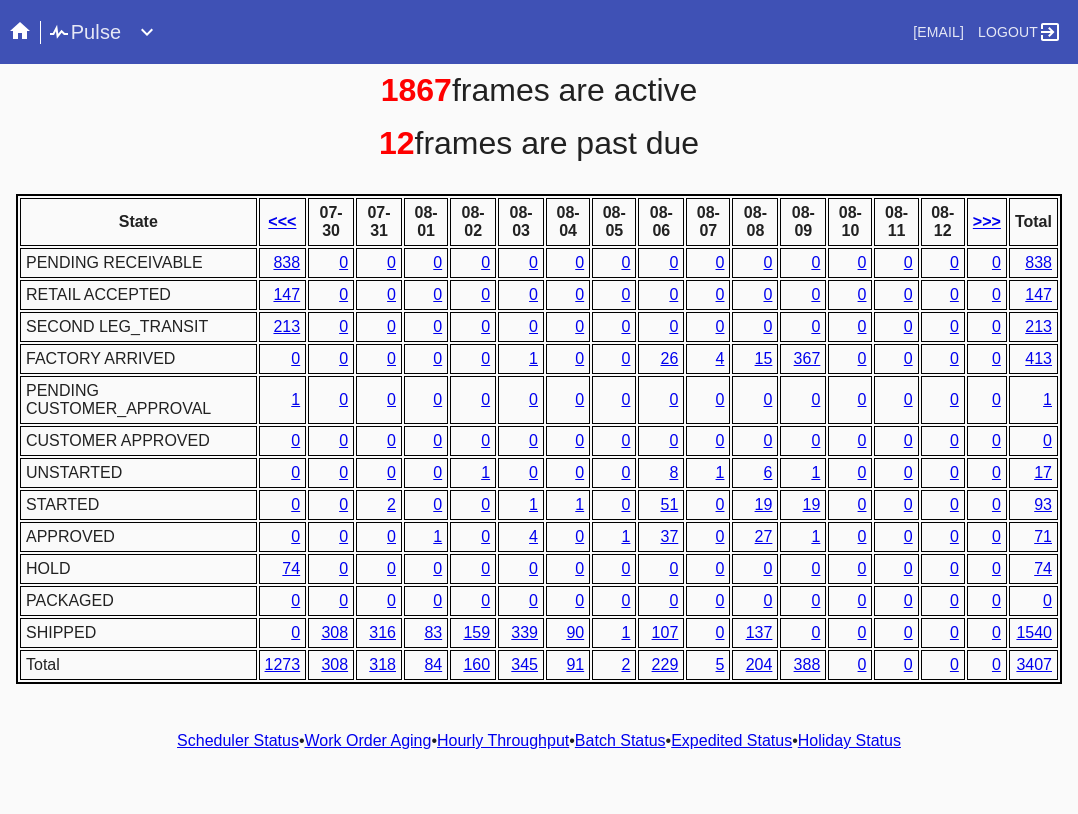 click on "Hourly Throughput" at bounding box center (503, 740) 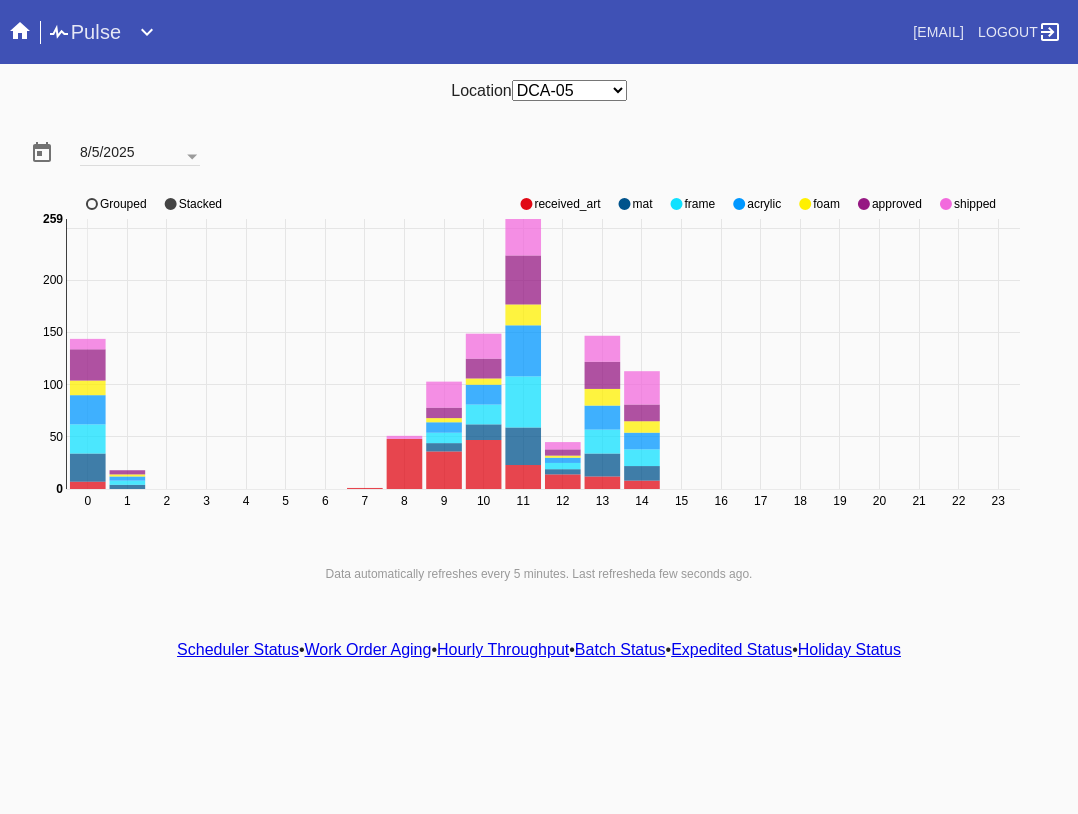 click on "approved" 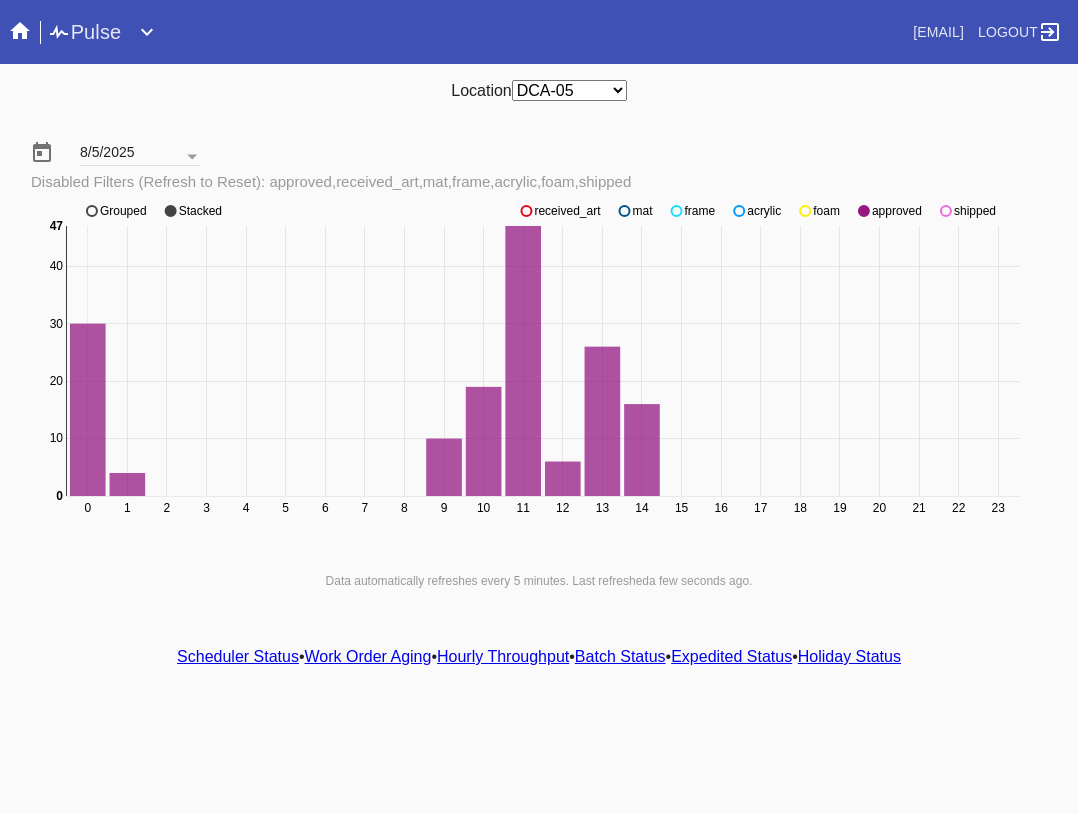 scroll, scrollTop: 0, scrollLeft: 0, axis: both 